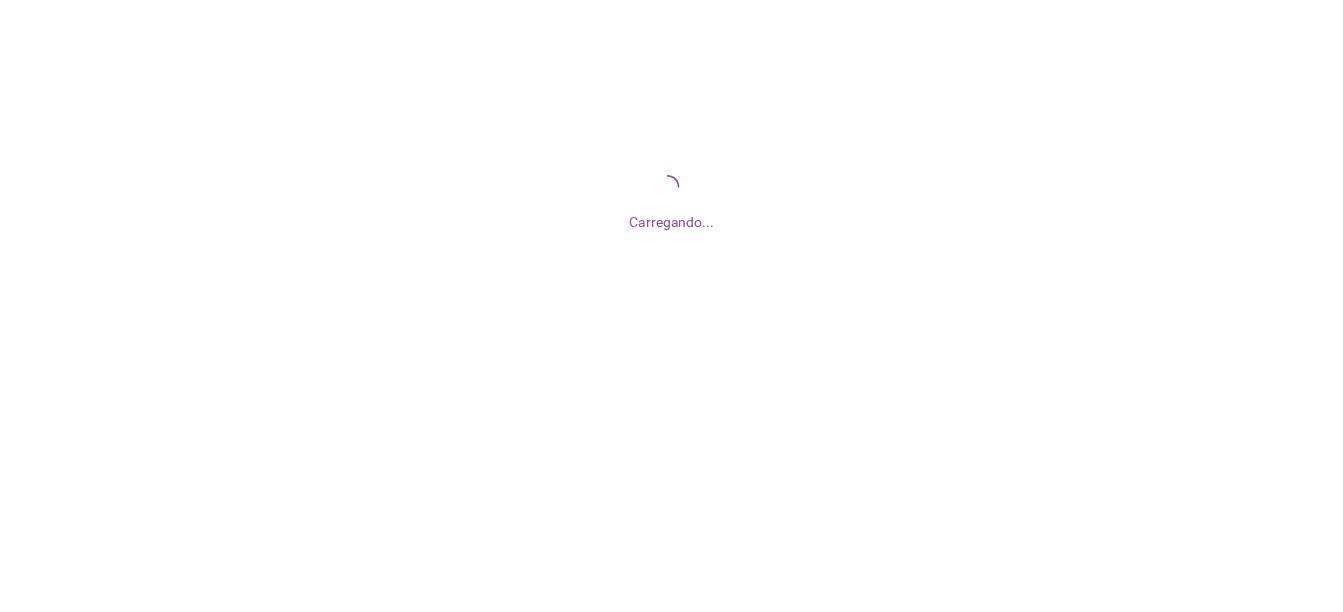 scroll, scrollTop: 0, scrollLeft: 0, axis: both 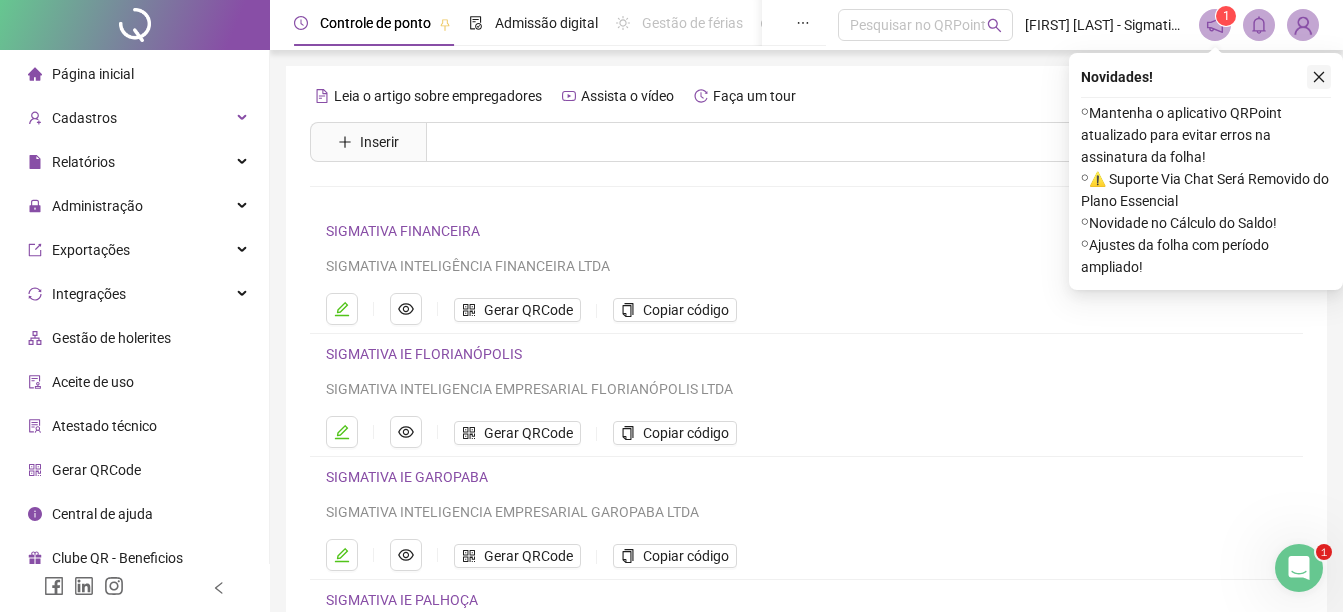 click 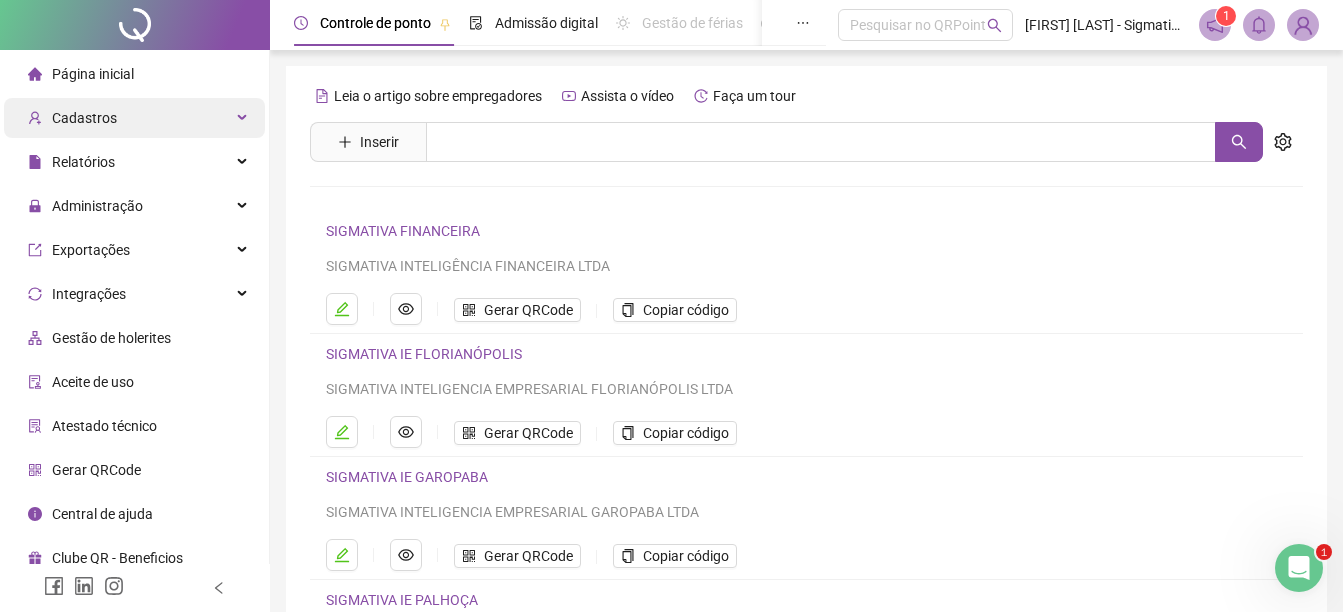click at bounding box center [244, 118] 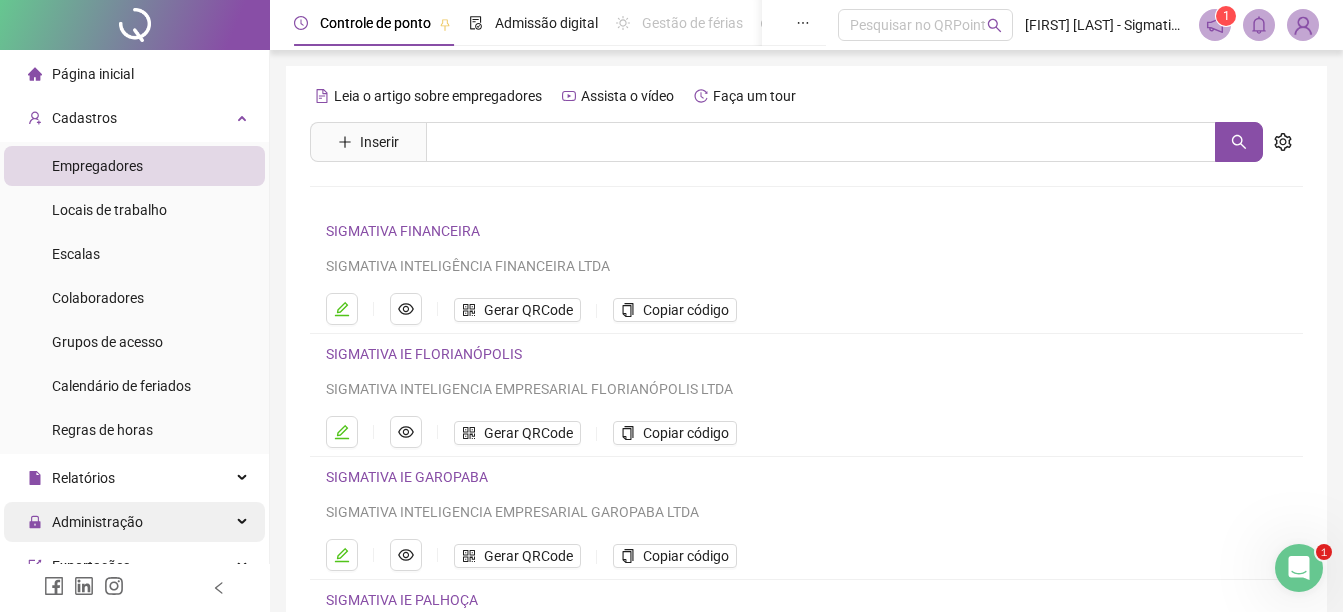 click on "Administração" at bounding box center [134, 522] 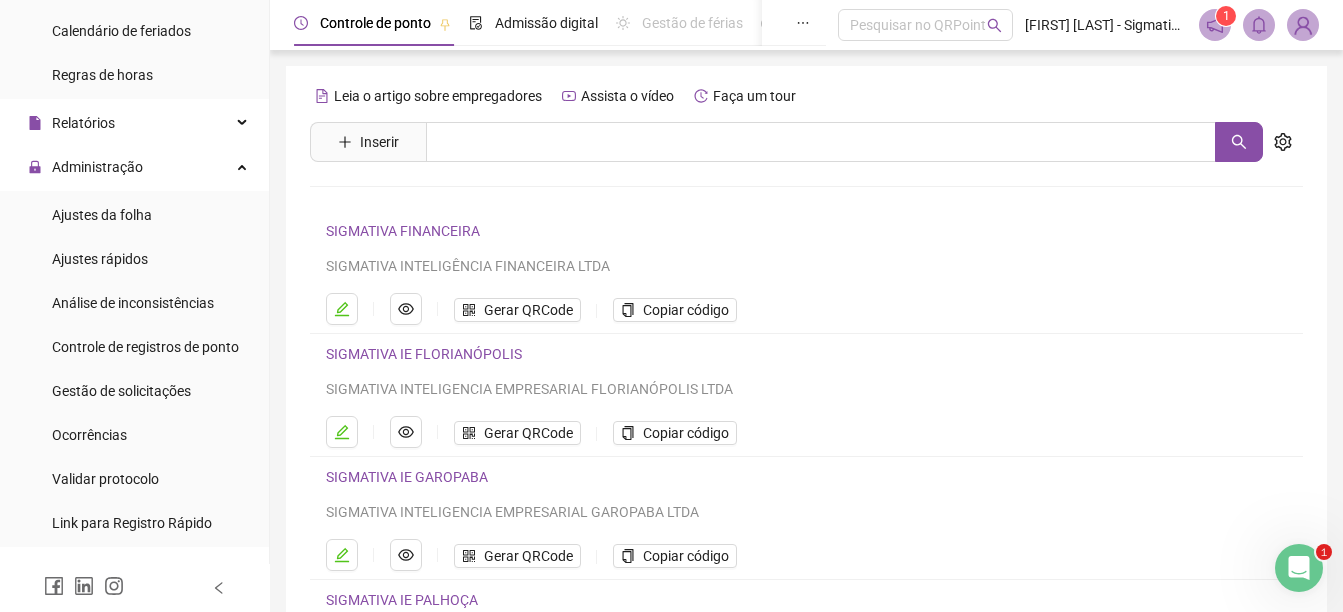 scroll, scrollTop: 400, scrollLeft: 0, axis: vertical 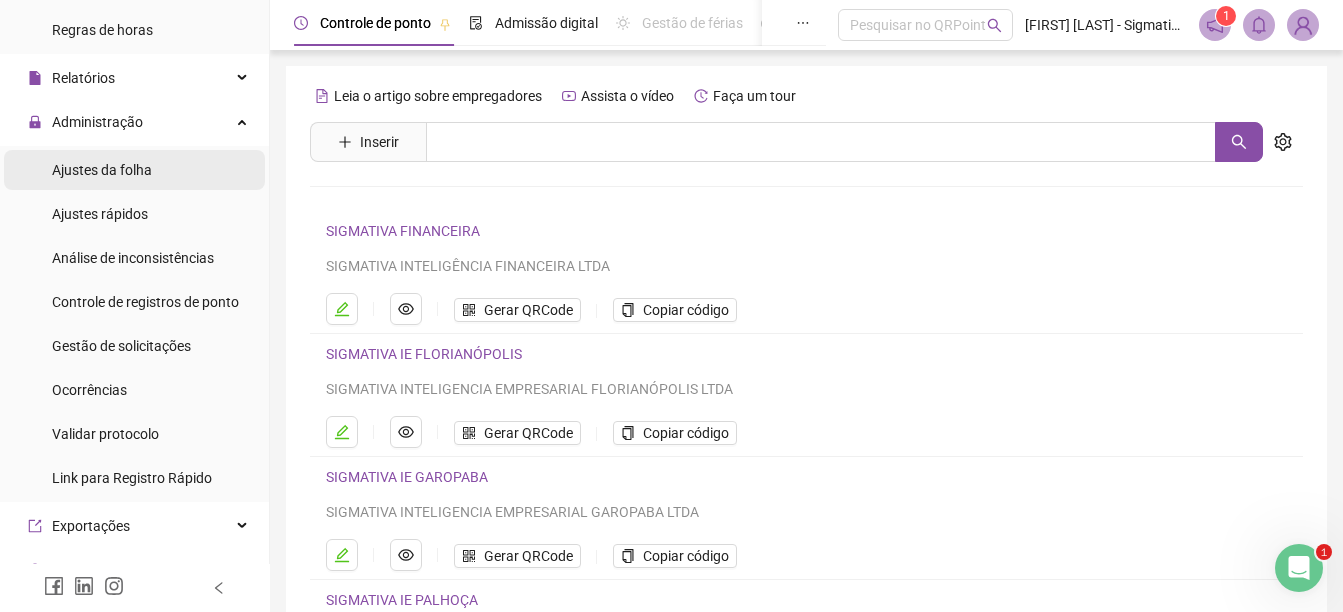 click on "Ajustes da folha" at bounding box center [102, 170] 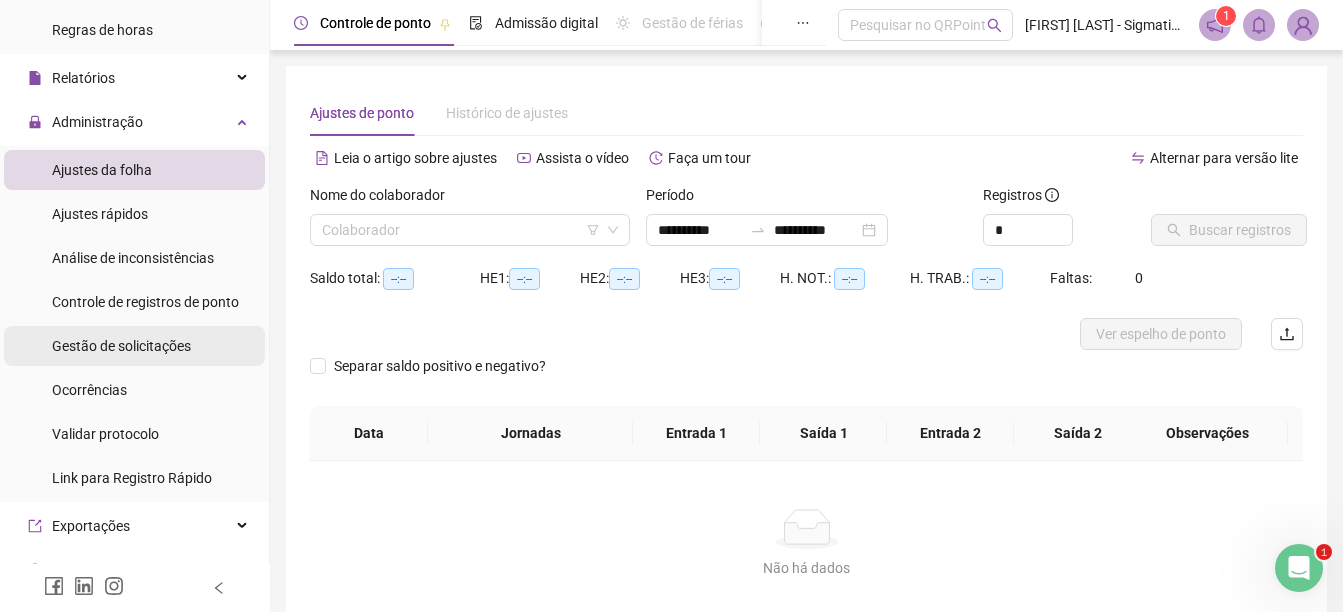 click on "Gestão de solicitações" at bounding box center [121, 346] 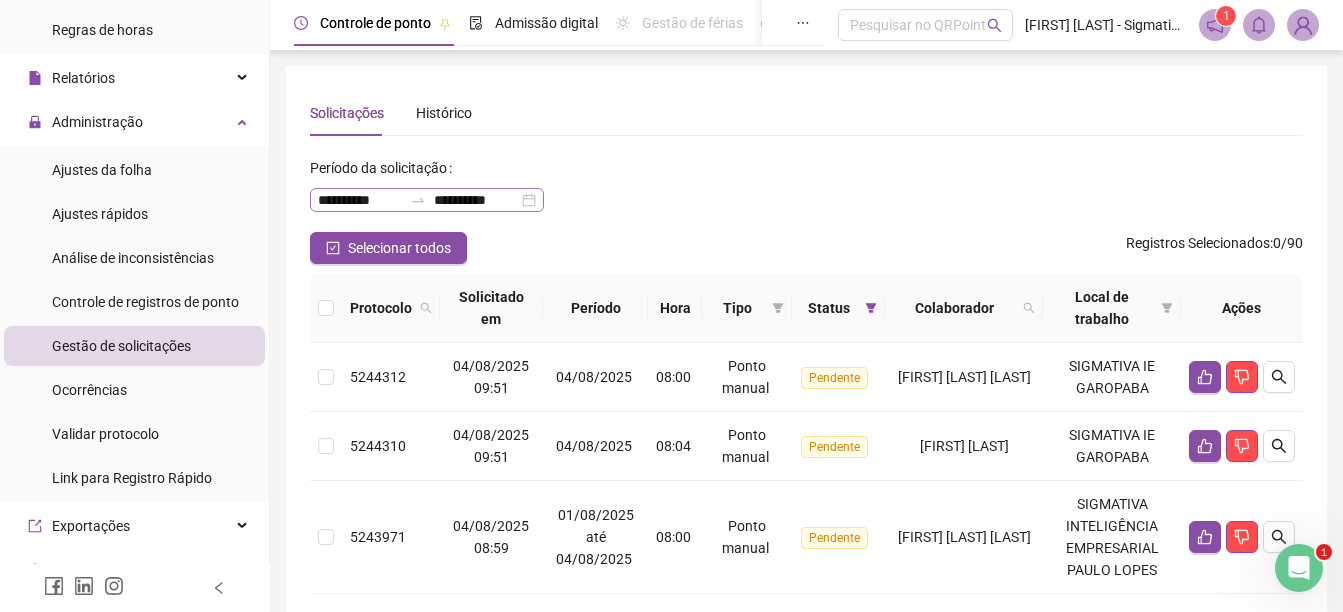 click on "**********" at bounding box center (427, 200) 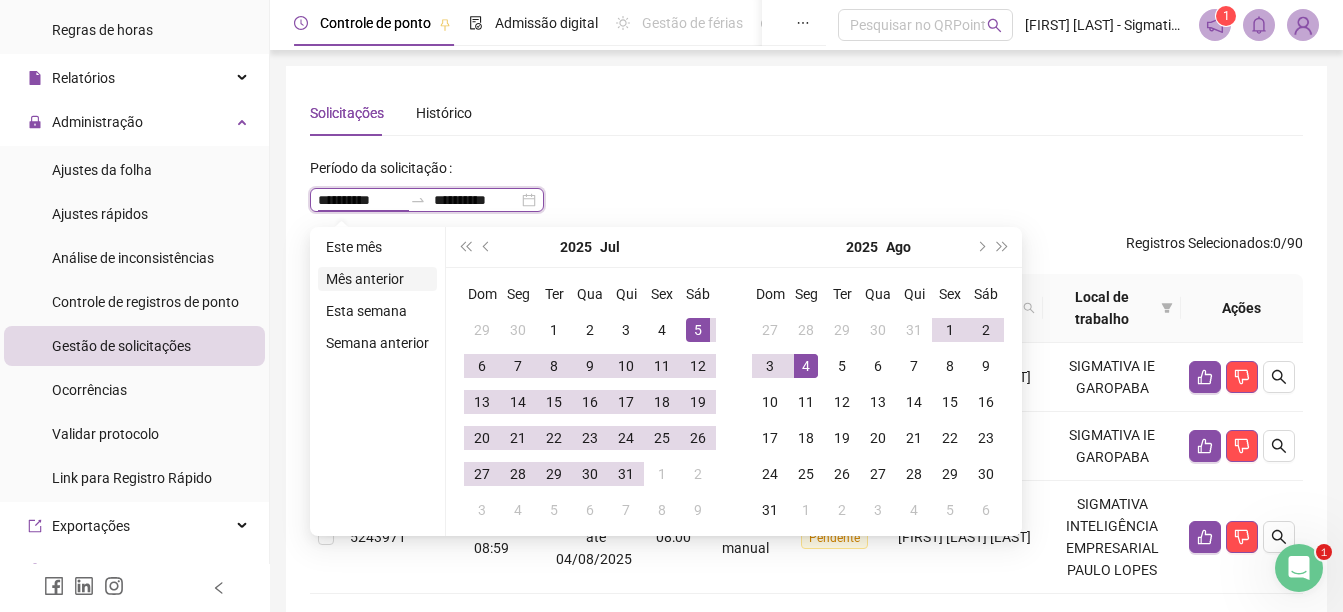 type on "**********" 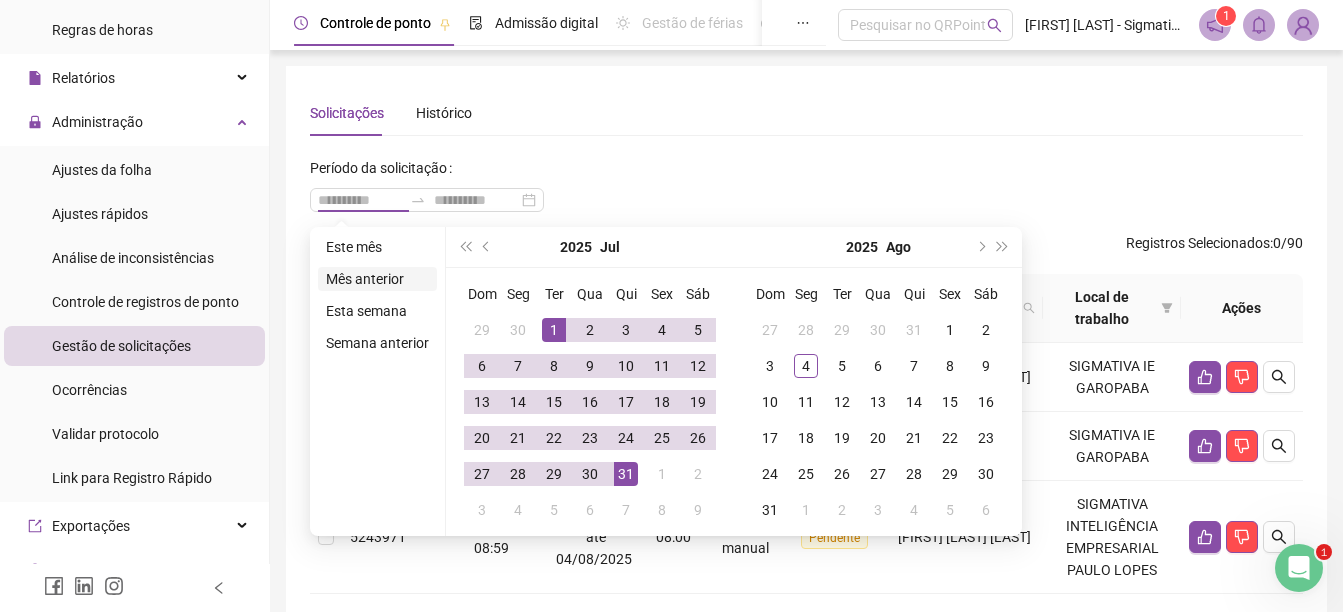 click on "Mês anterior" at bounding box center [377, 279] 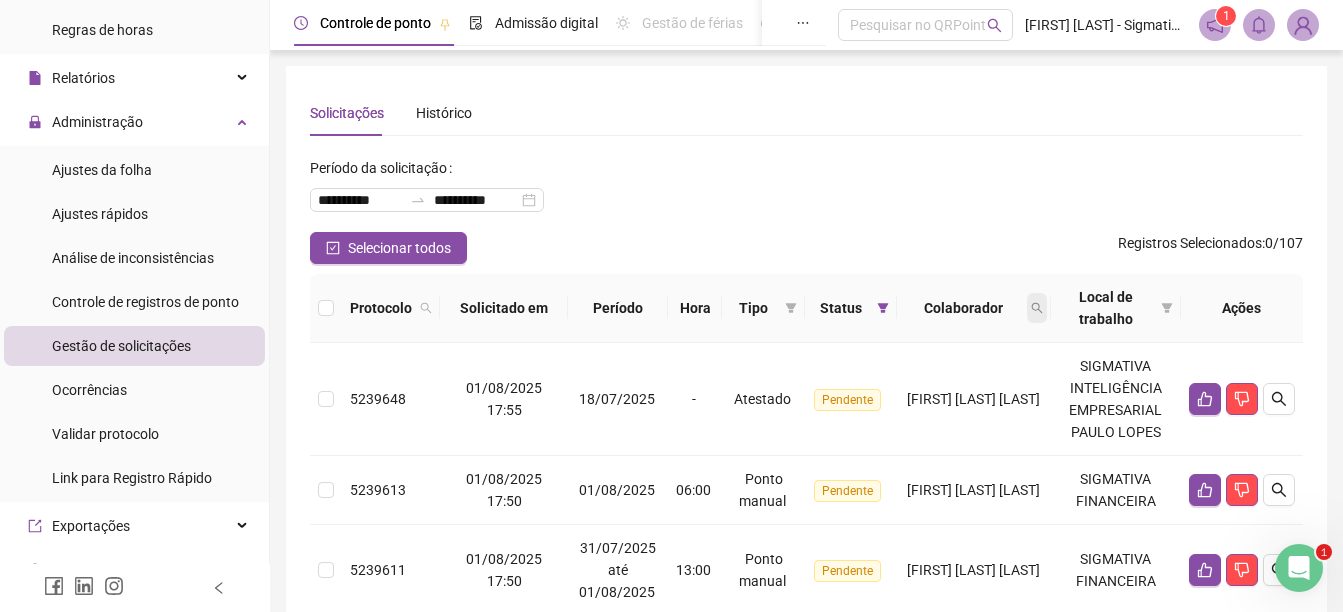 click 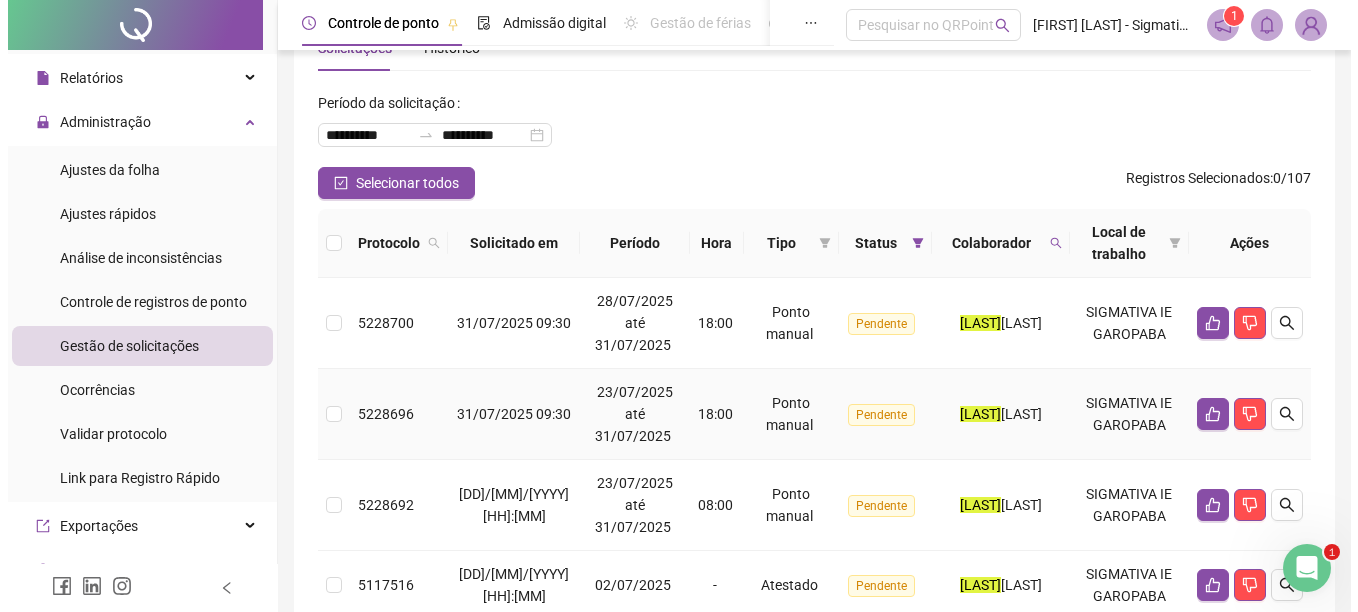 scroll, scrollTop: 100, scrollLeft: 0, axis: vertical 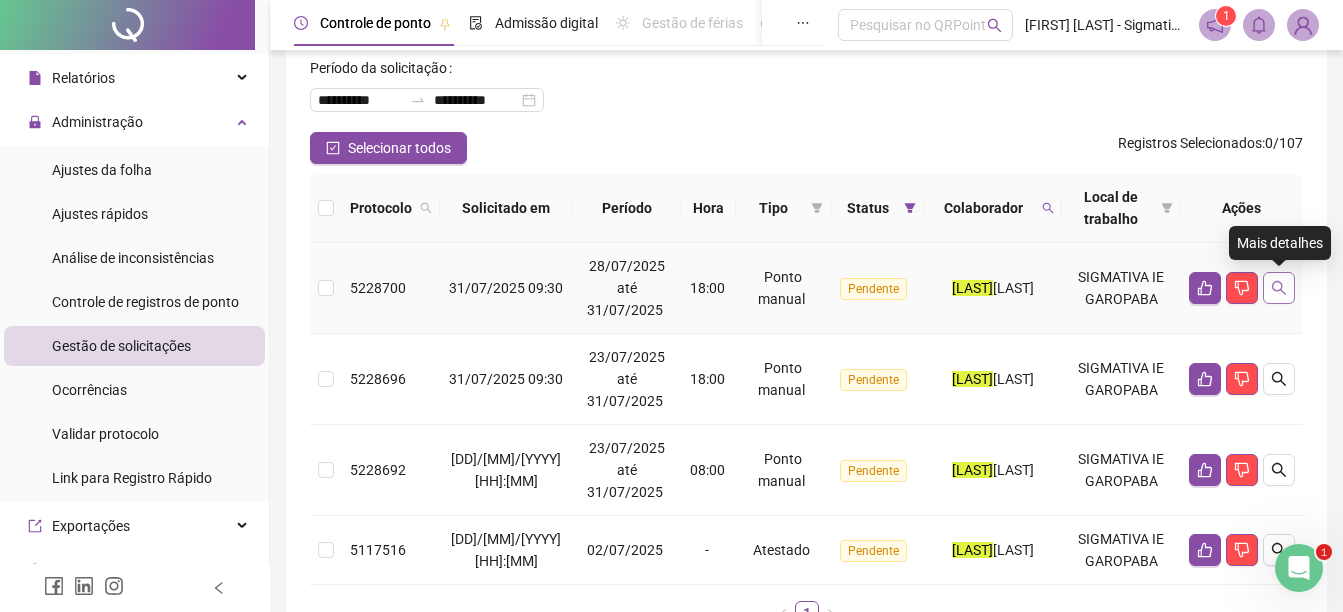 click at bounding box center (1279, 288) 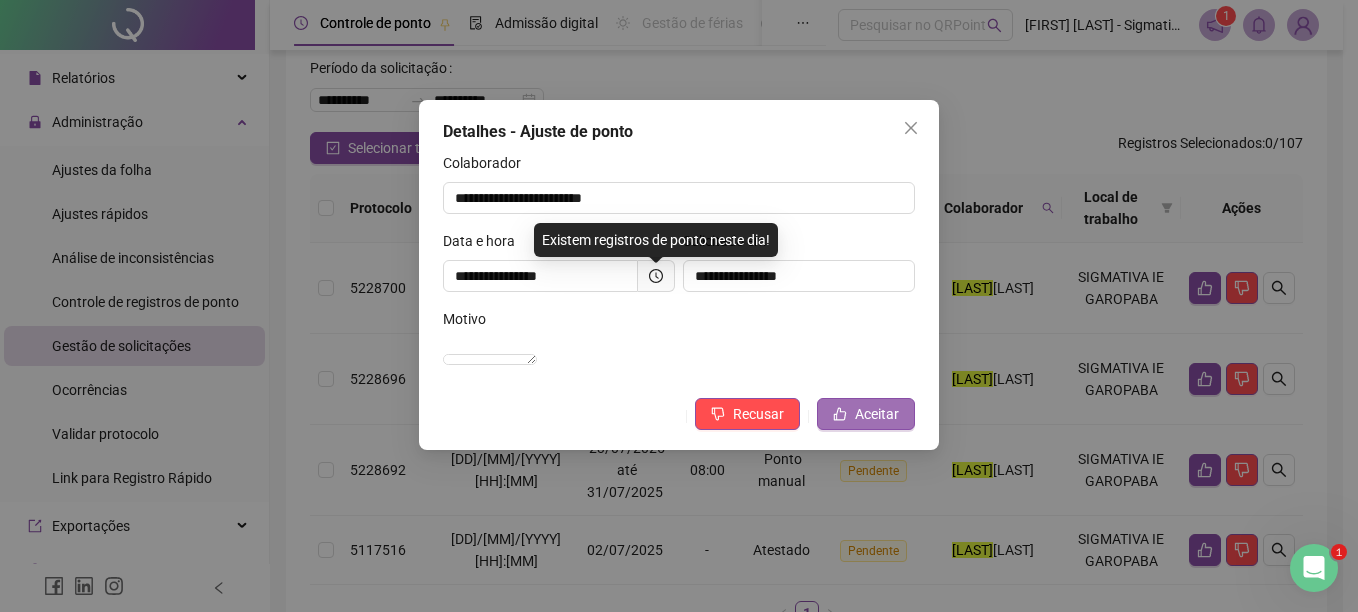 click on "Aceitar" at bounding box center [877, 414] 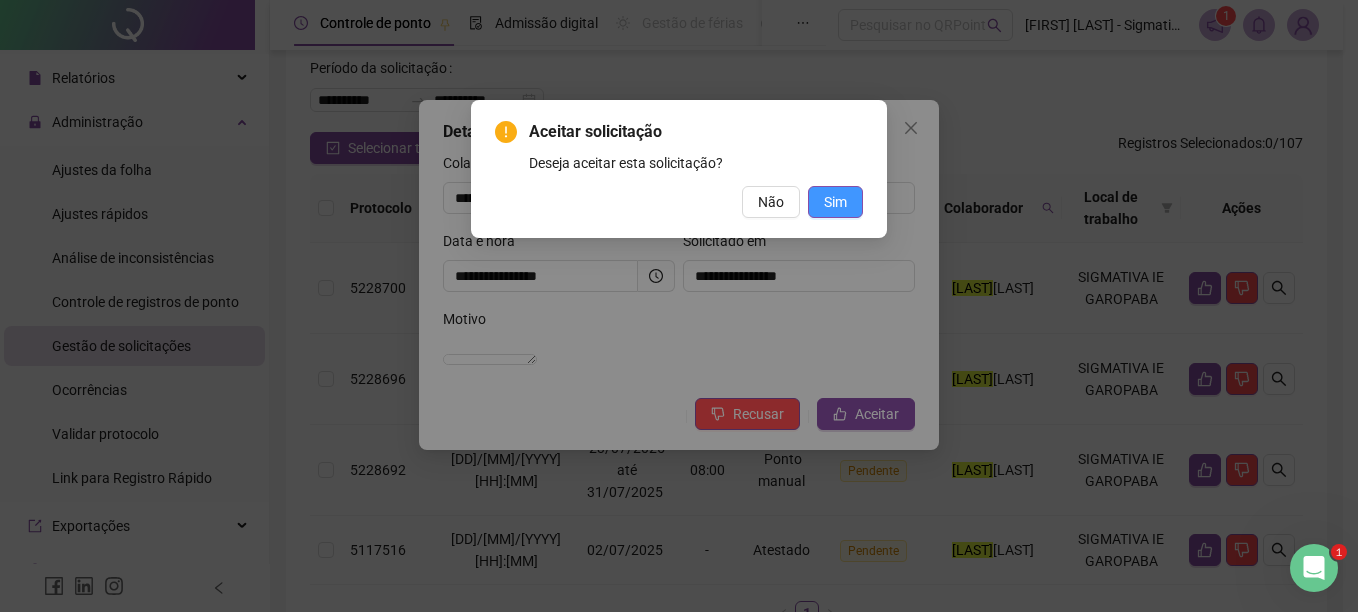 click on "Sim" at bounding box center (835, 202) 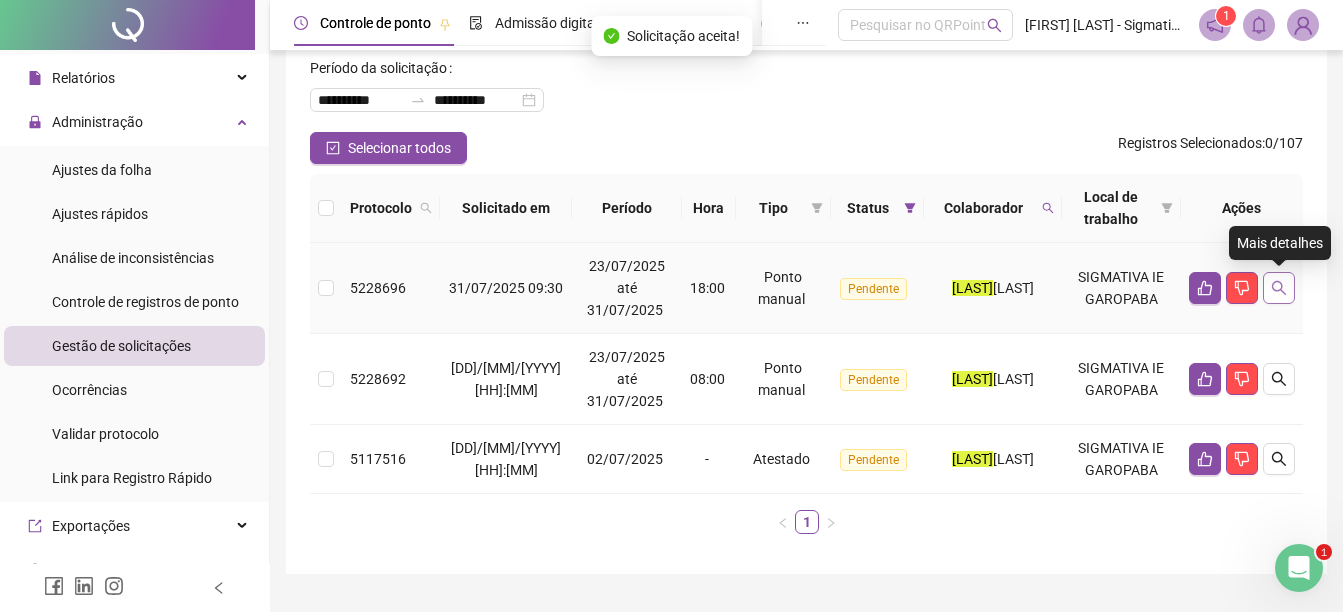 click 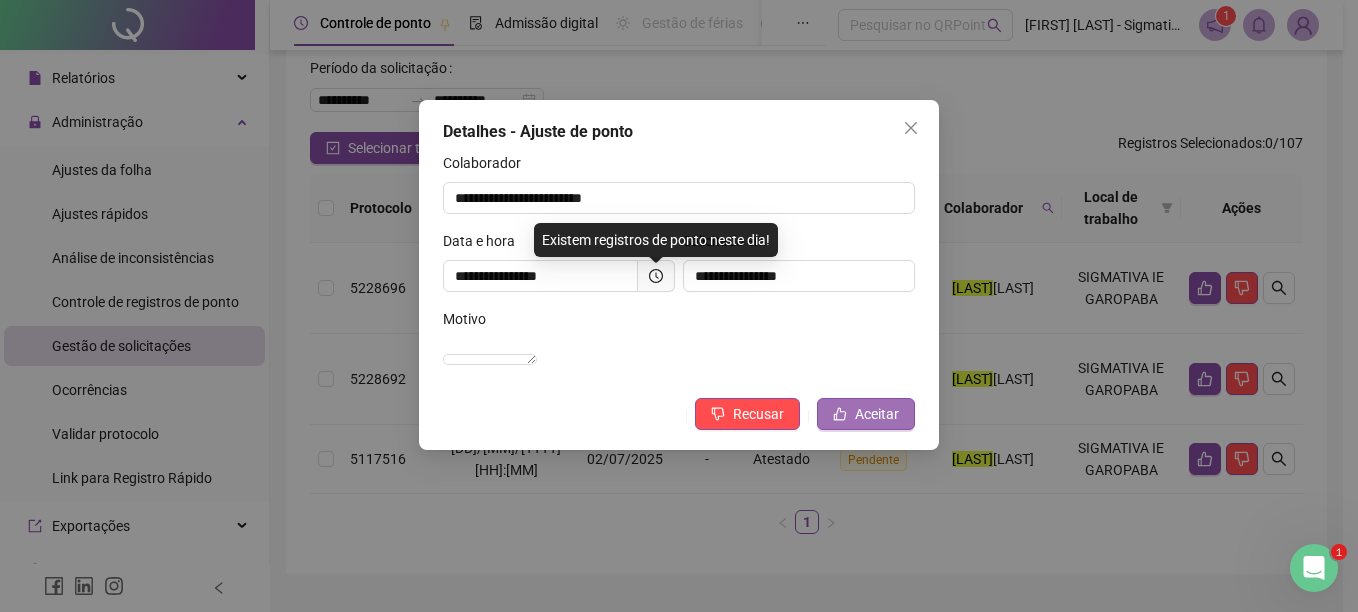 click on "Aceitar" at bounding box center (866, 414) 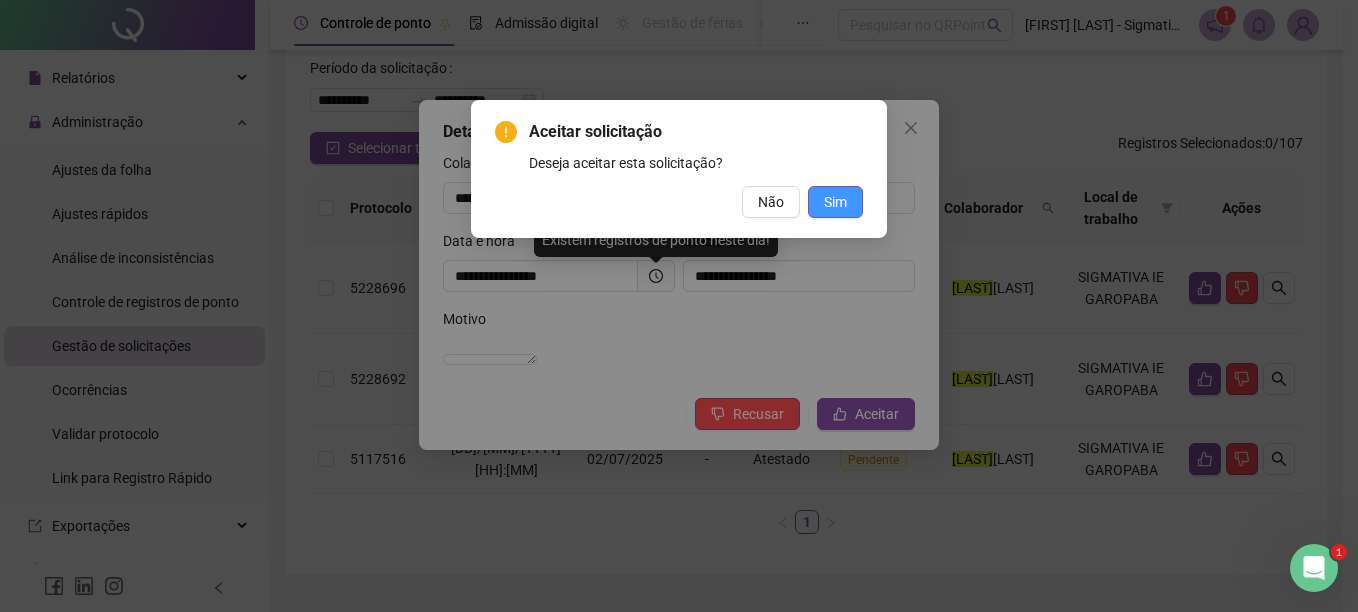 click on "Sim" at bounding box center (835, 202) 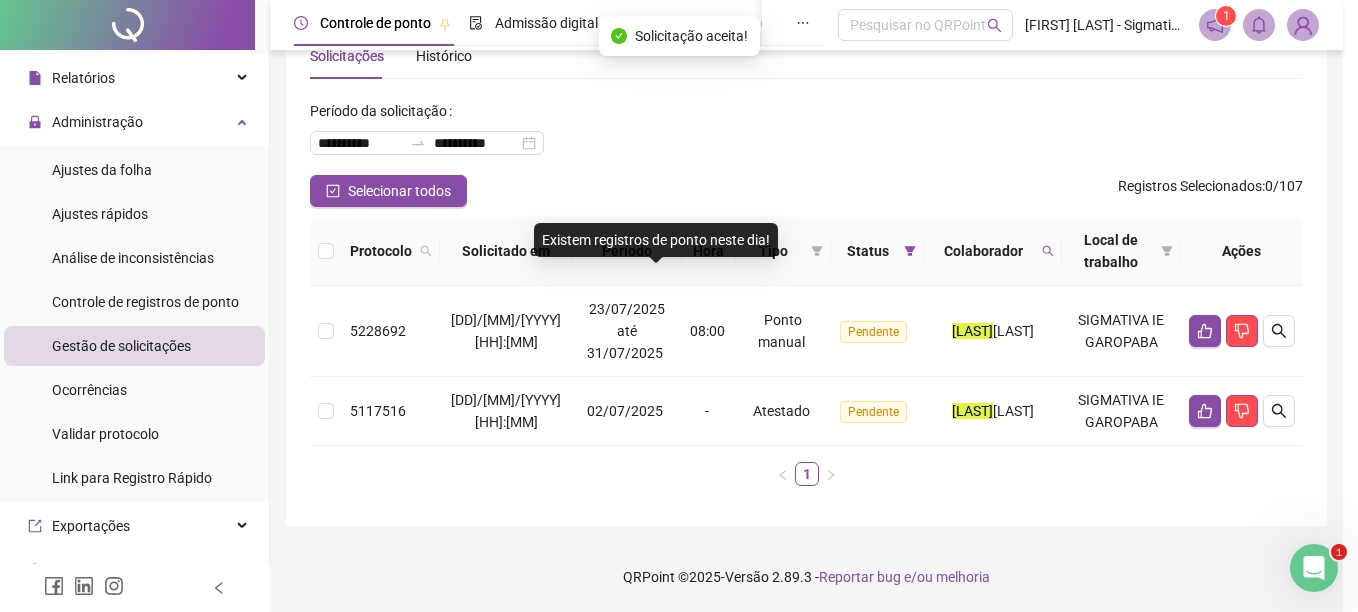 scroll, scrollTop: 57, scrollLeft: 0, axis: vertical 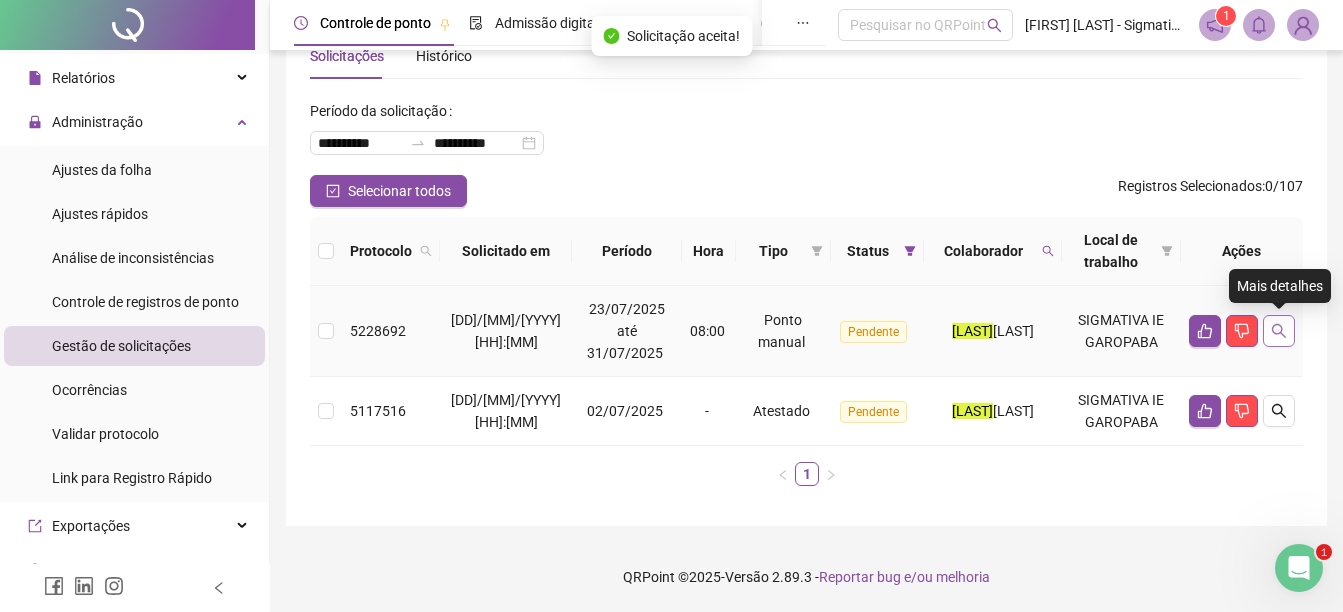 click 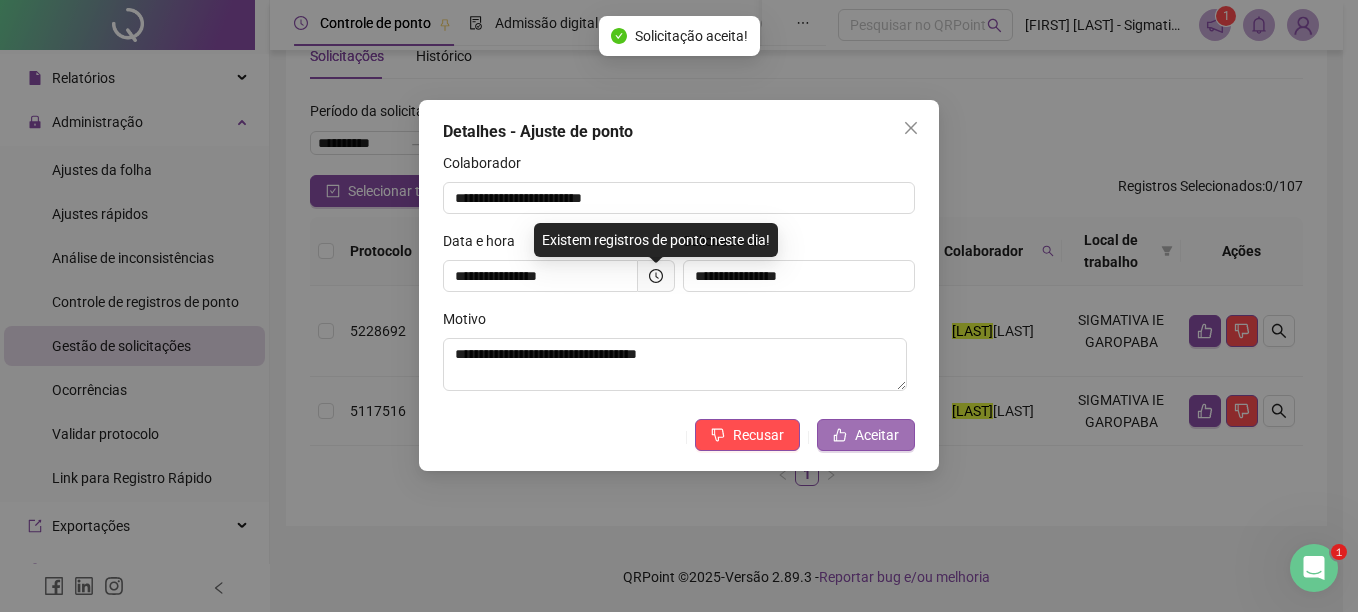 click on "Aceitar" at bounding box center (877, 435) 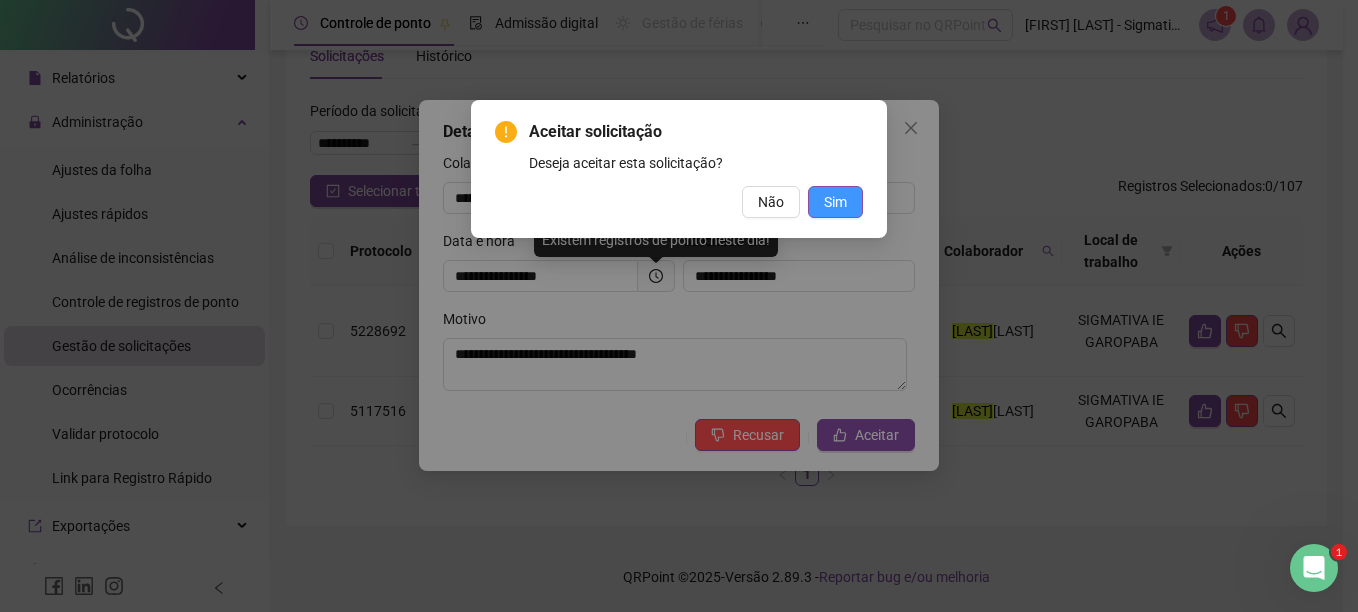 click on "Aceitar solicitação Deseja aceitar esta solicitação? Não Sim" at bounding box center (679, 169) 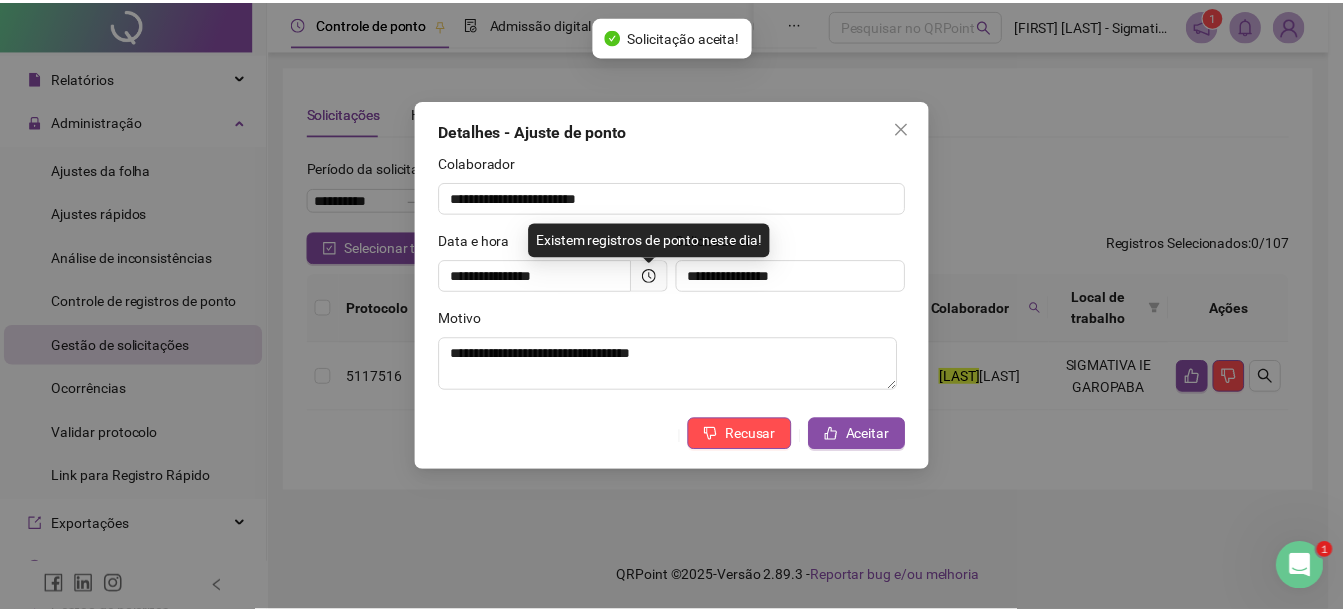 scroll, scrollTop: 0, scrollLeft: 0, axis: both 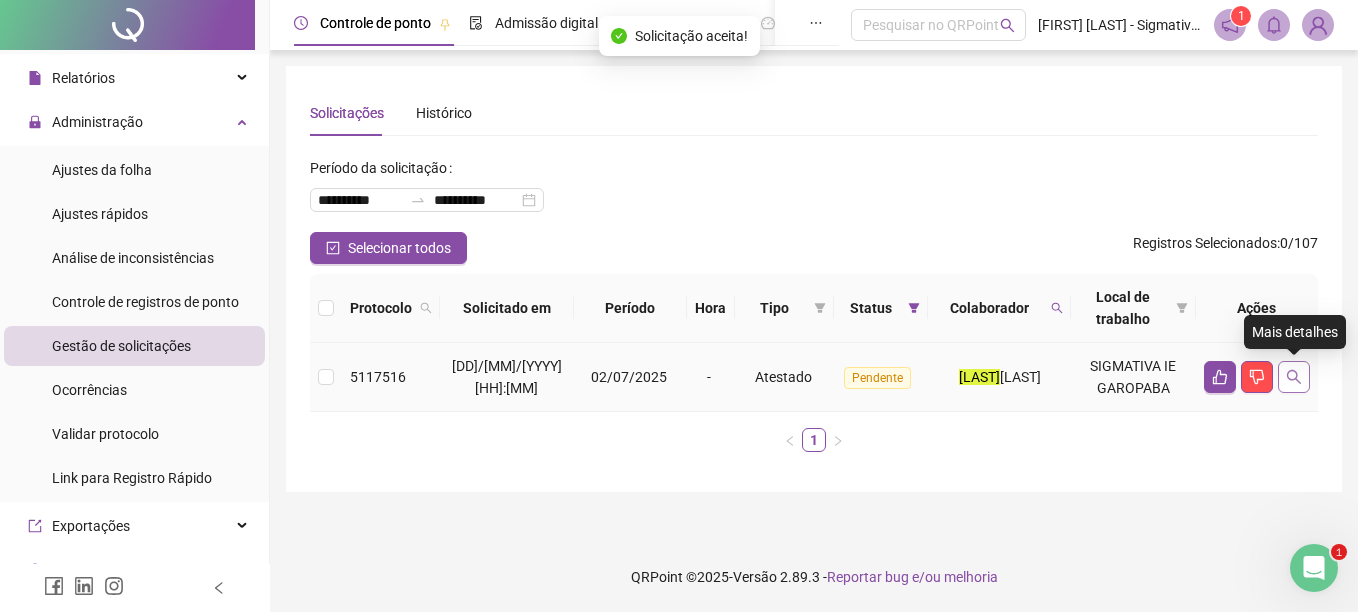 click 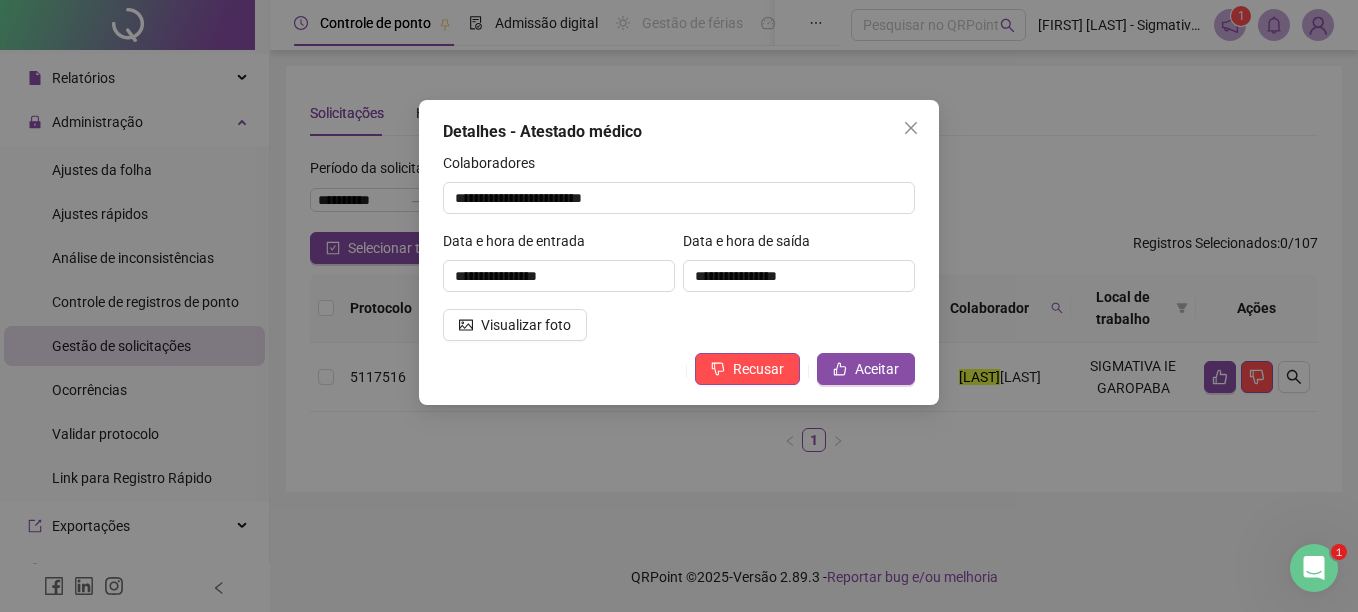 drag, startPoint x: 885, startPoint y: 371, endPoint x: 499, endPoint y: 354, distance: 386.37418 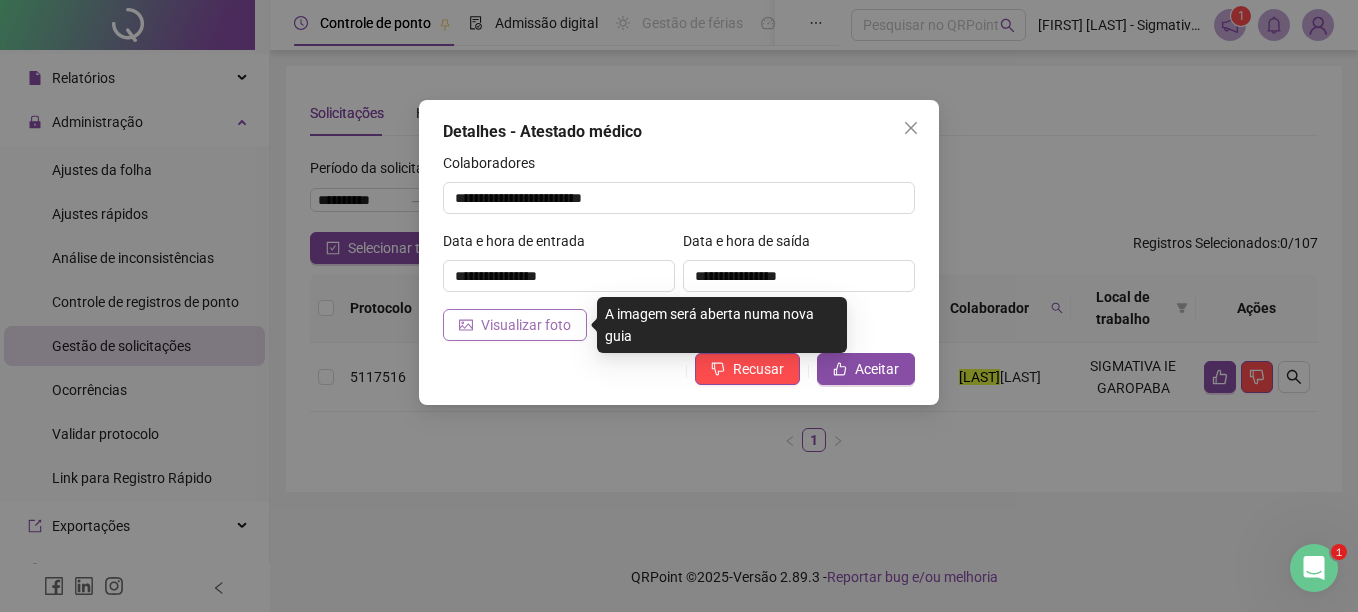 click on "Visualizar foto" at bounding box center (526, 325) 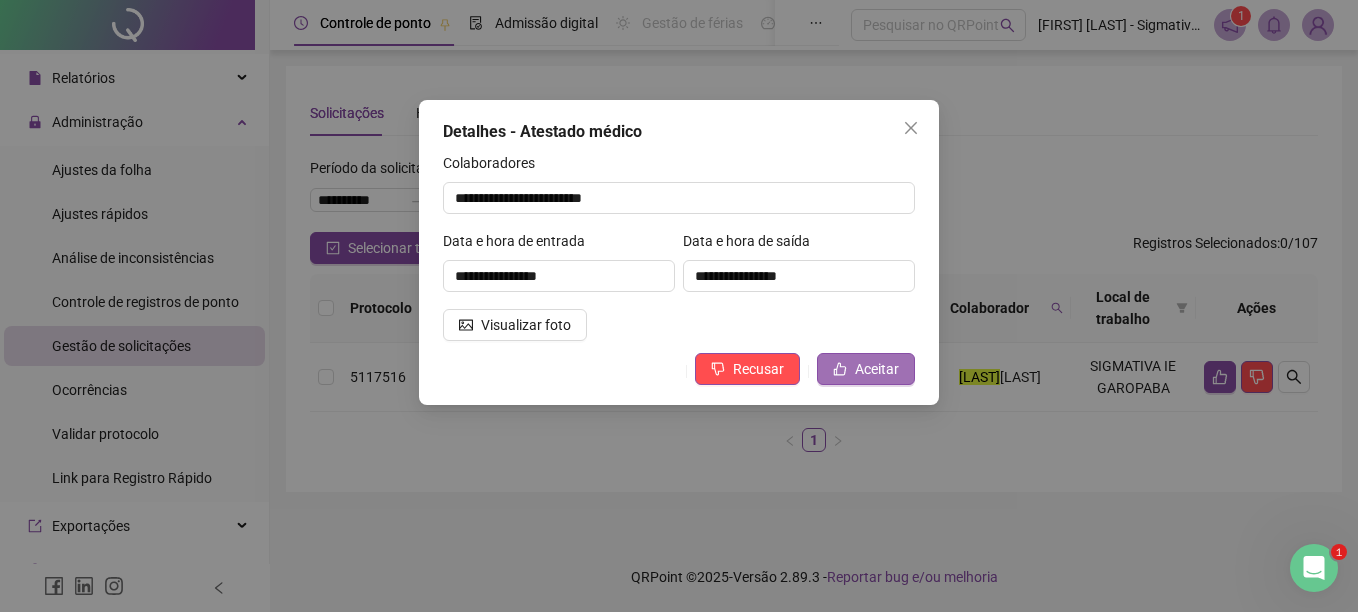click on "Aceitar" at bounding box center (877, 369) 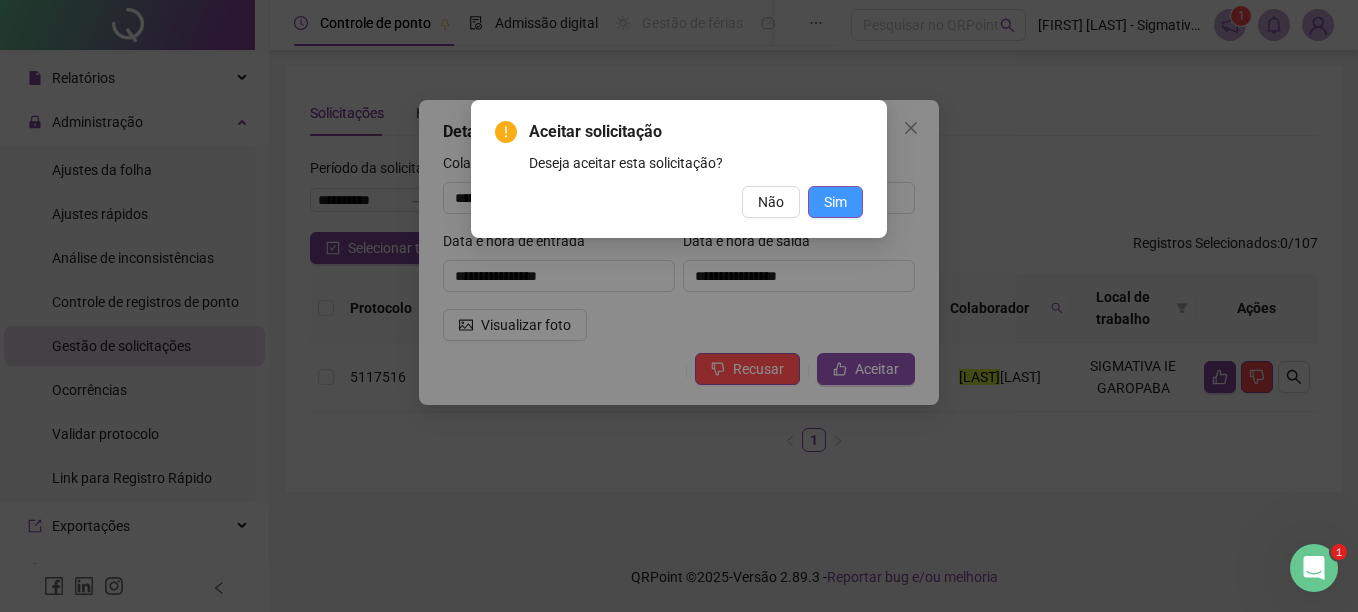 click on "Sim" at bounding box center (835, 202) 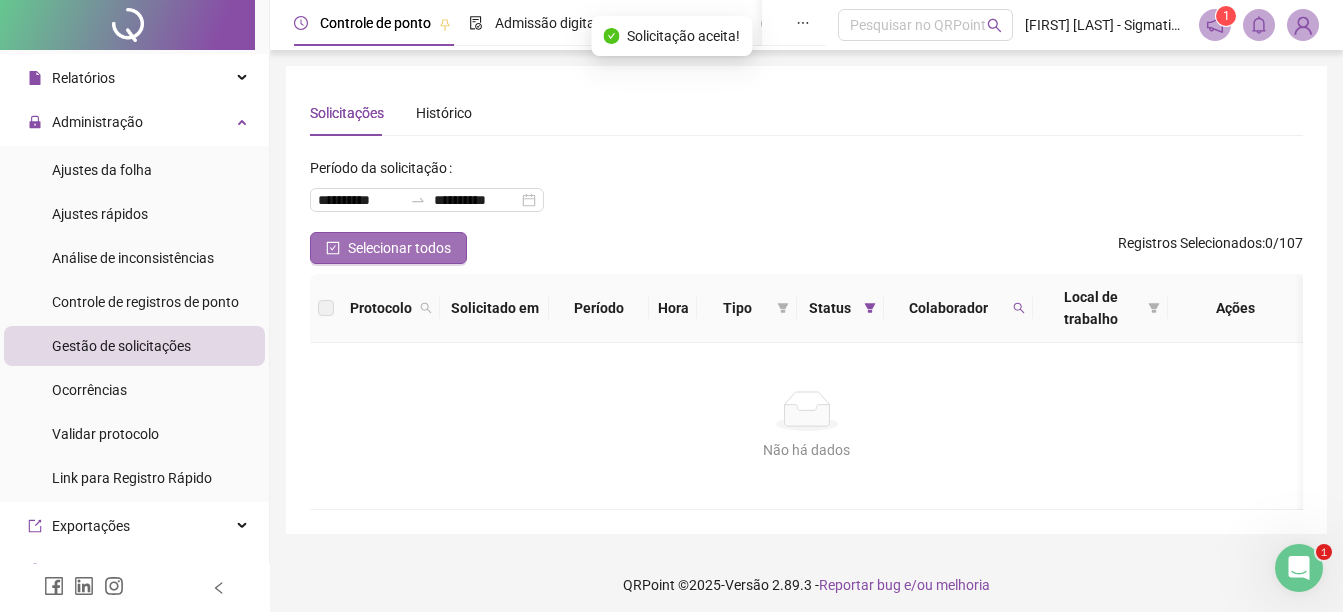 click on "Selecionar todos" at bounding box center (399, 248) 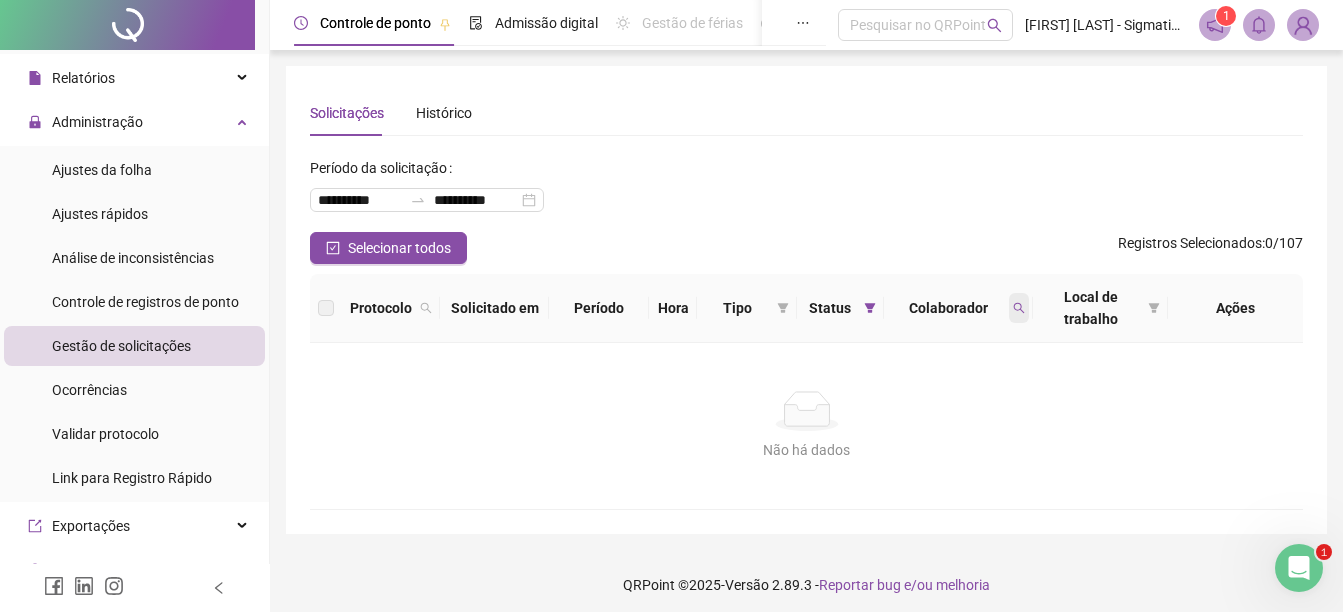 click 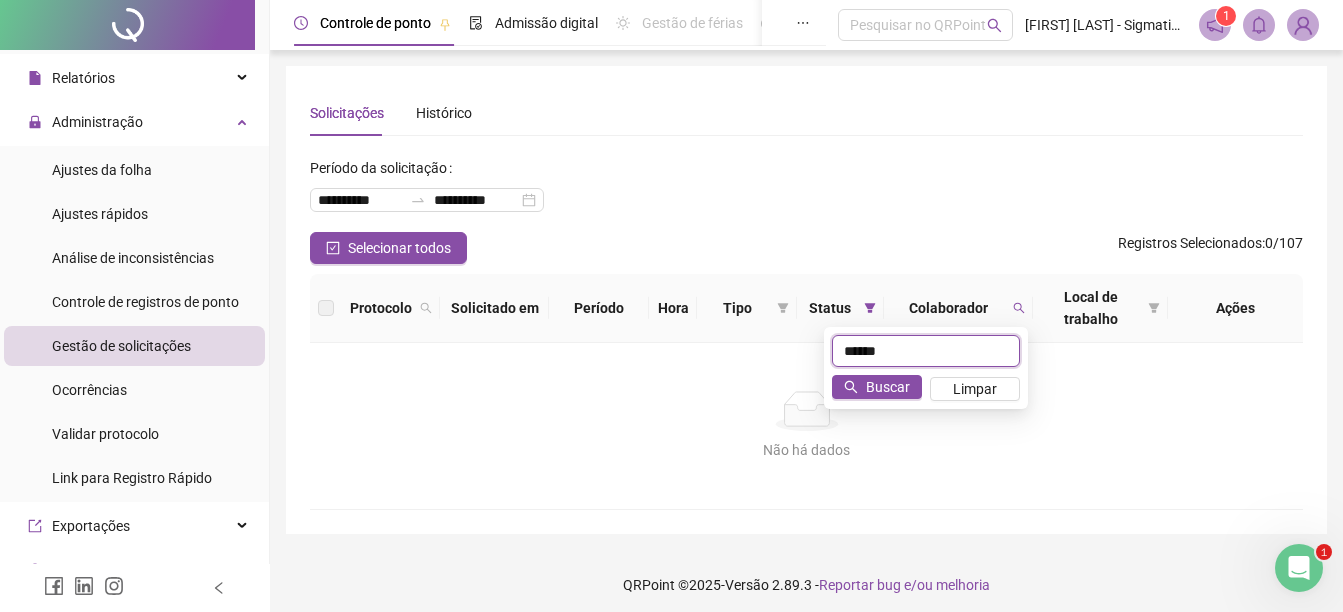 type on "******" 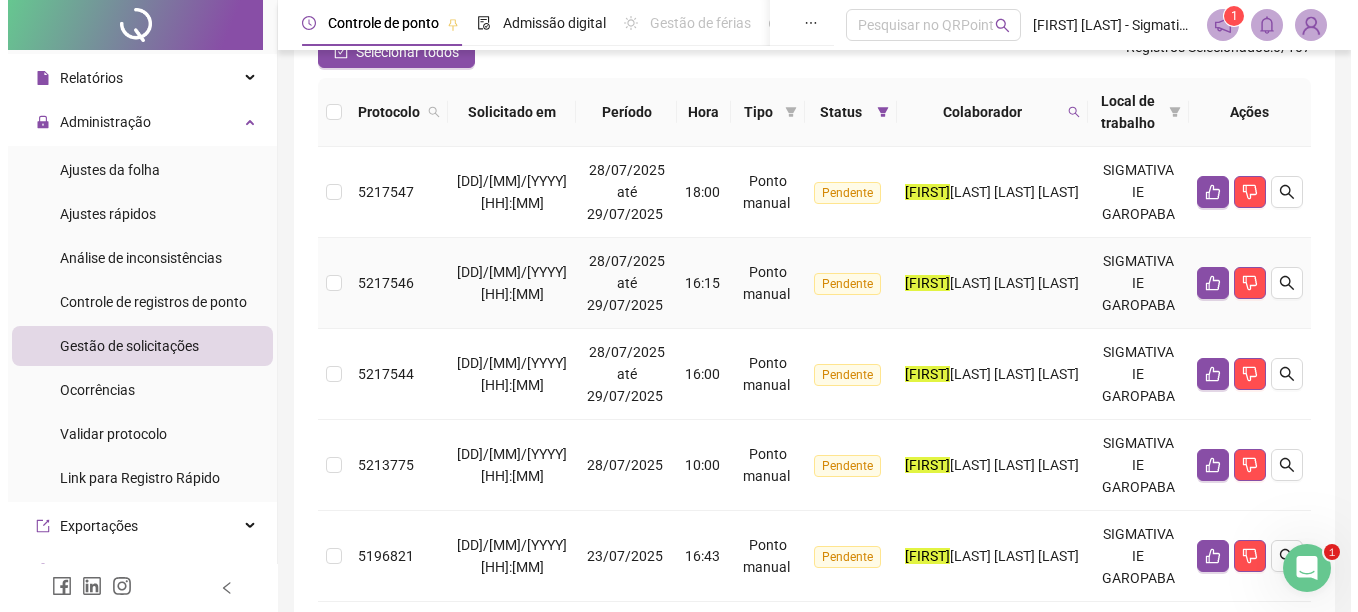 scroll, scrollTop: 200, scrollLeft: 0, axis: vertical 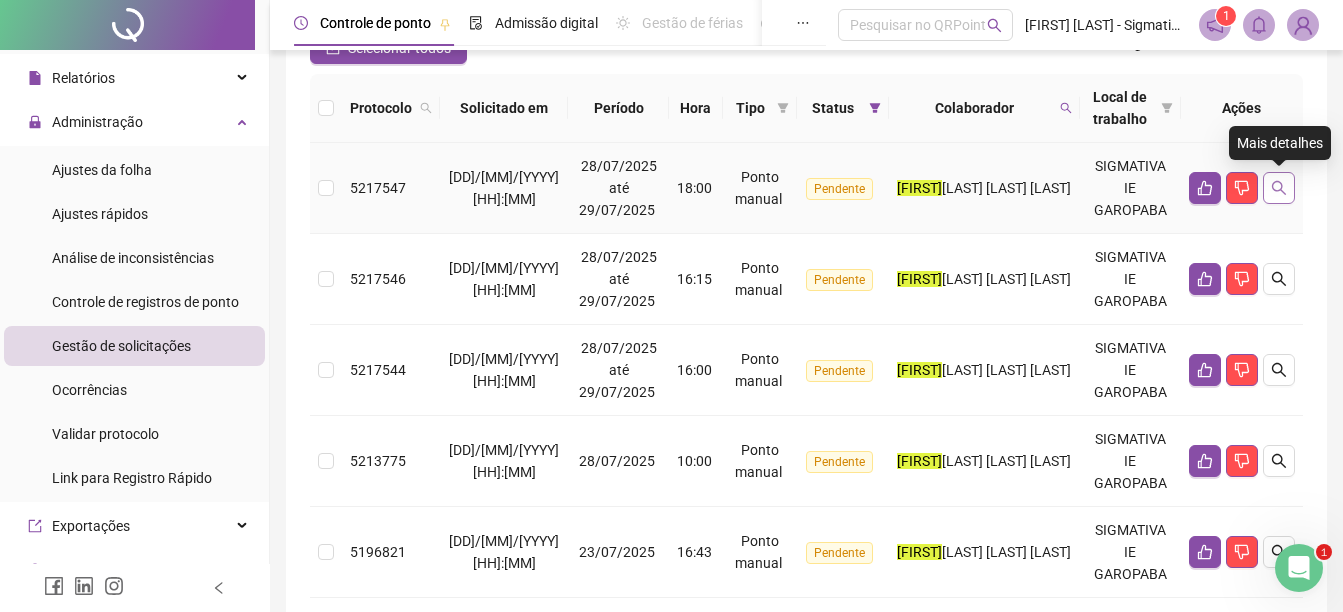 click 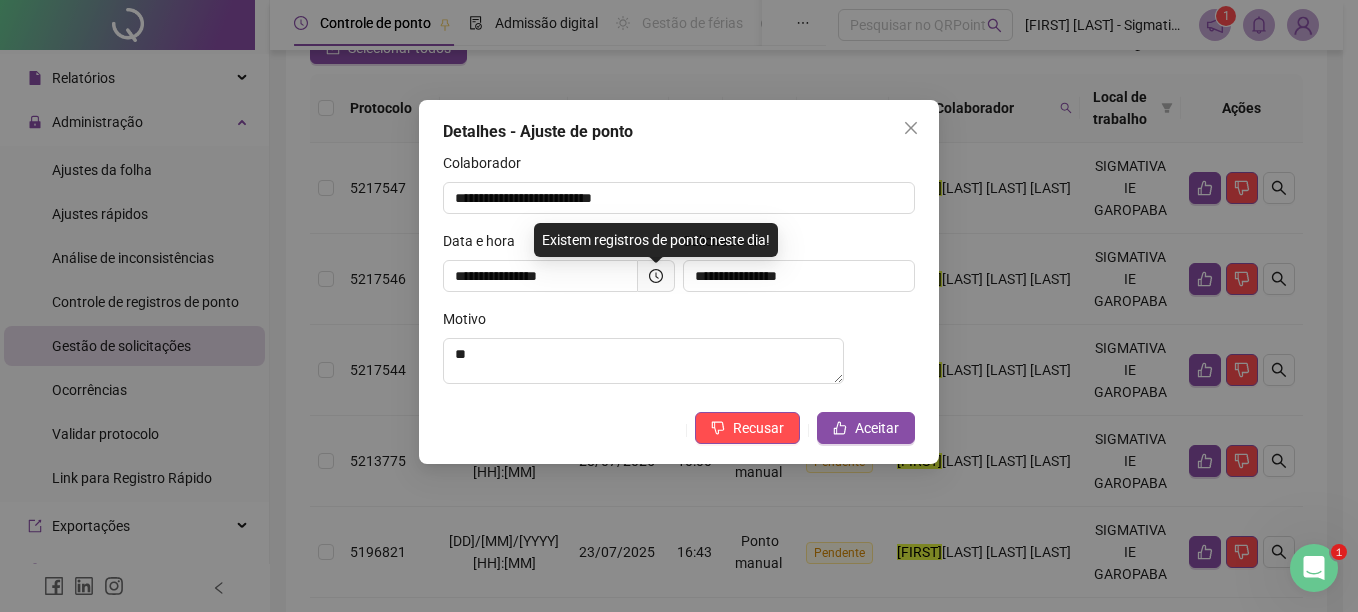 click on "**********" at bounding box center [679, 282] 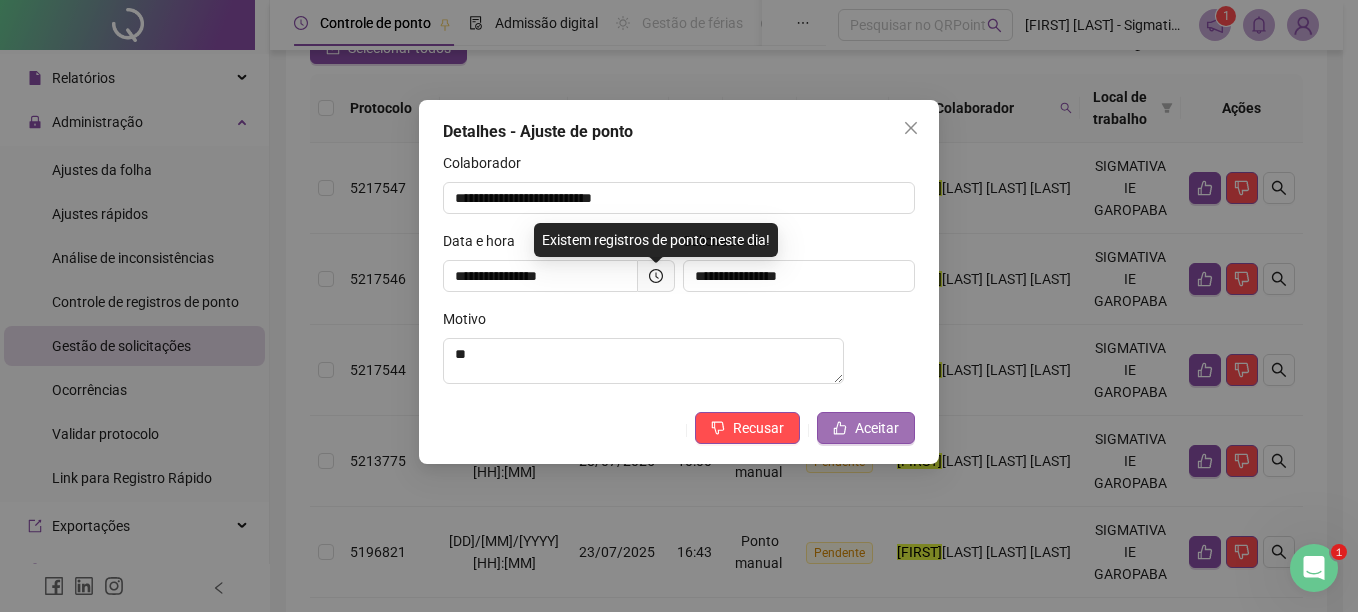 click on "Aceitar" at bounding box center [877, 428] 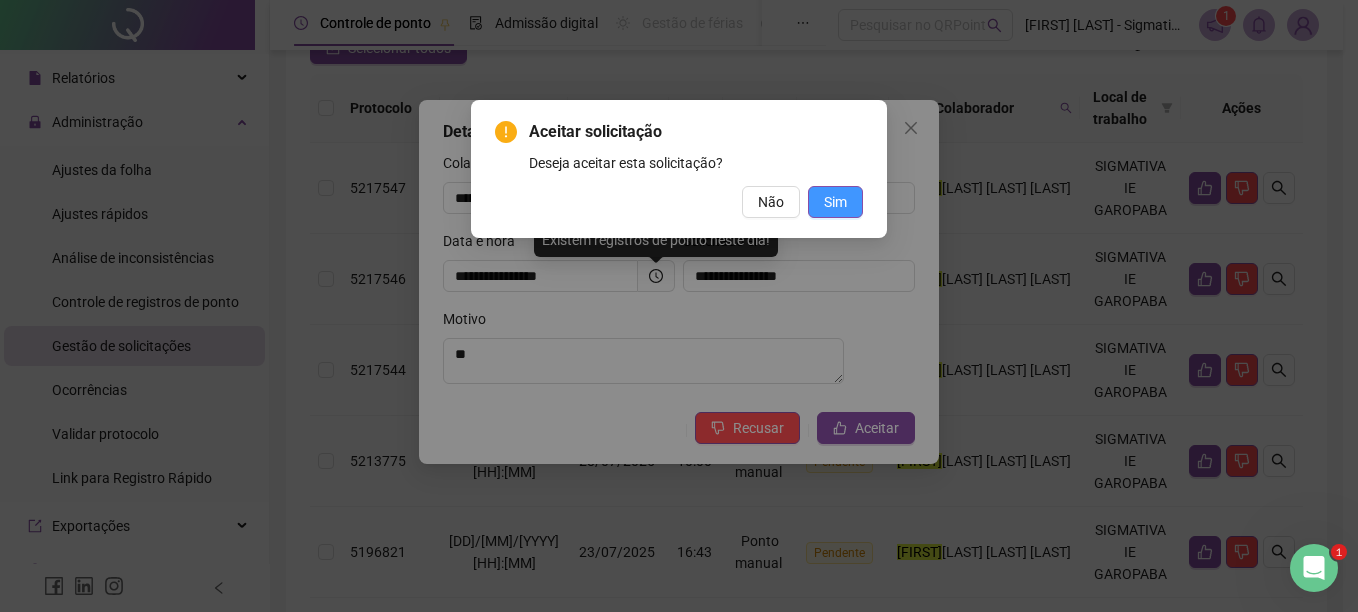 click on "Sim" at bounding box center [835, 202] 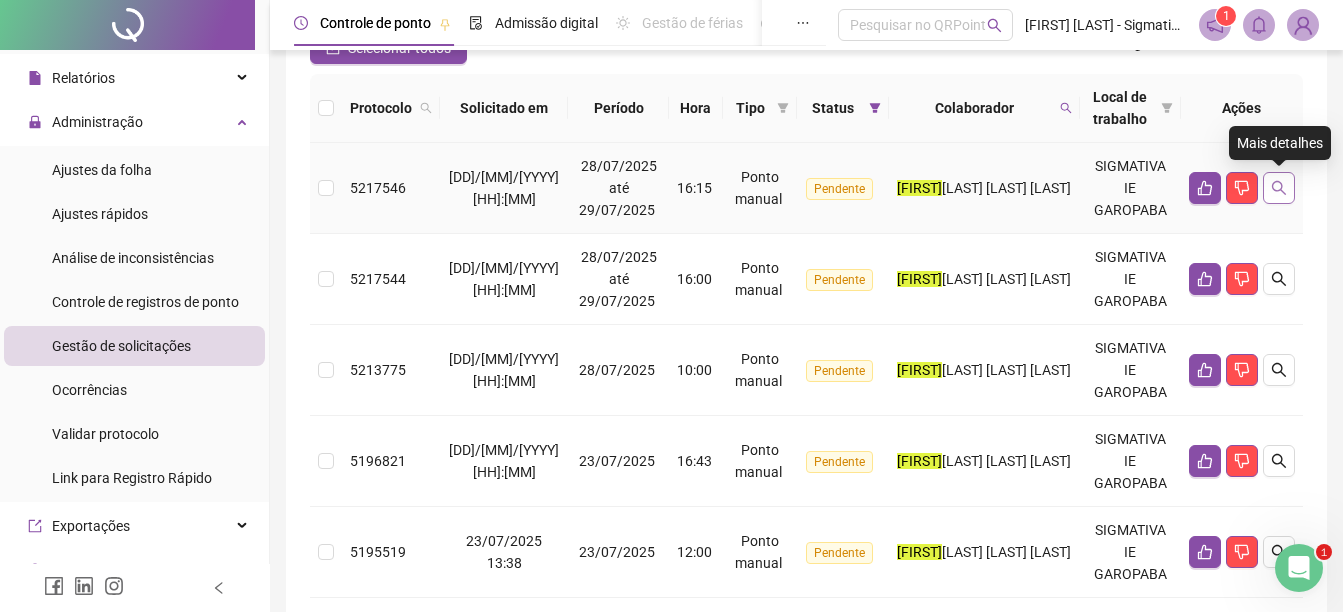 click 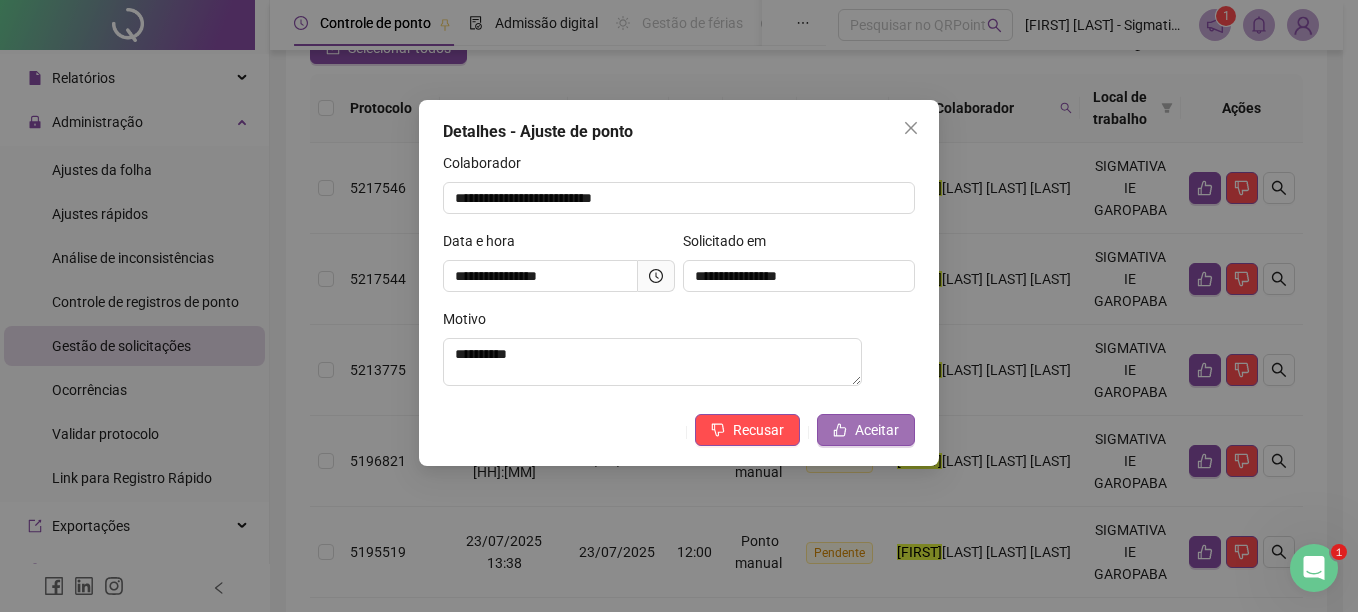 click on "Aceitar" at bounding box center [877, 430] 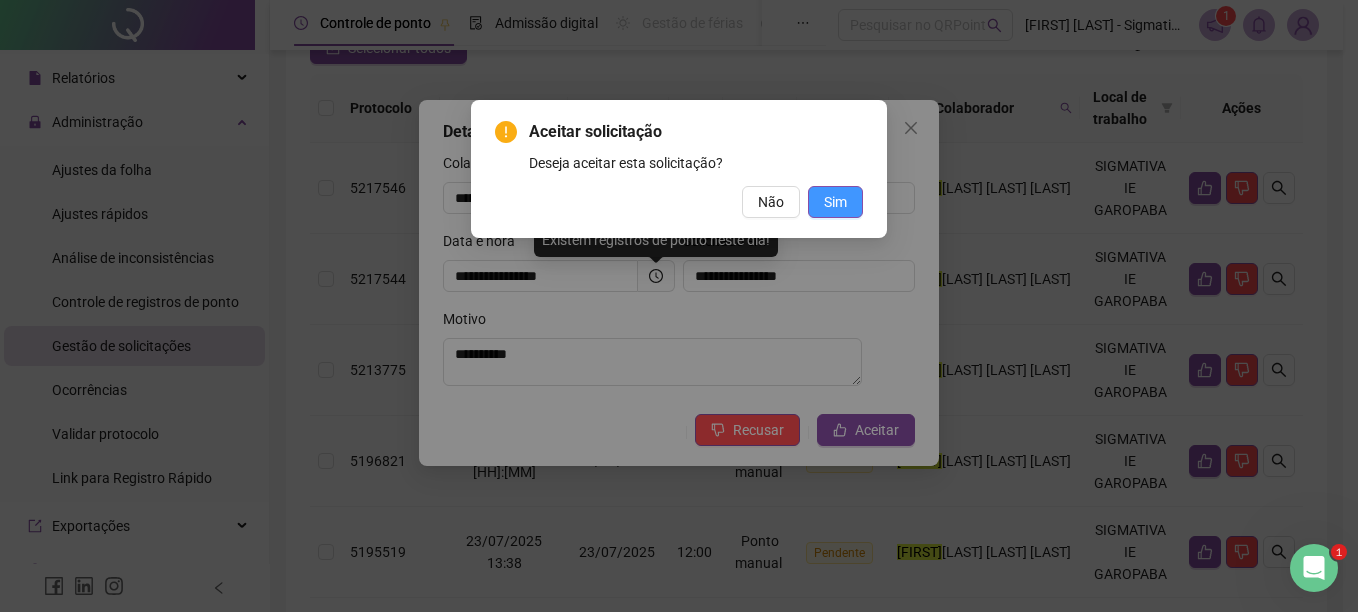 click on "Sim" at bounding box center (835, 202) 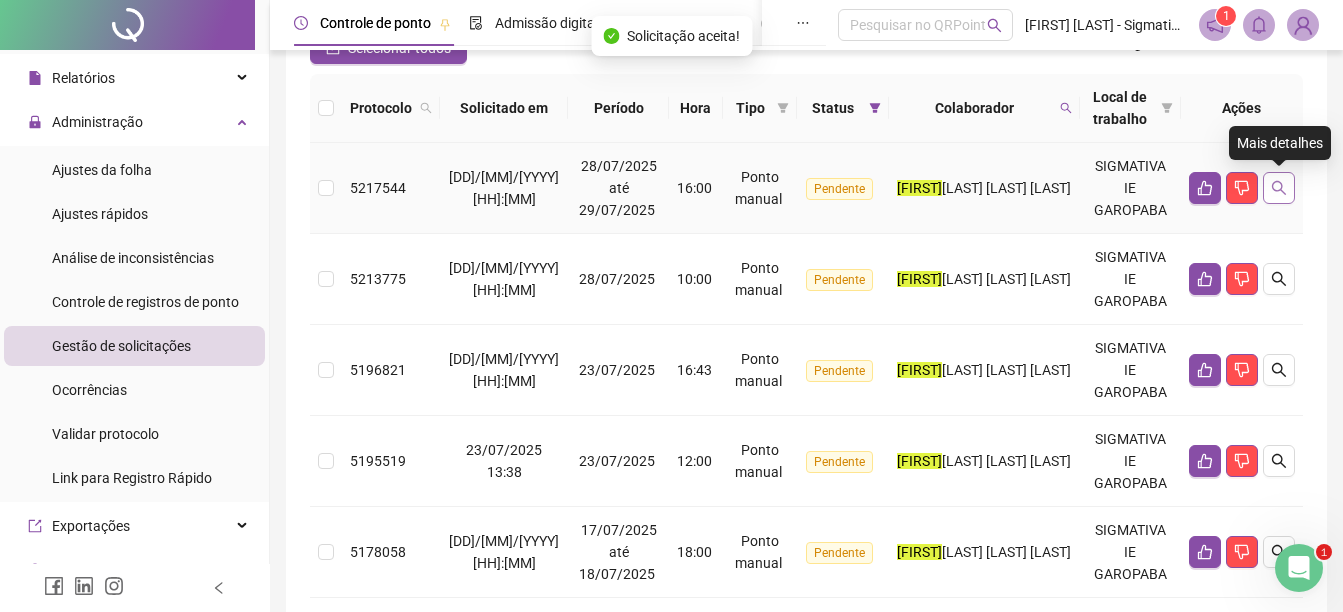 click 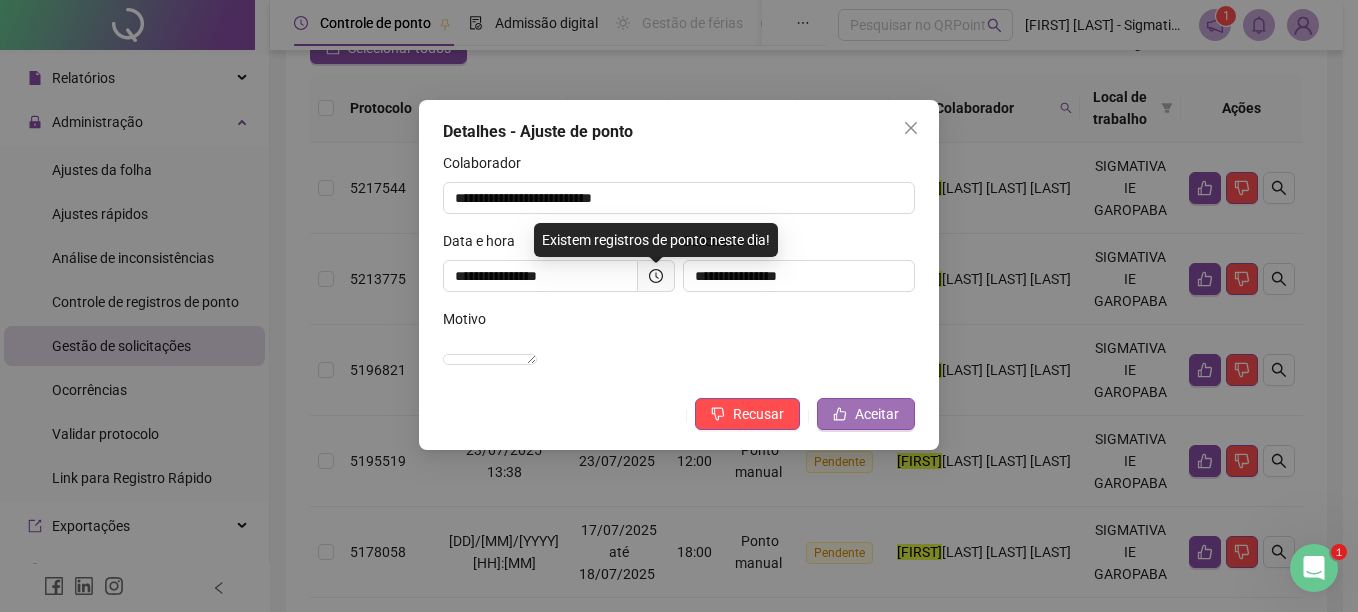 click on "Aceitar" at bounding box center (877, 414) 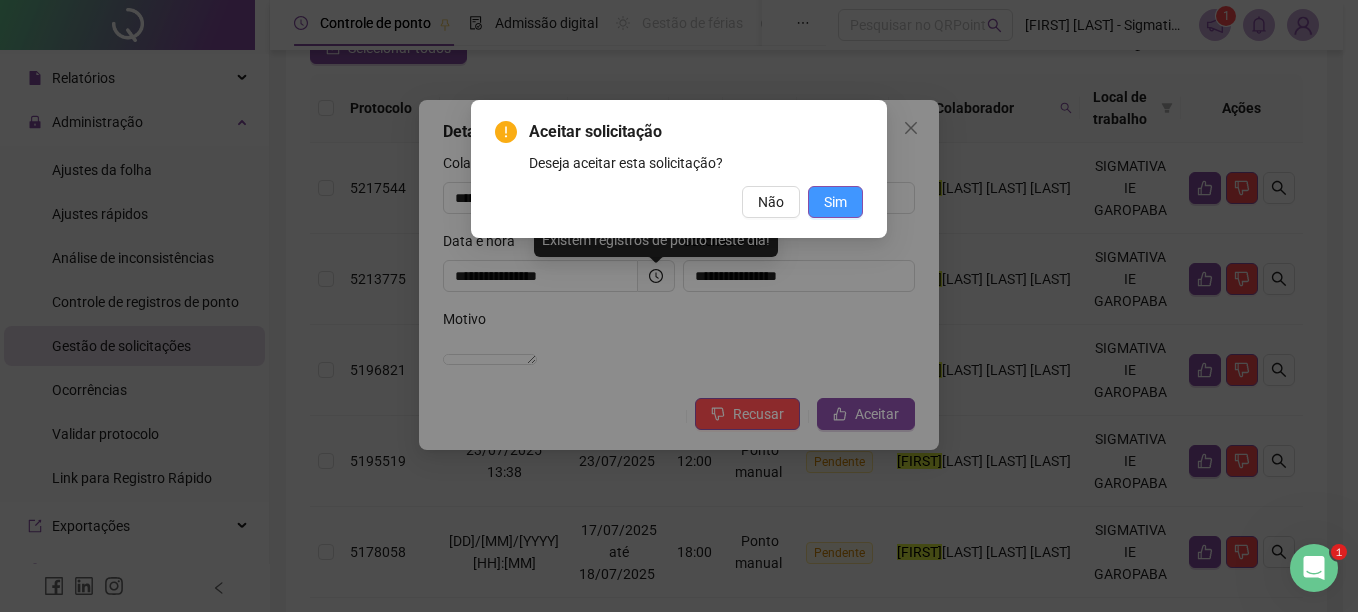 click on "Sim" at bounding box center (835, 202) 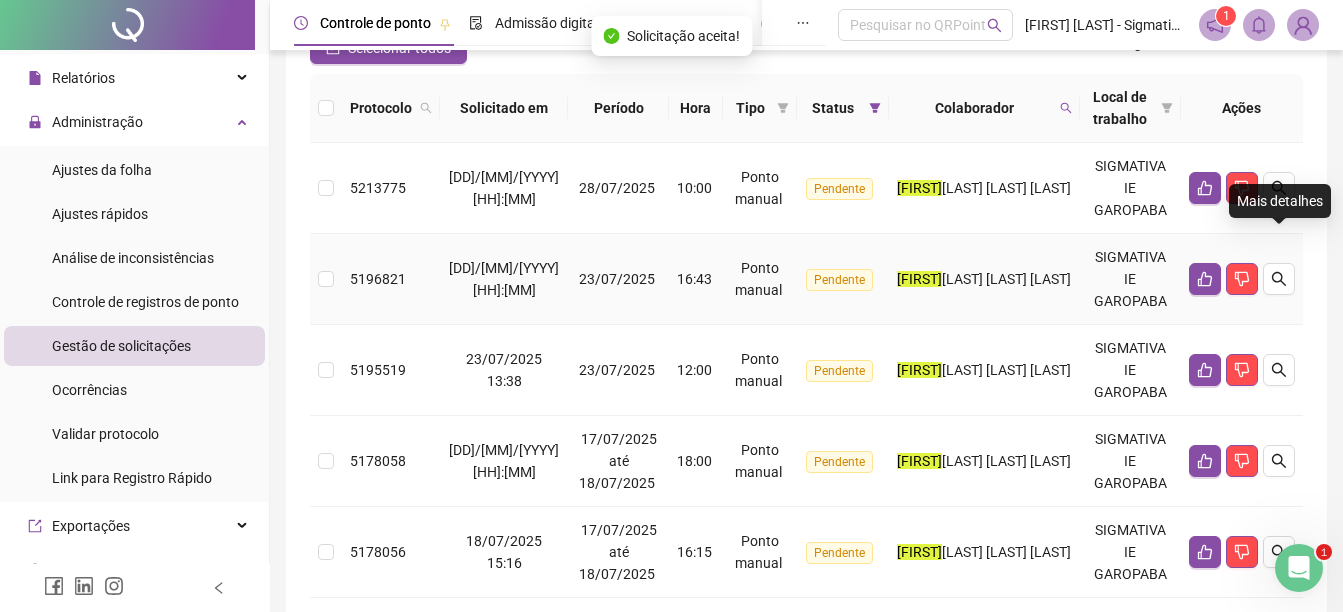click on "Mais detalhes" at bounding box center [1280, 201] 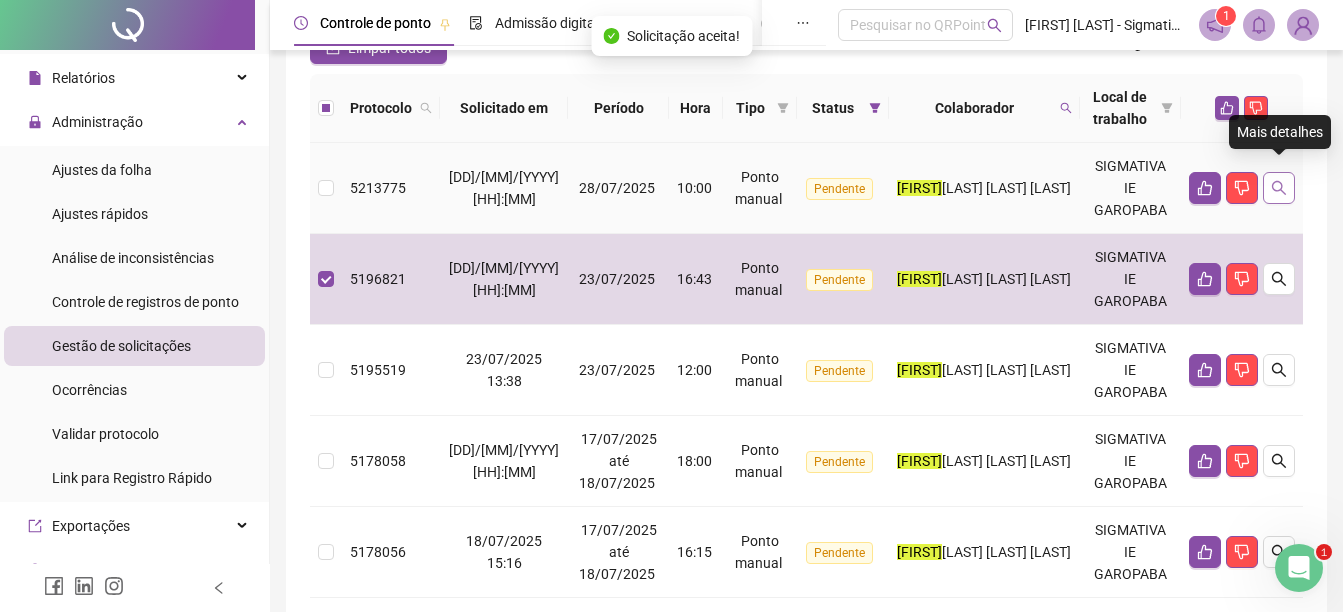 click at bounding box center (1279, 188) 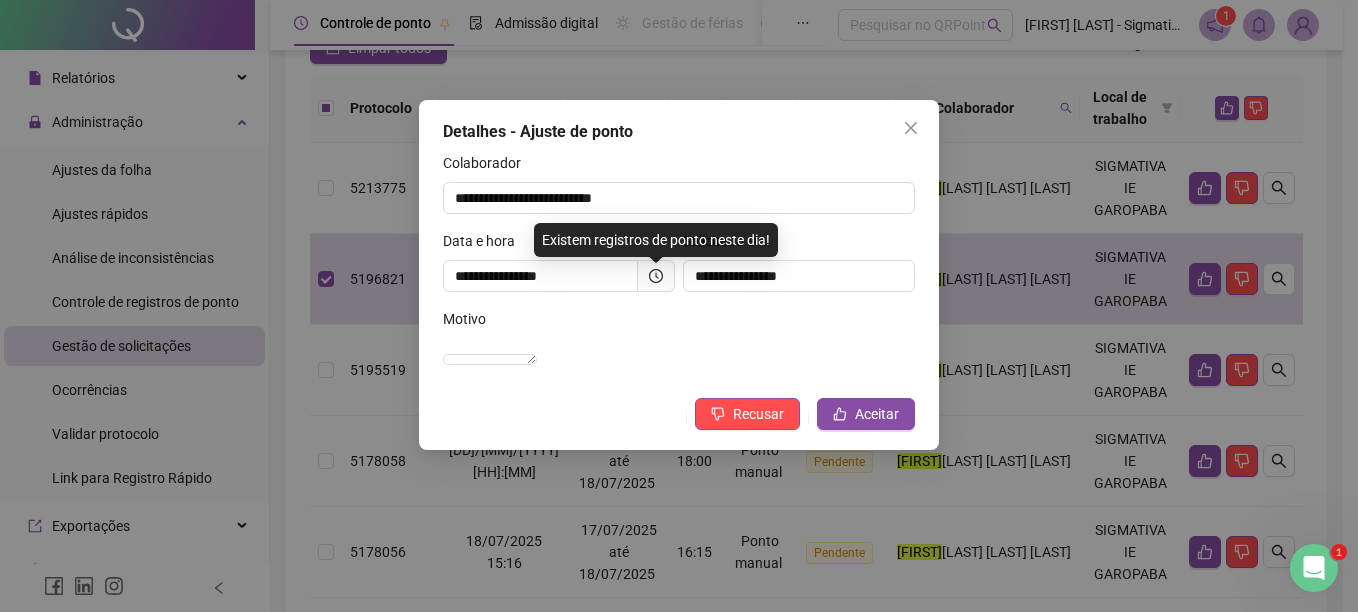 click on "**********" at bounding box center (679, 275) 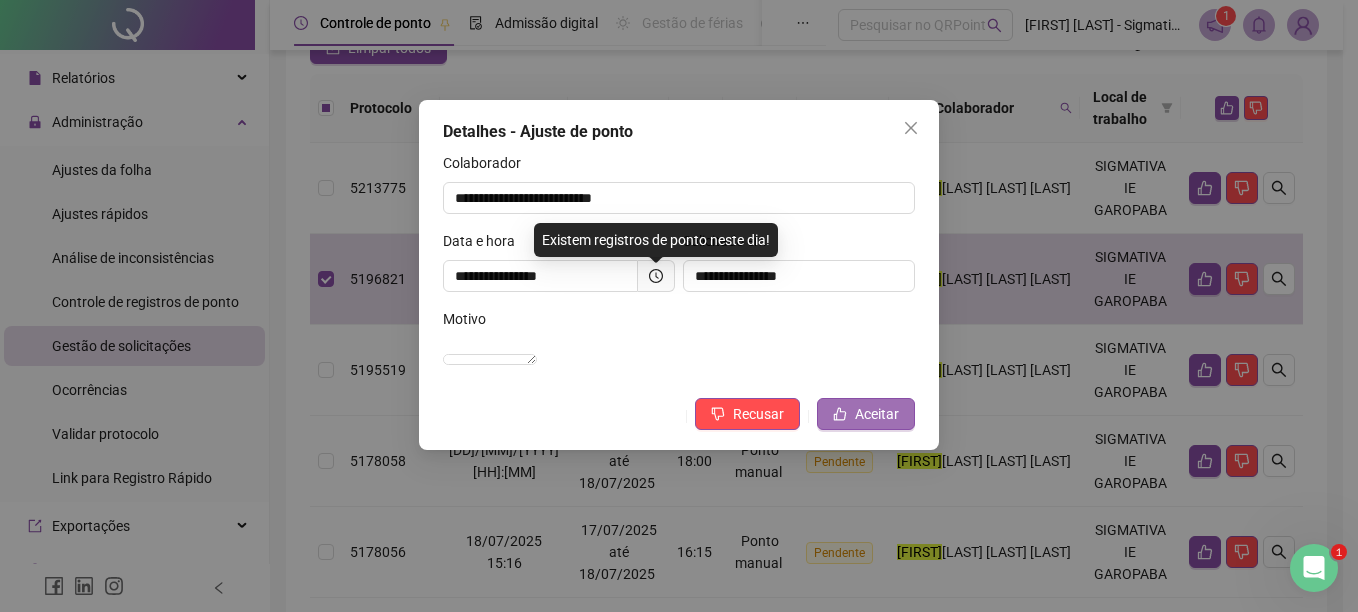 click on "Aceitar" at bounding box center (877, 414) 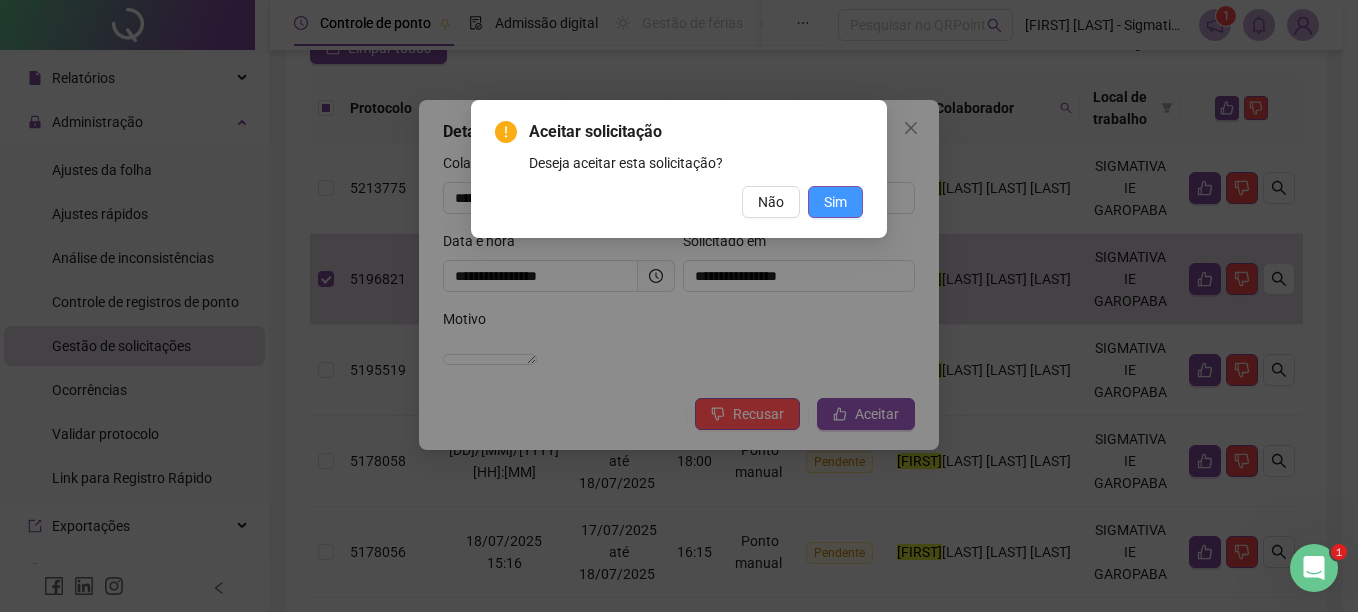 click on "Sim" at bounding box center (835, 202) 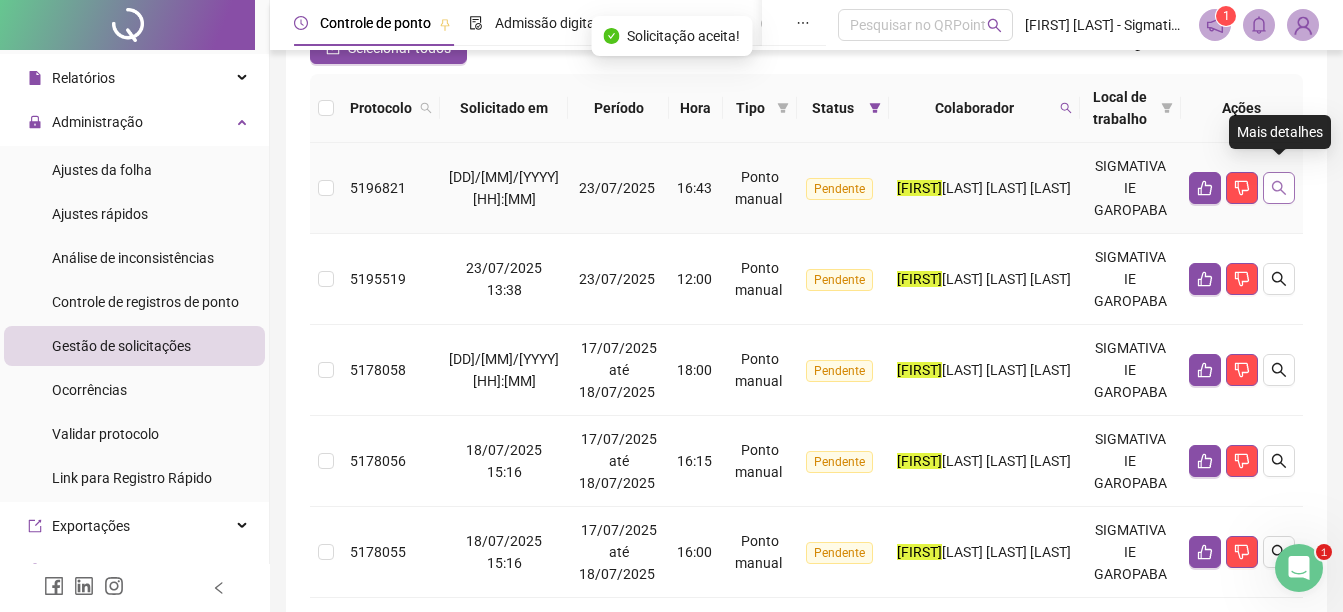 click 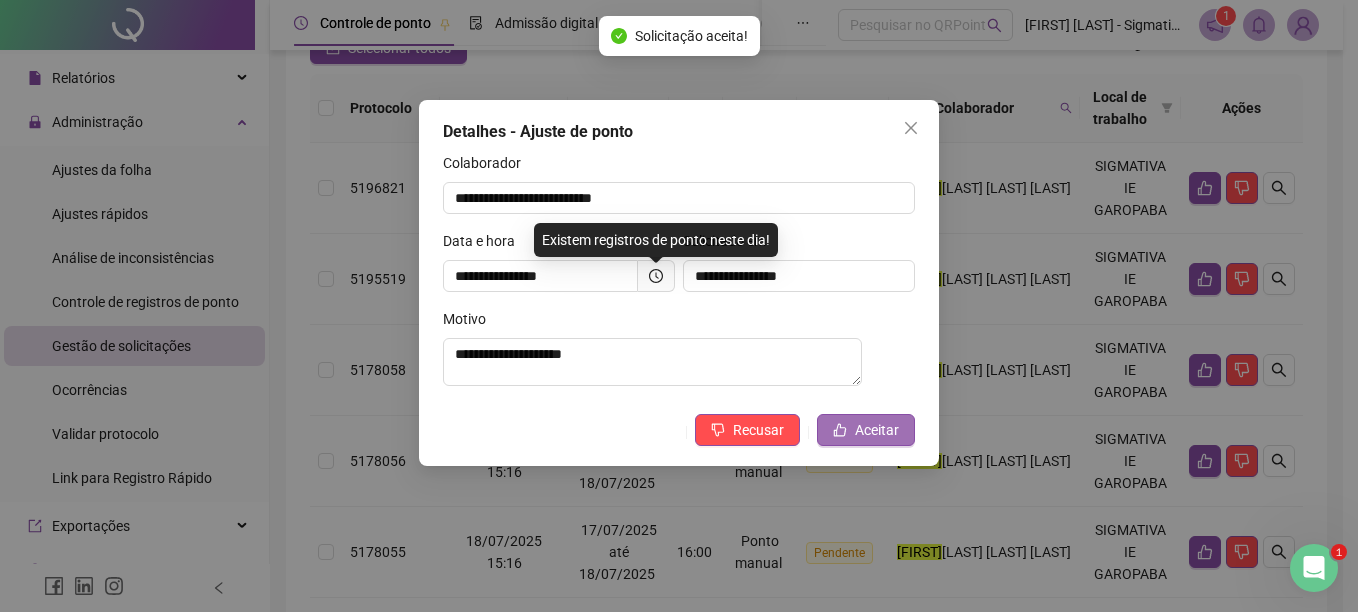 click on "Aceitar" at bounding box center [877, 430] 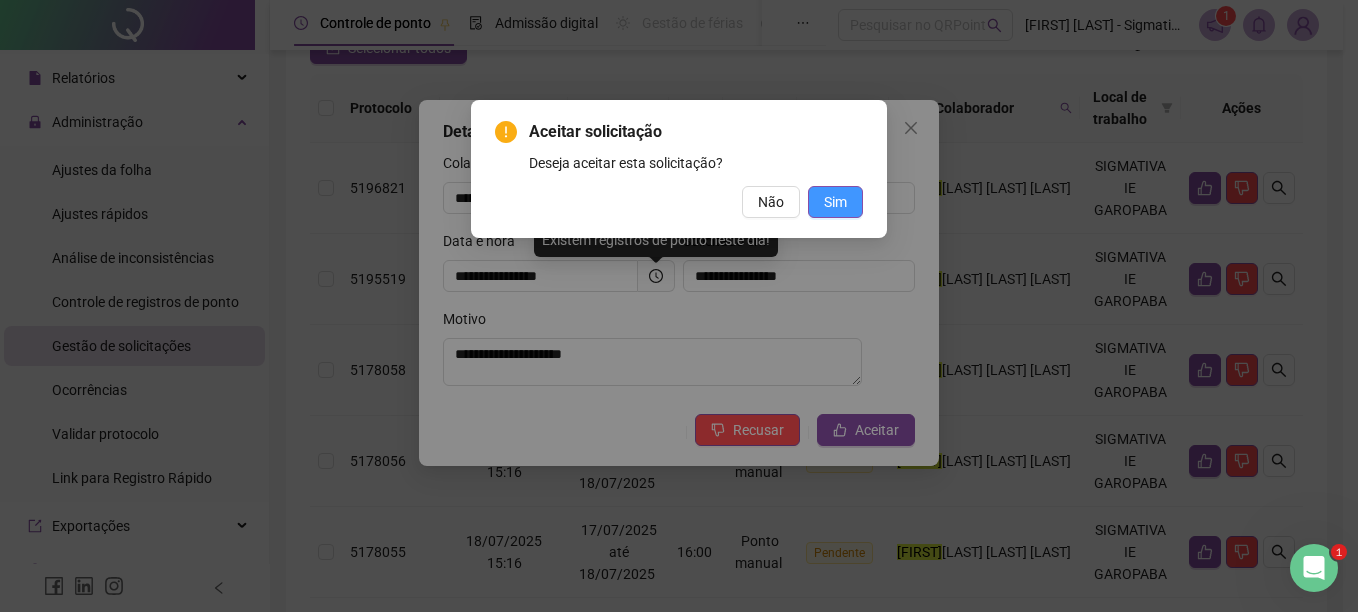 click on "Sim" at bounding box center (835, 202) 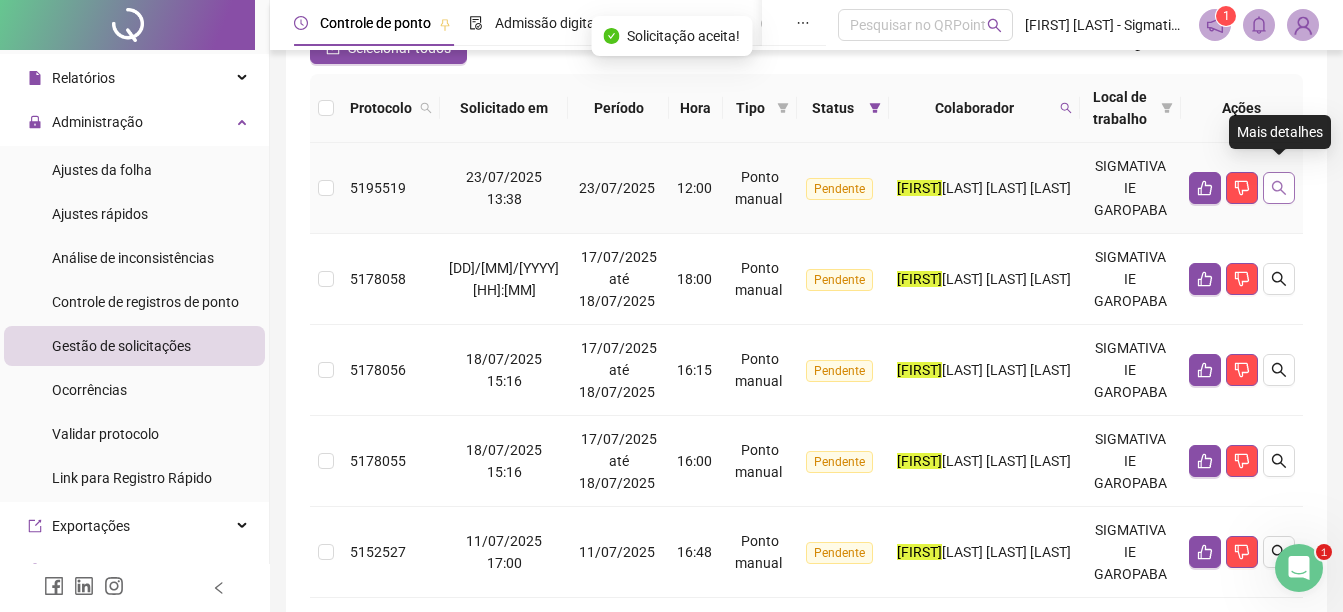 click 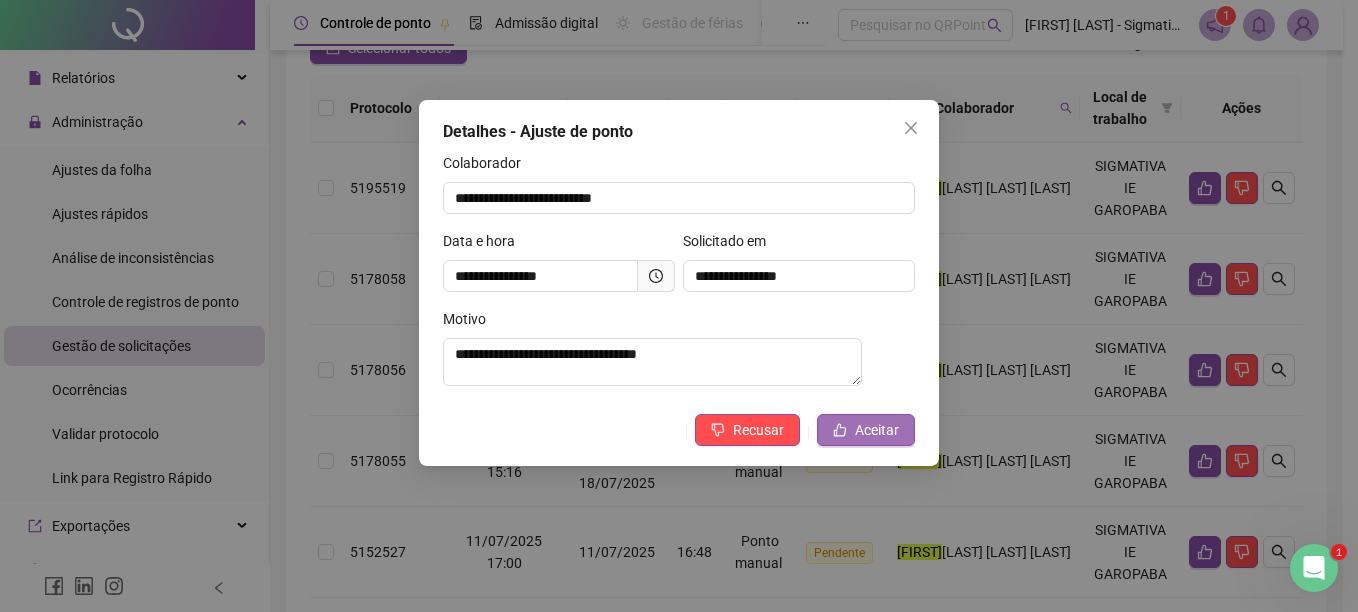 click on "Aceitar" at bounding box center (866, 430) 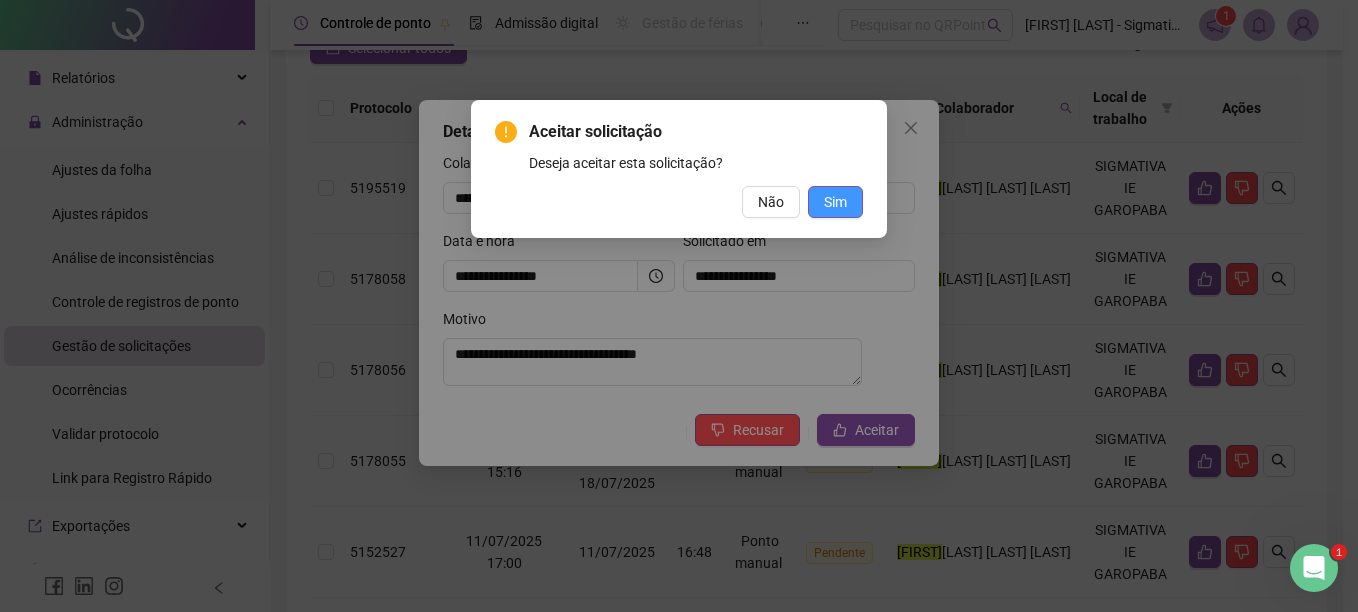 click on "Sim" at bounding box center (835, 202) 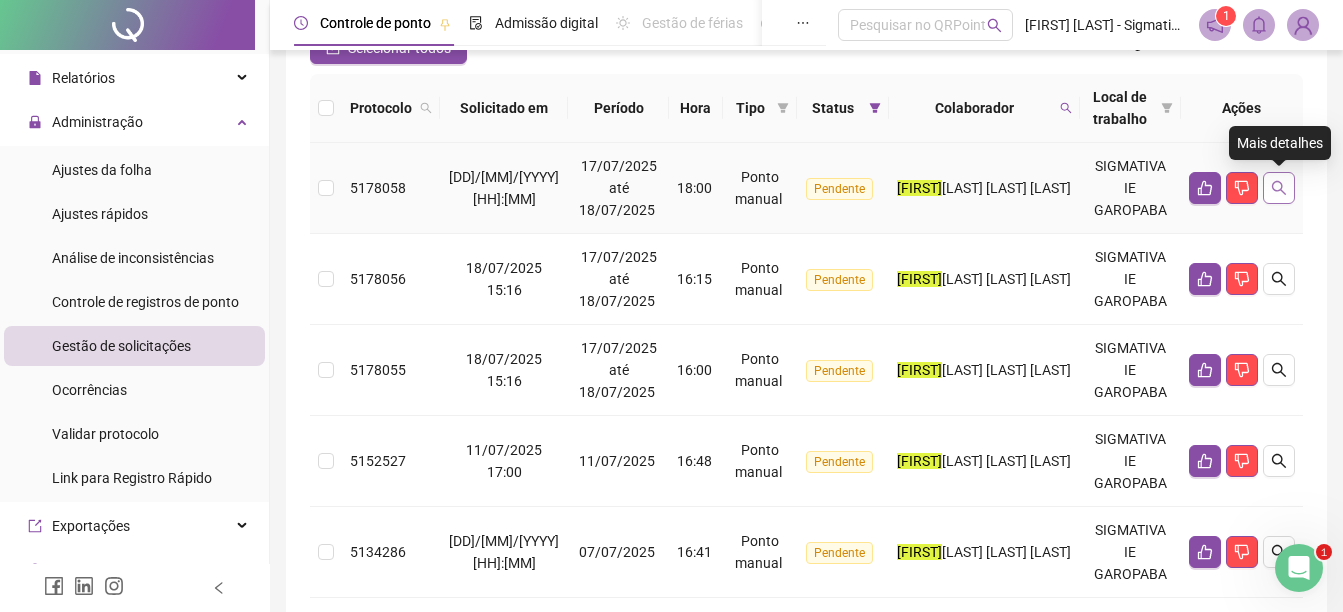 click 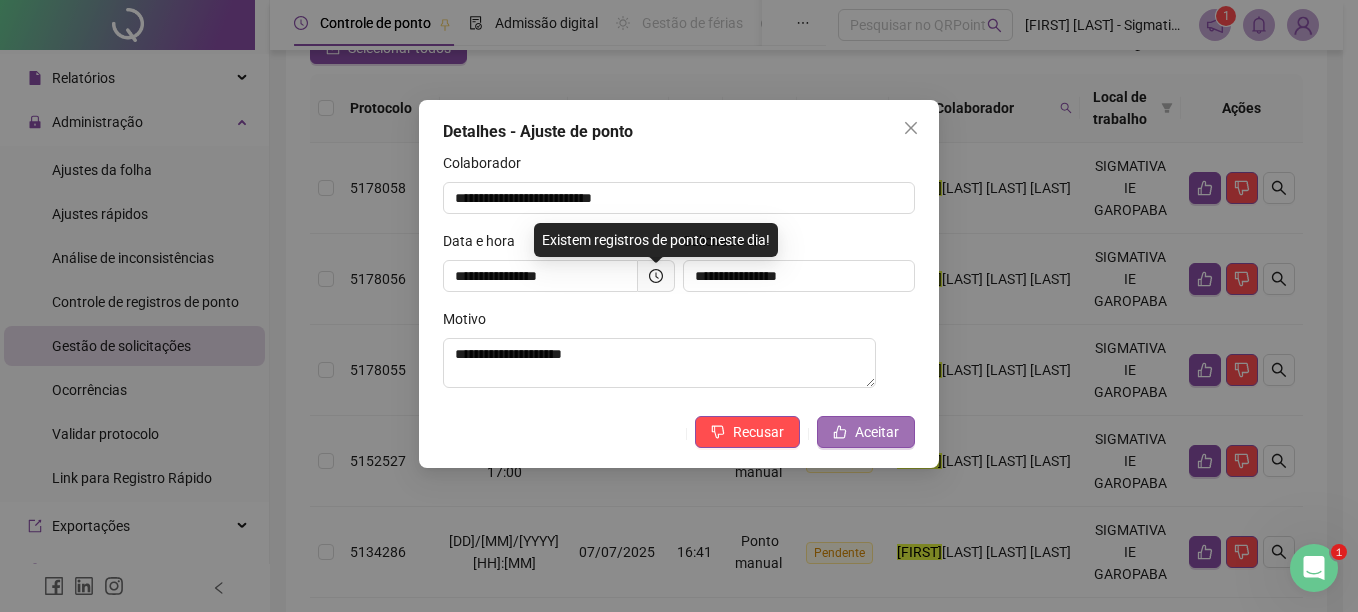 click on "Aceitar" at bounding box center (877, 432) 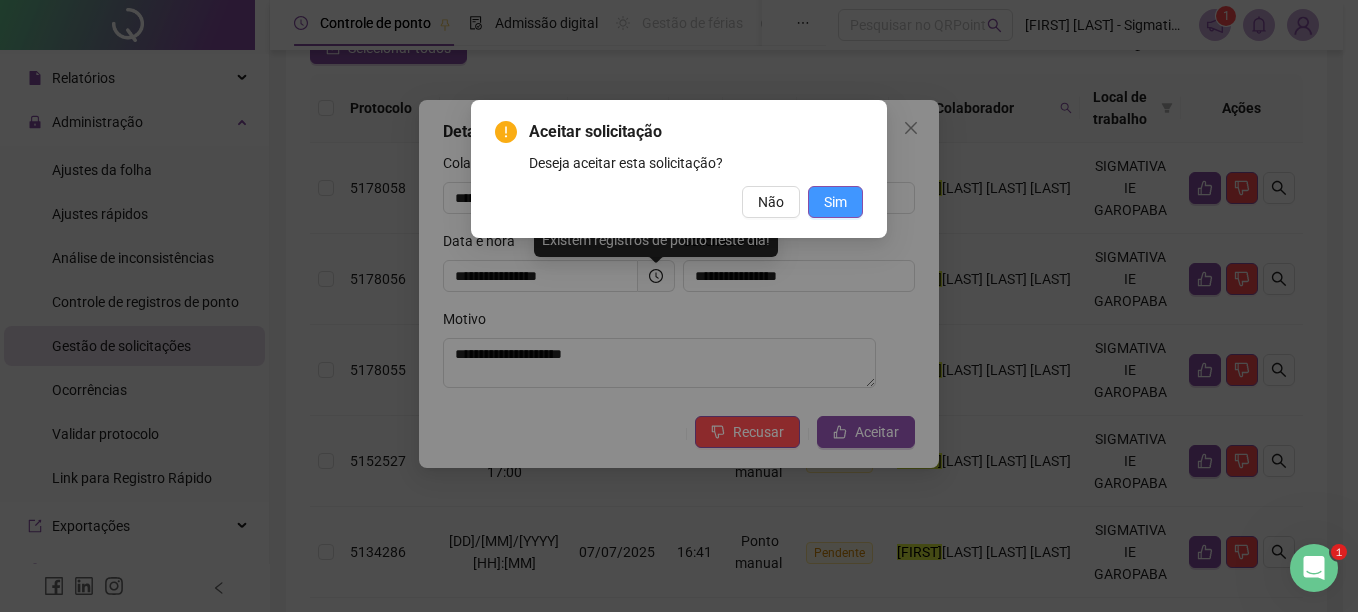click on "Sim" at bounding box center [835, 202] 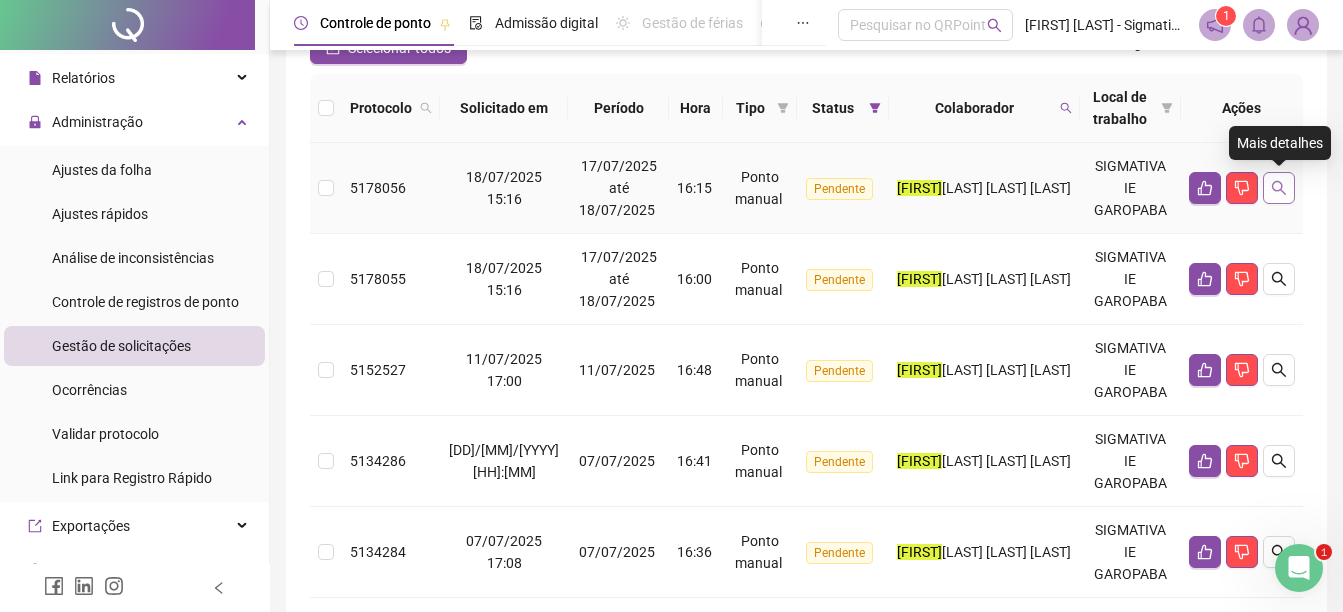click 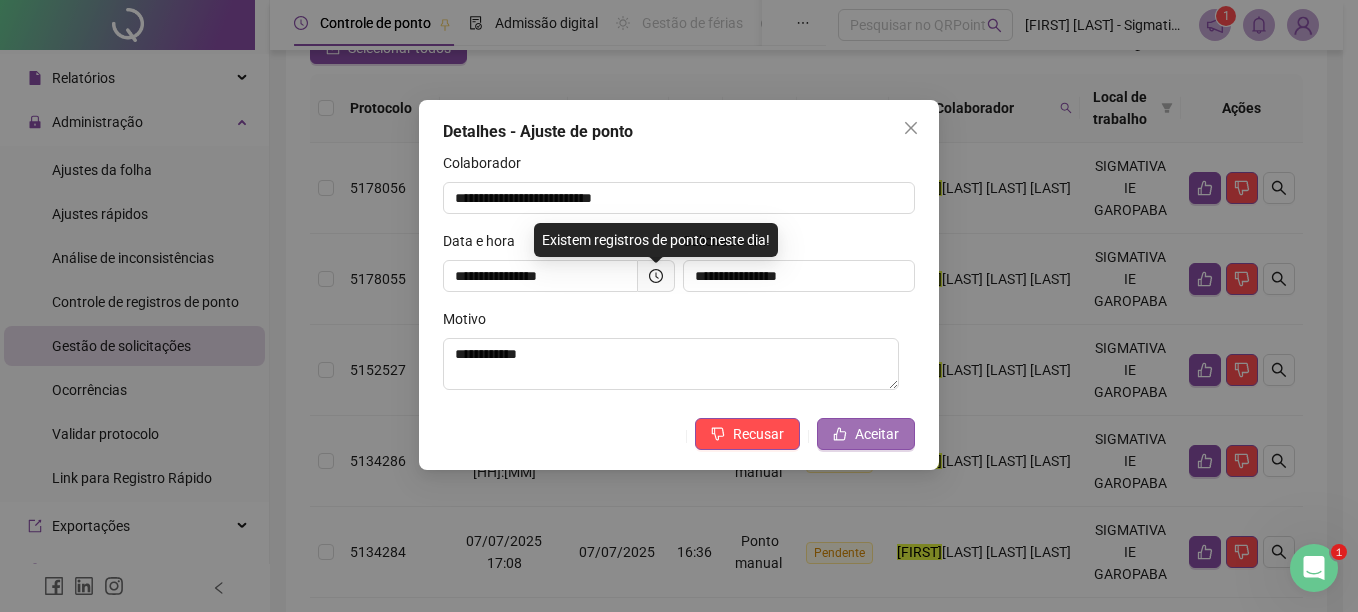 click on "Aceitar" at bounding box center [877, 434] 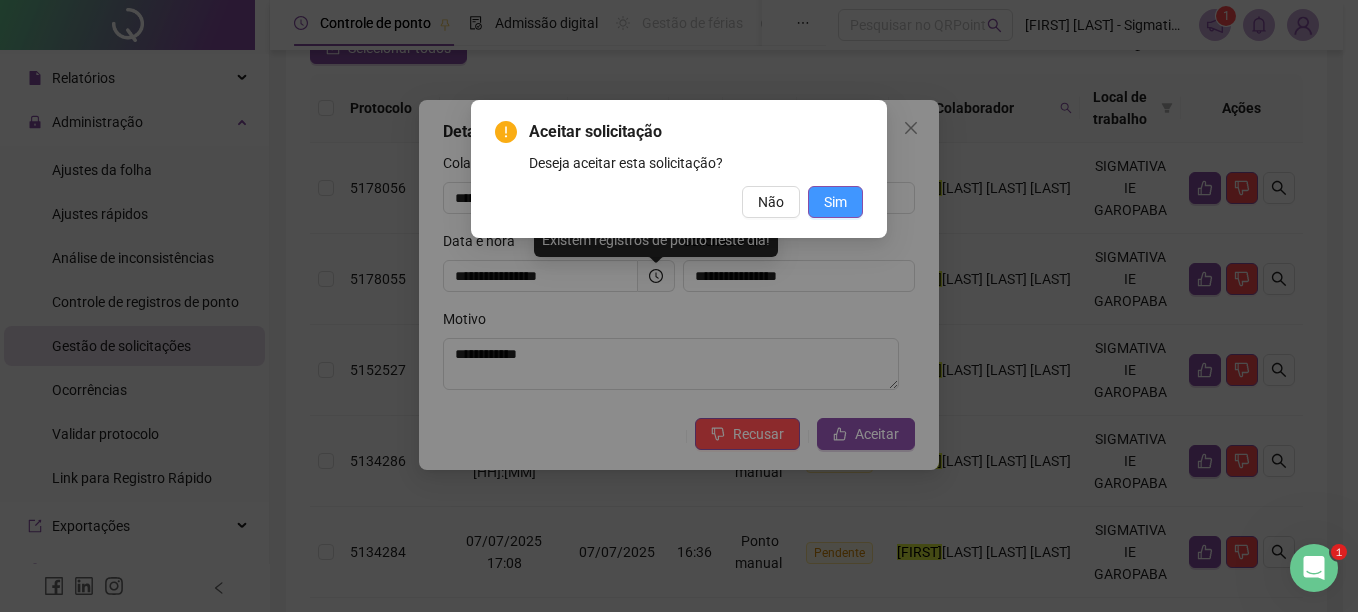 click on "Sim" at bounding box center (835, 202) 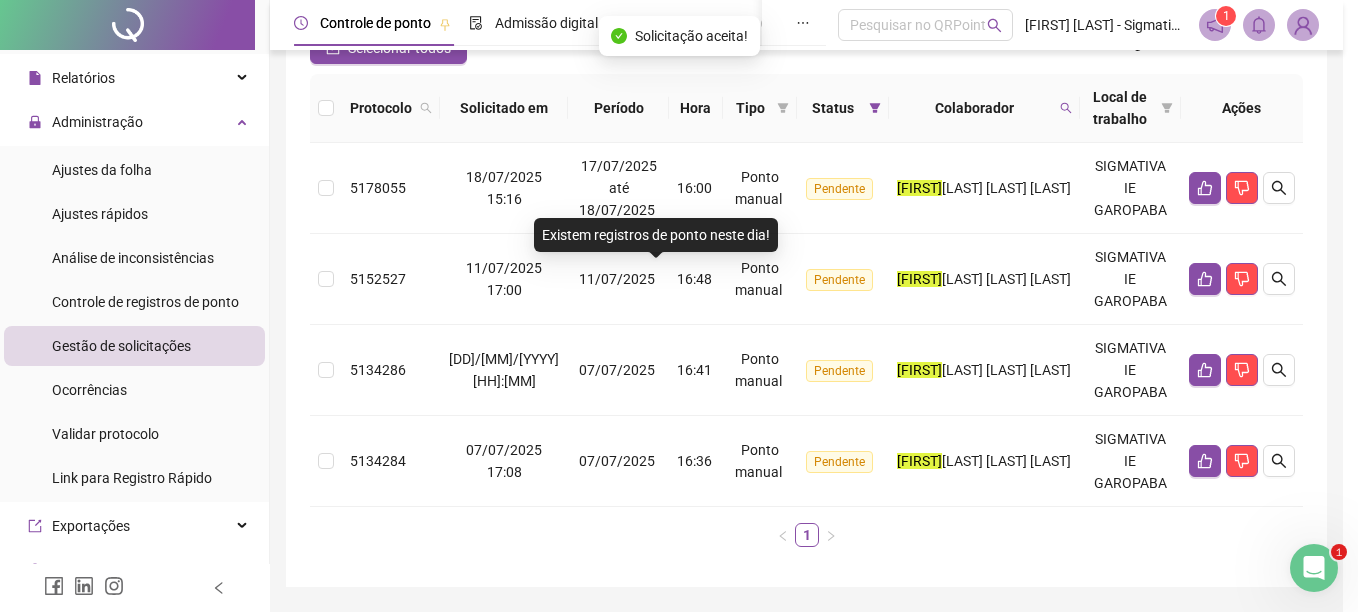 scroll, scrollTop: 195, scrollLeft: 0, axis: vertical 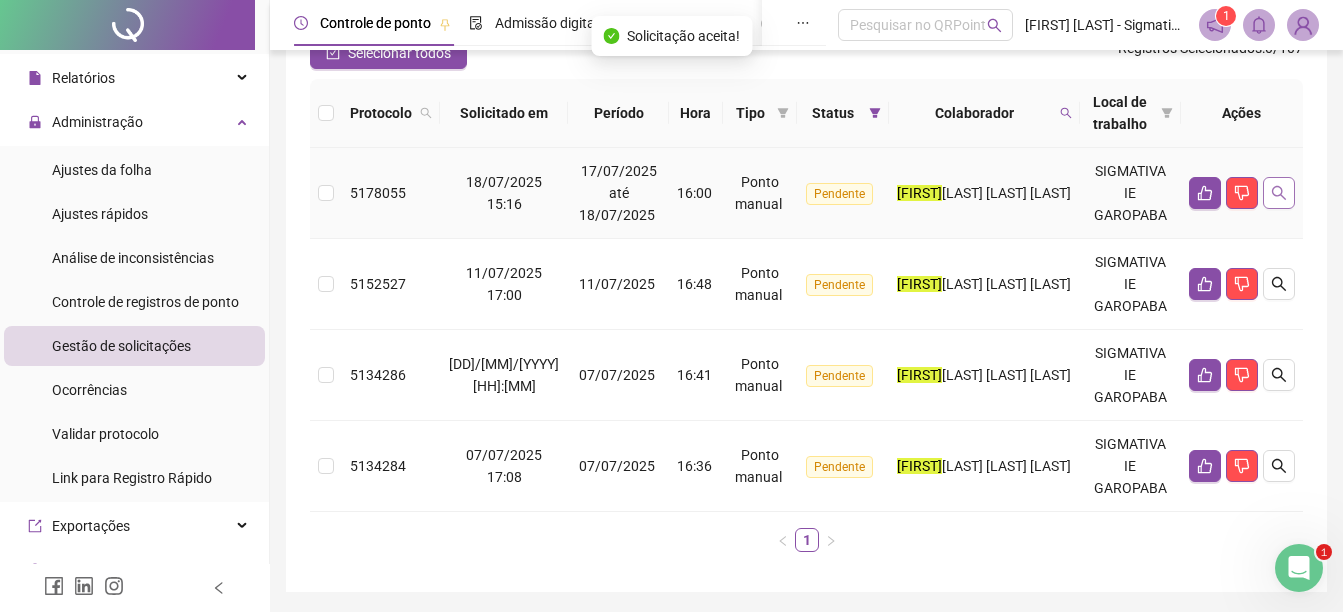 click at bounding box center (1279, 193) 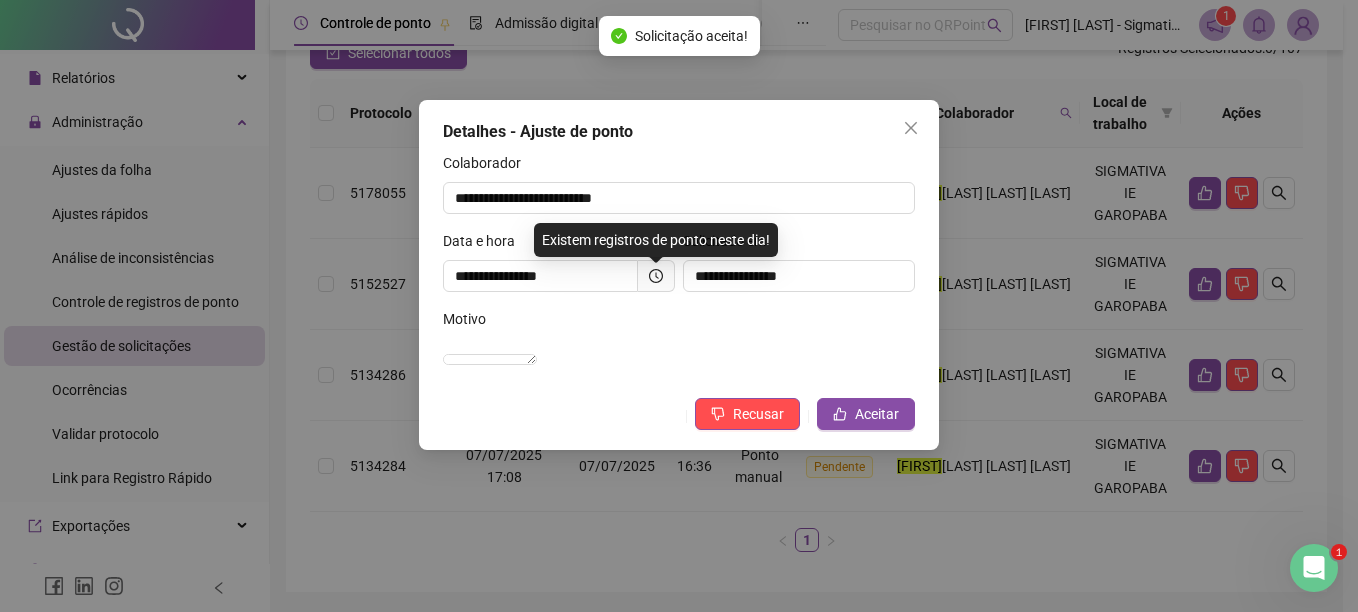 click on "**********" at bounding box center (679, 275) 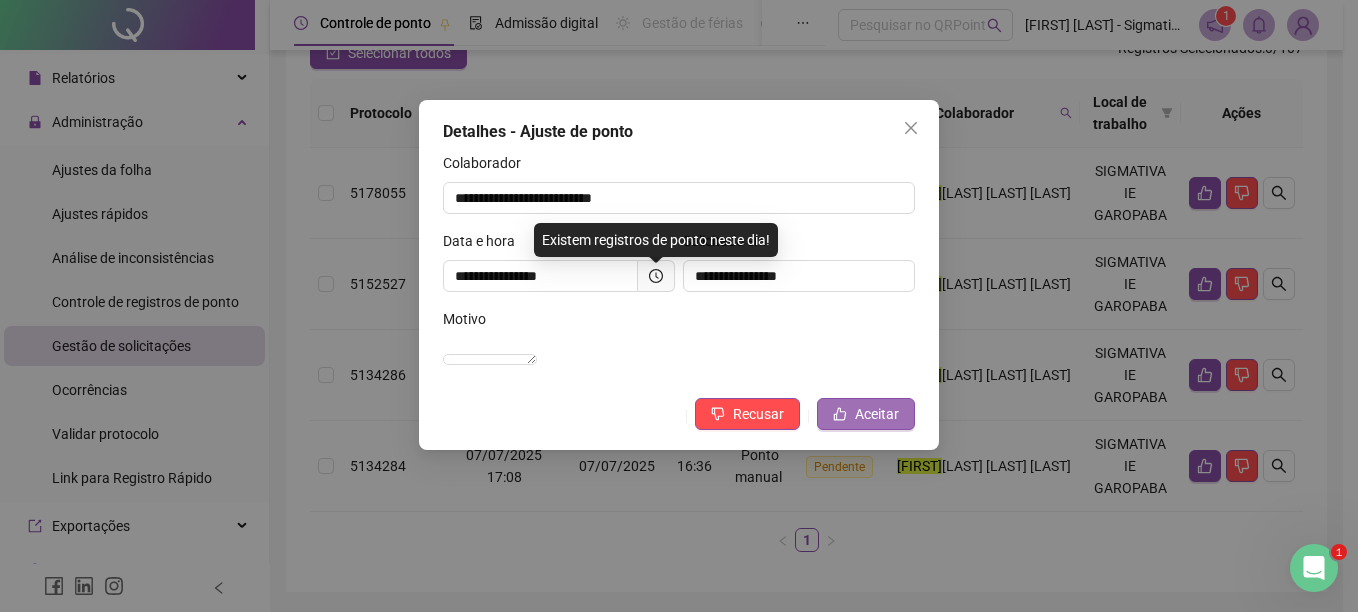 click on "Aceitar" at bounding box center (877, 414) 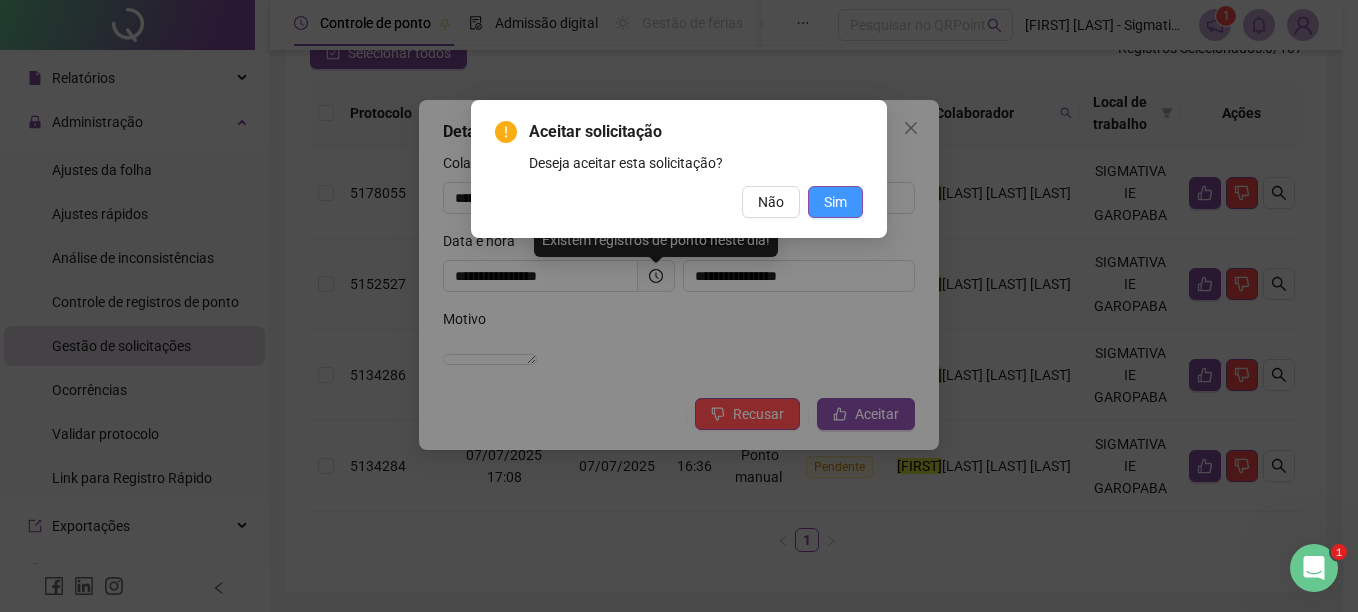 click on "Sim" at bounding box center [835, 202] 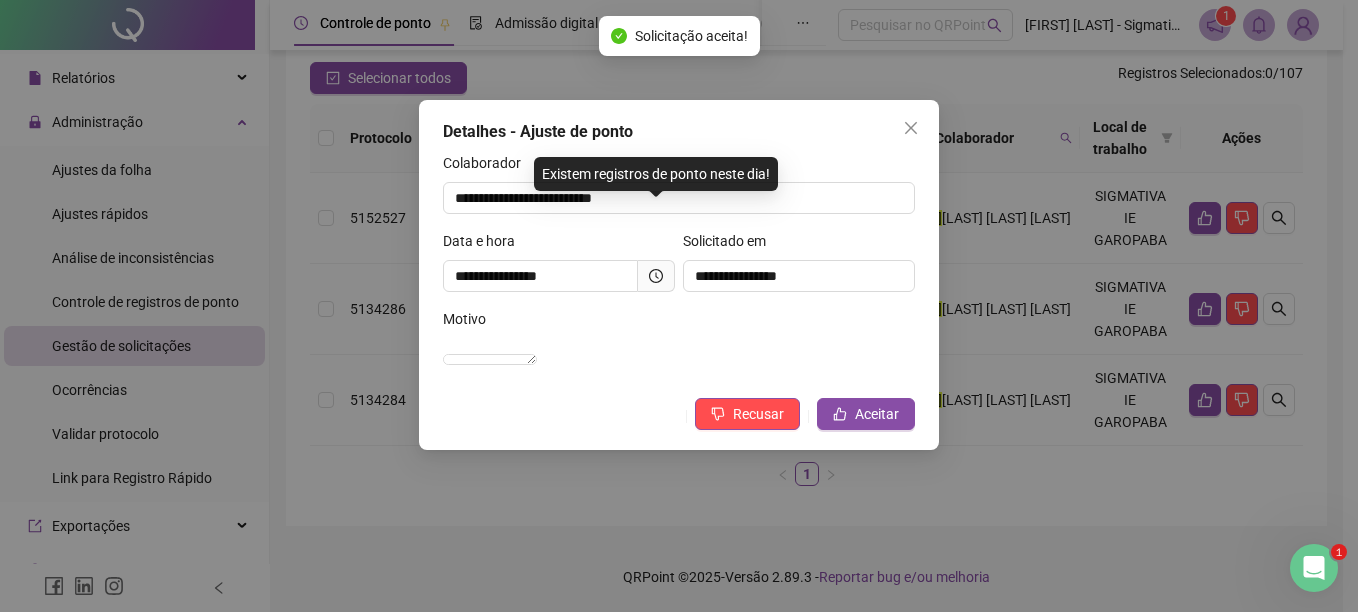 scroll, scrollTop: 104, scrollLeft: 0, axis: vertical 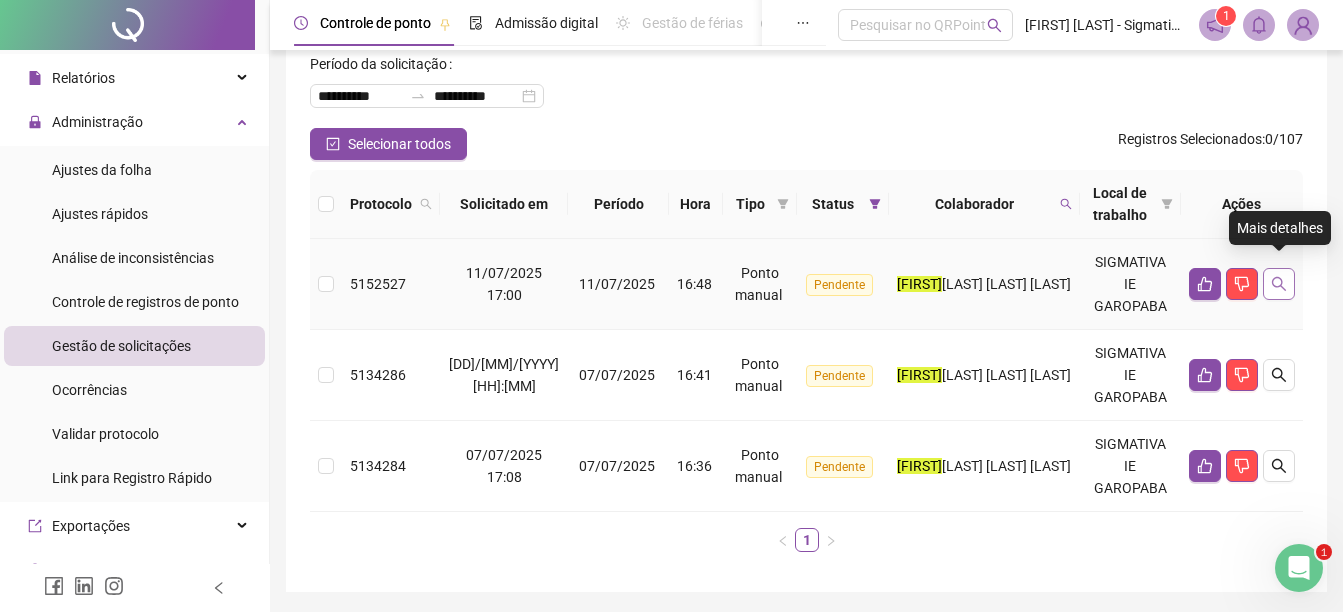 click at bounding box center [1279, 284] 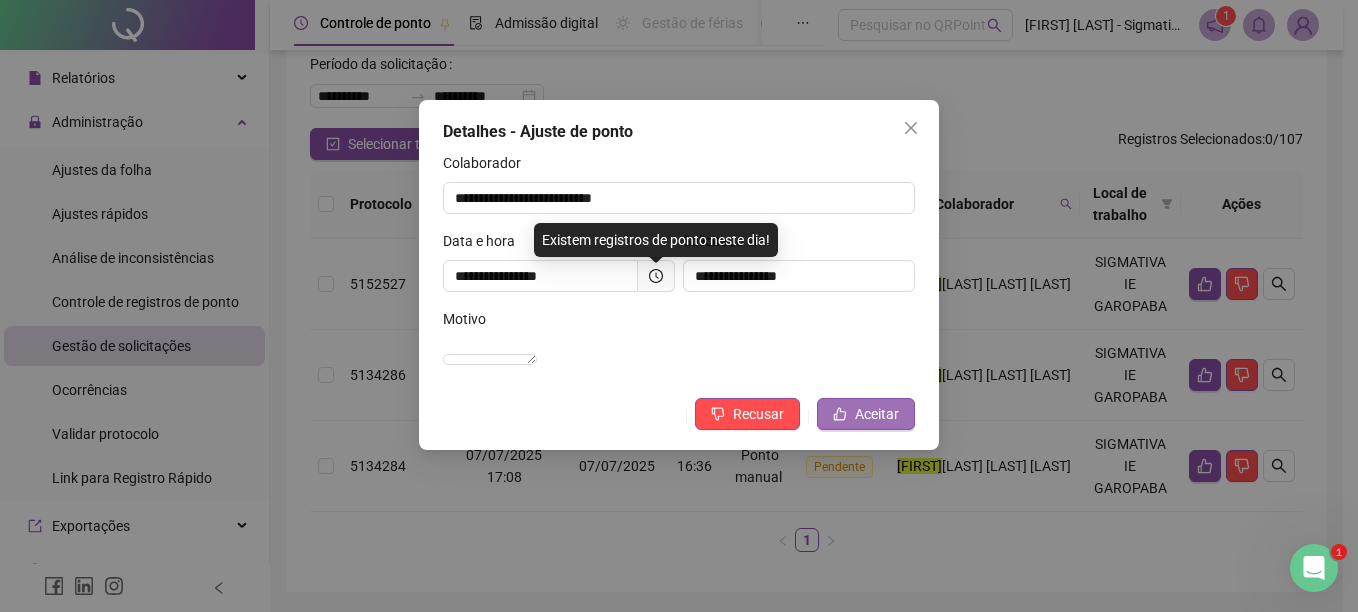 click on "Aceitar" at bounding box center [877, 414] 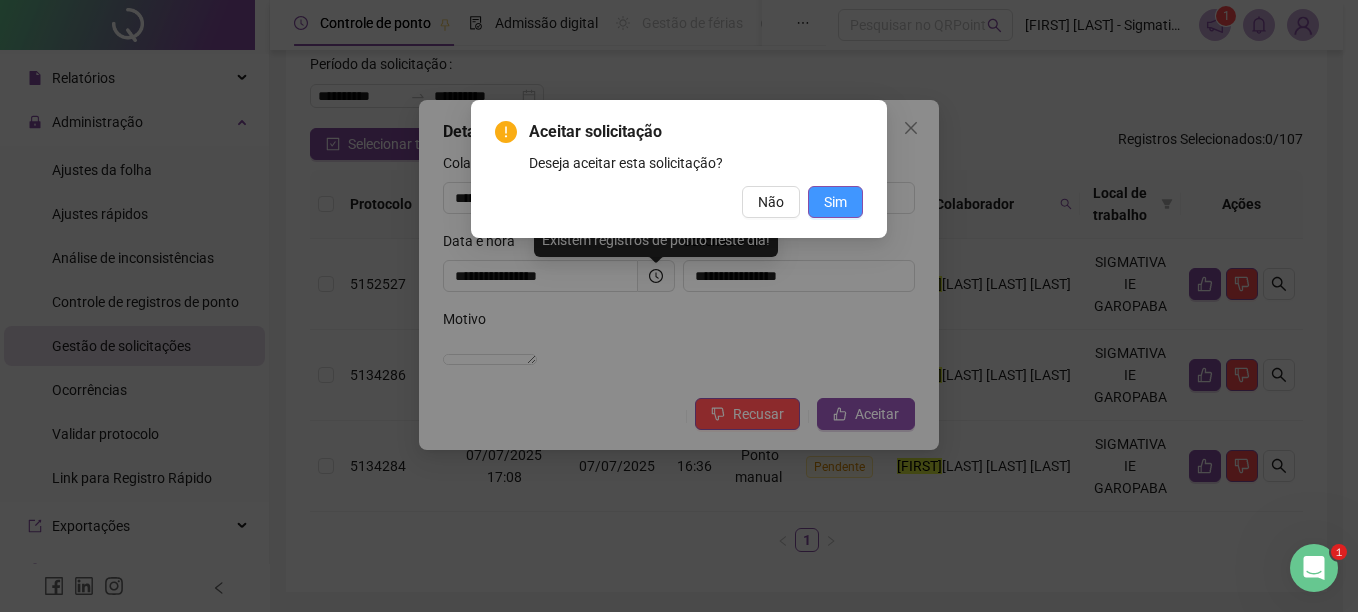 click on "Sim" at bounding box center (835, 202) 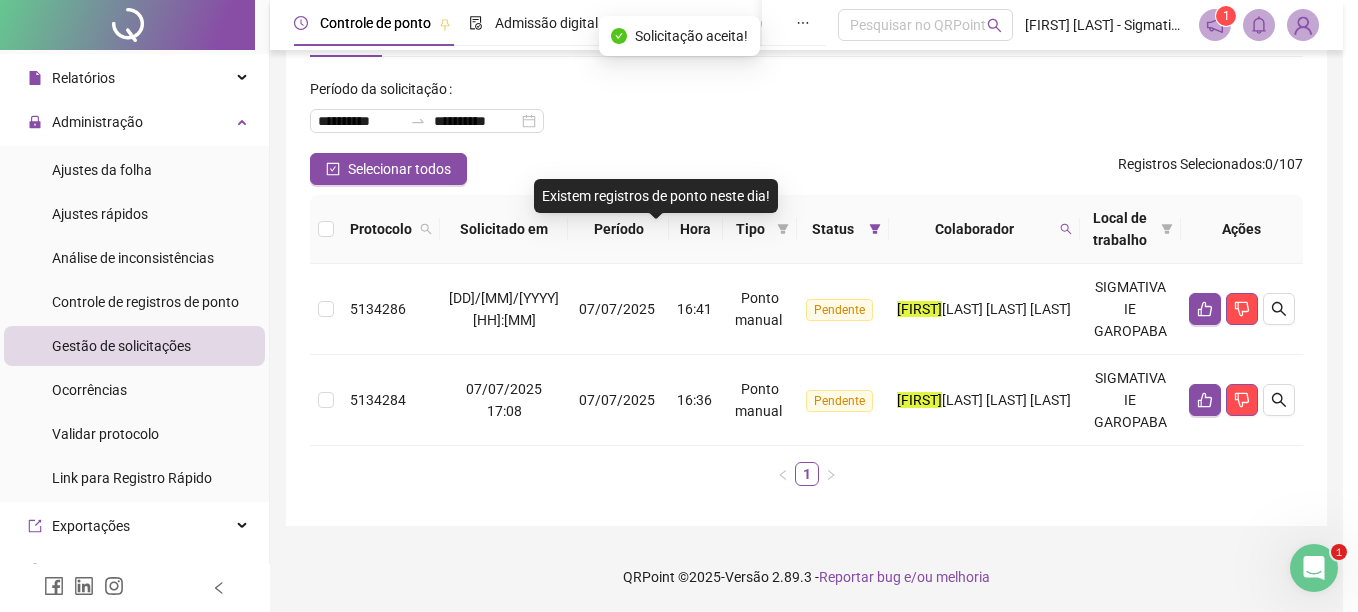 scroll, scrollTop: 35, scrollLeft: 0, axis: vertical 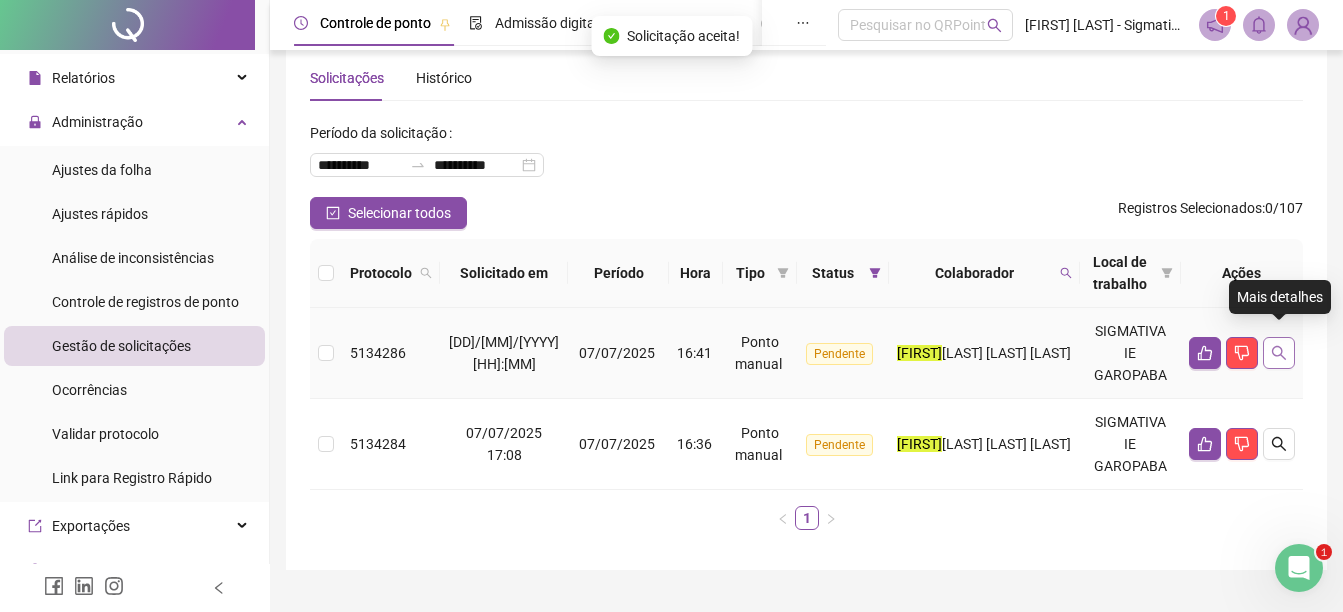 click at bounding box center [1279, 353] 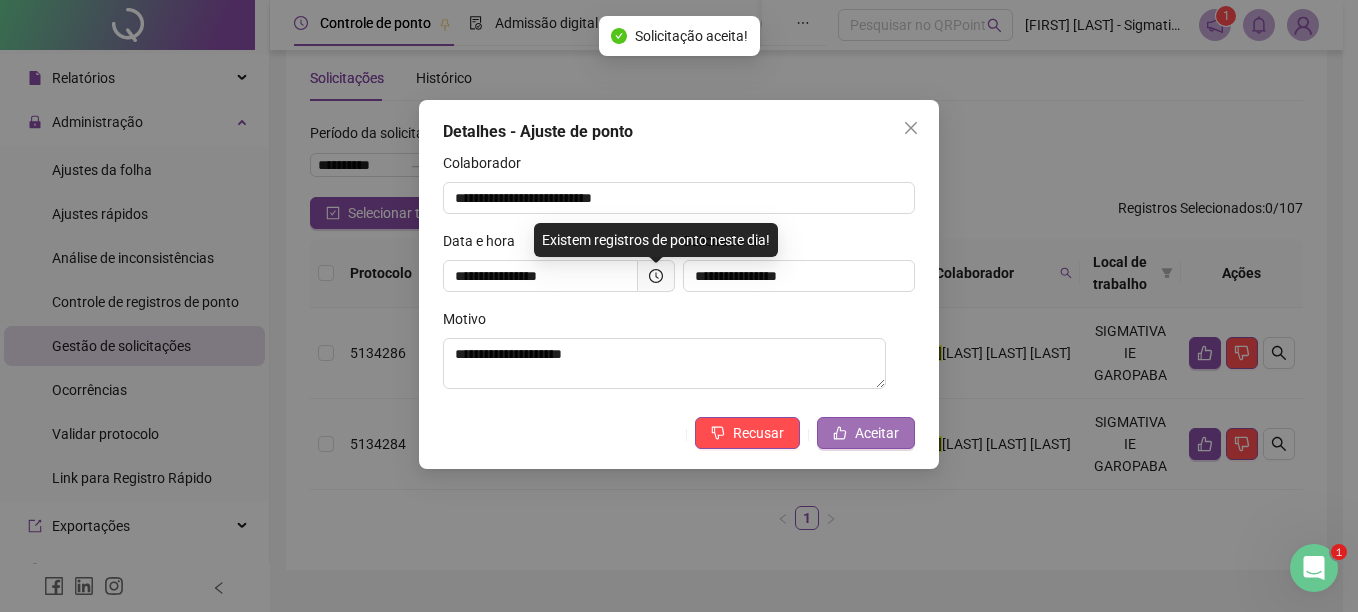 click on "Aceitar" at bounding box center [866, 433] 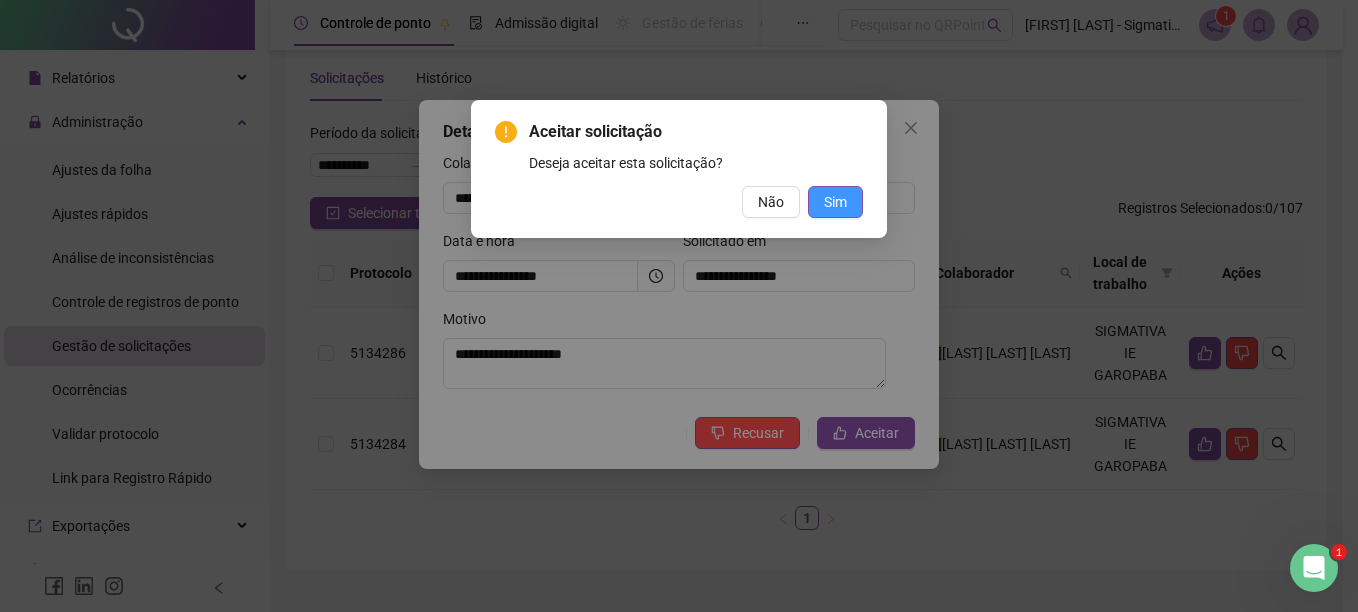 click on "Sim" at bounding box center [835, 202] 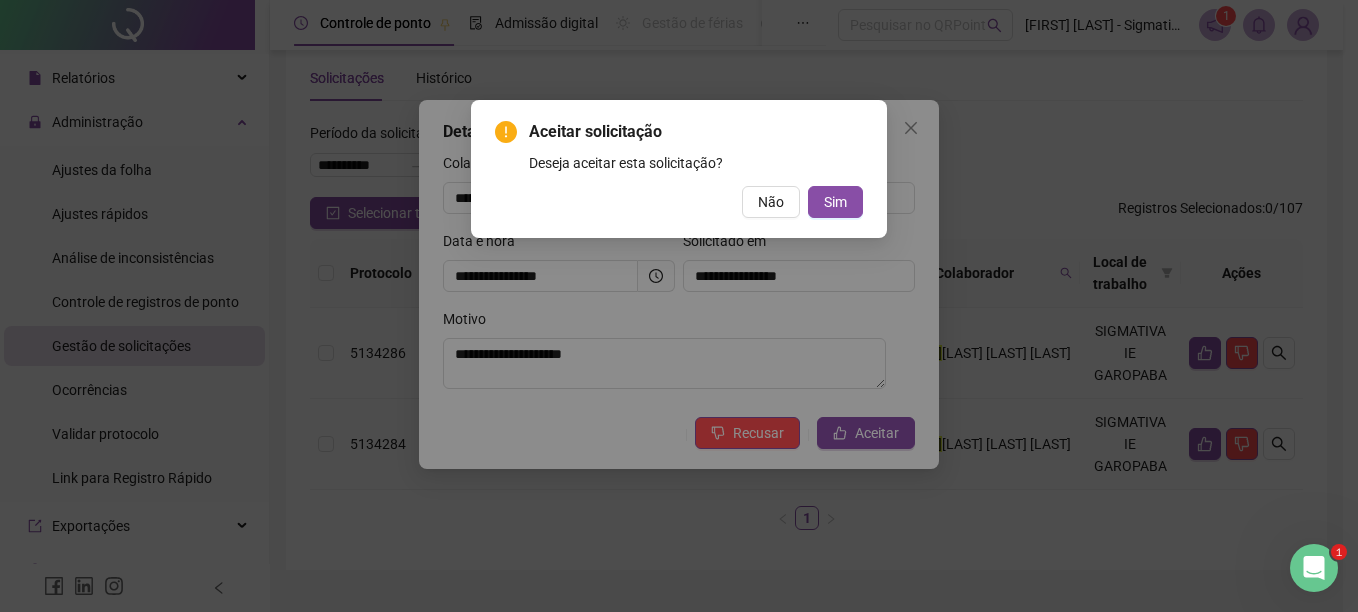 drag, startPoint x: 837, startPoint y: 197, endPoint x: 889, endPoint y: 197, distance: 52 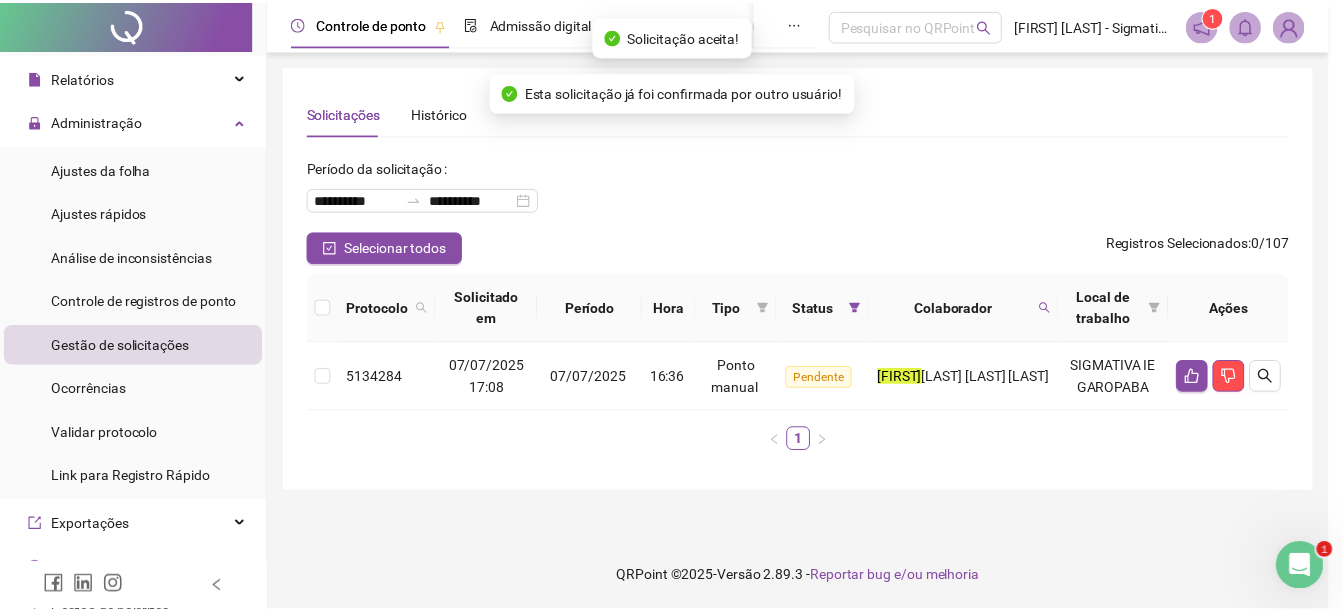 scroll, scrollTop: 0, scrollLeft: 0, axis: both 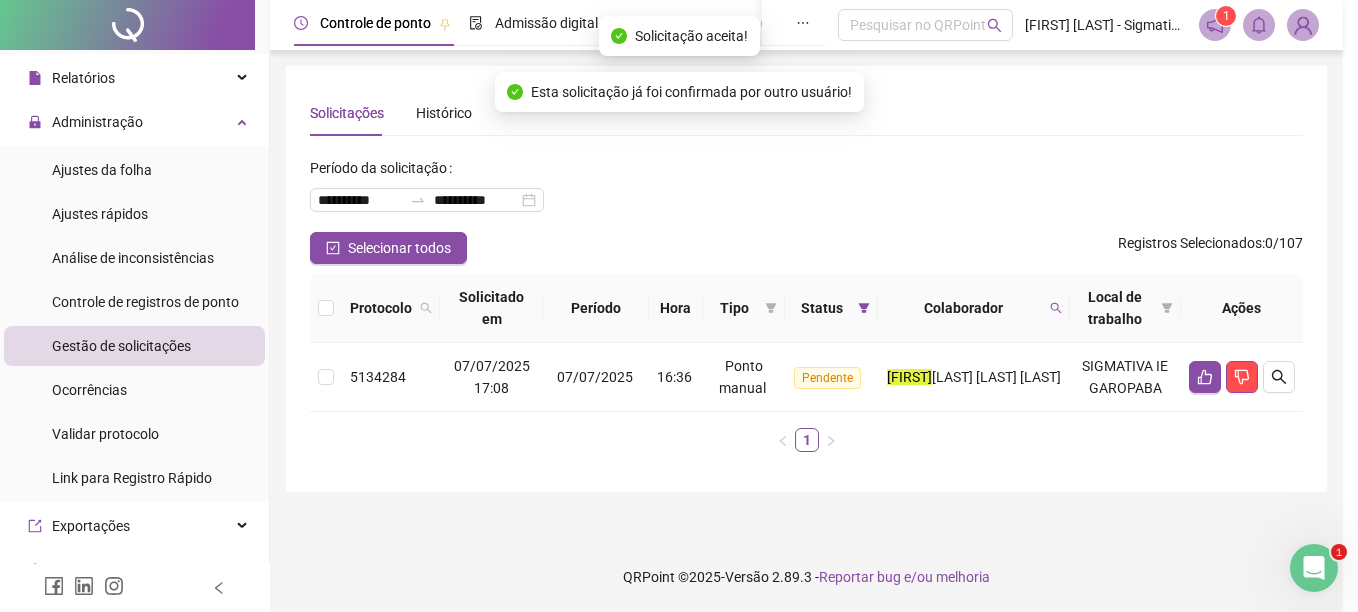 click on "**********" at bounding box center [679, 306] 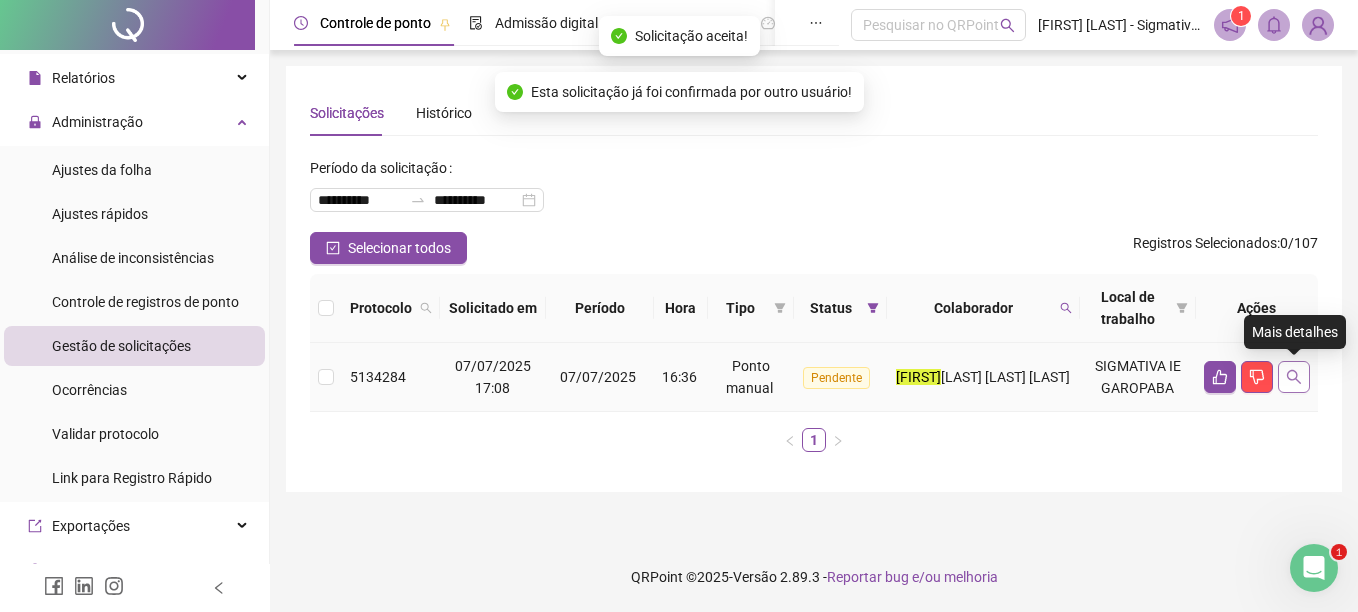 click 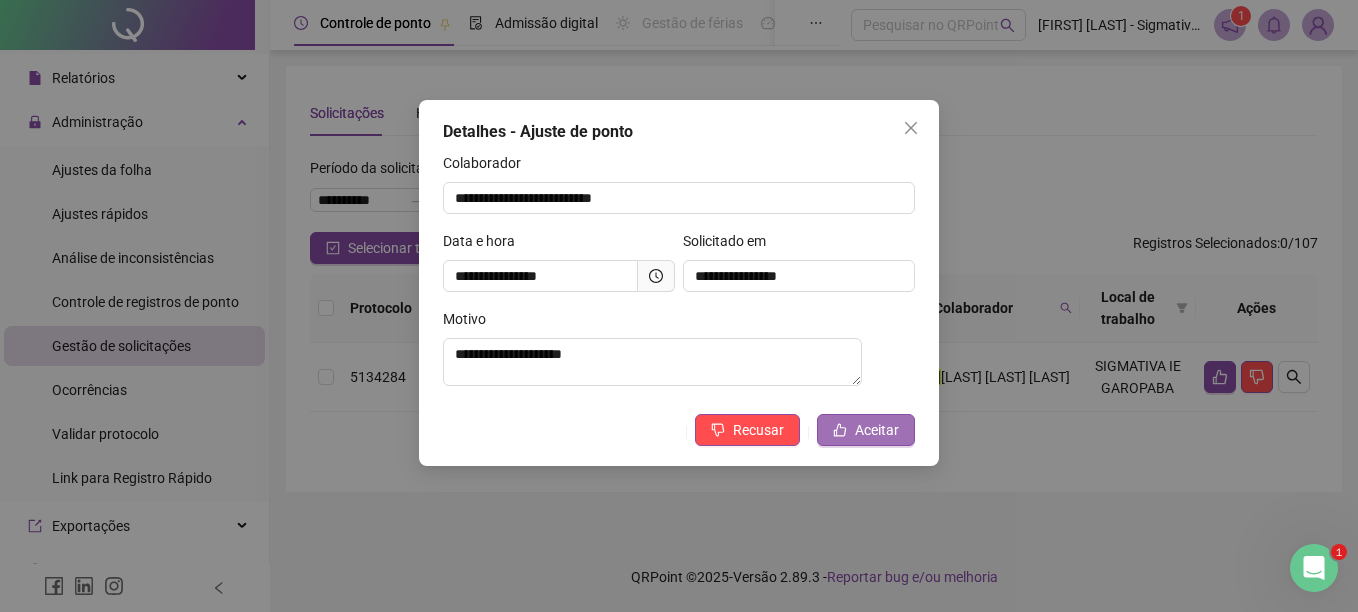 click on "Aceitar" at bounding box center (877, 430) 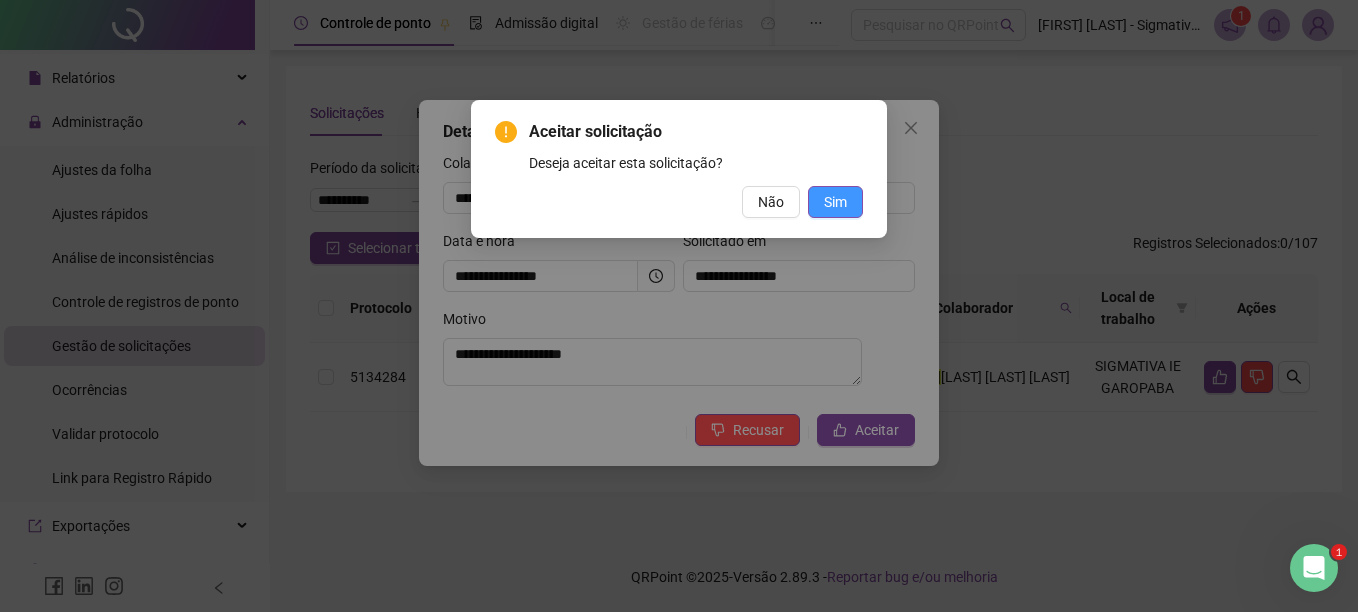 click on "Sim" at bounding box center [835, 202] 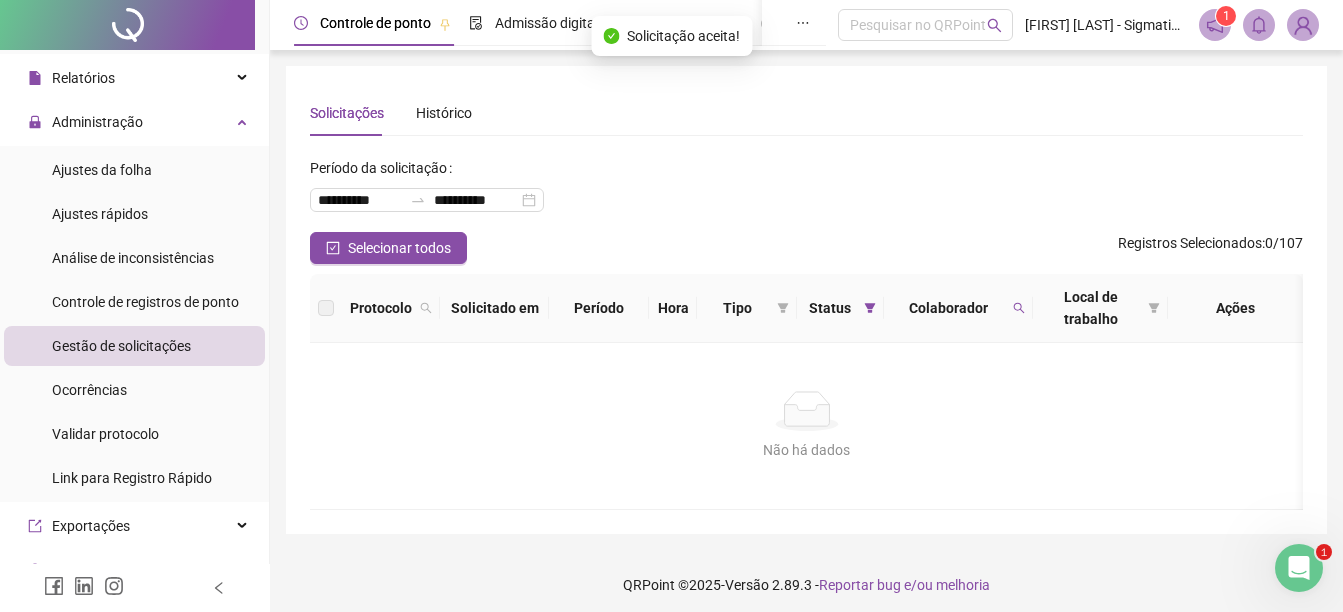 click on "Não há dados" at bounding box center [806, 411] 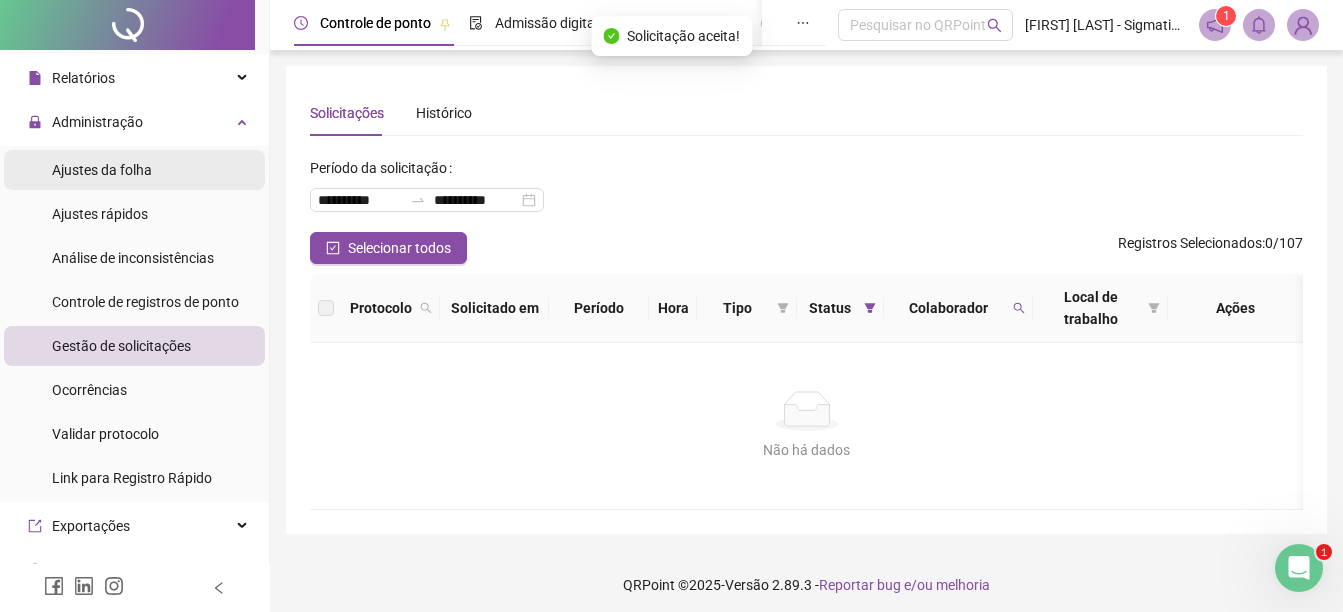 click on "Ajustes da folha" at bounding box center (102, 170) 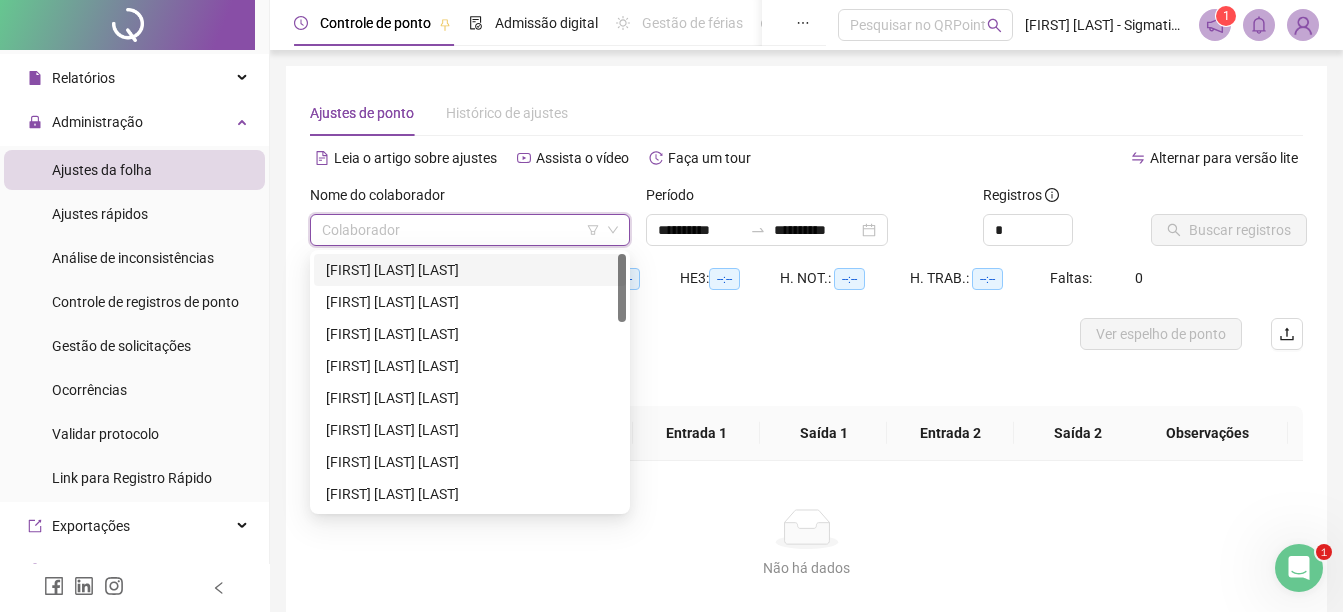 click at bounding box center (461, 230) 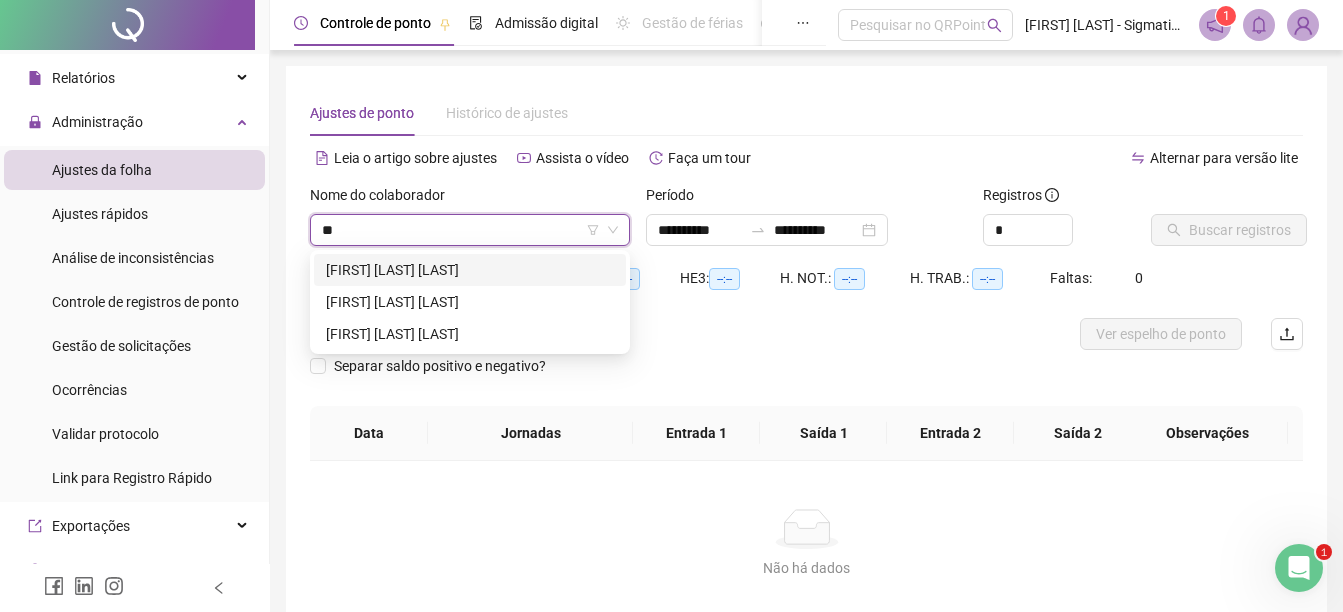 type on "***" 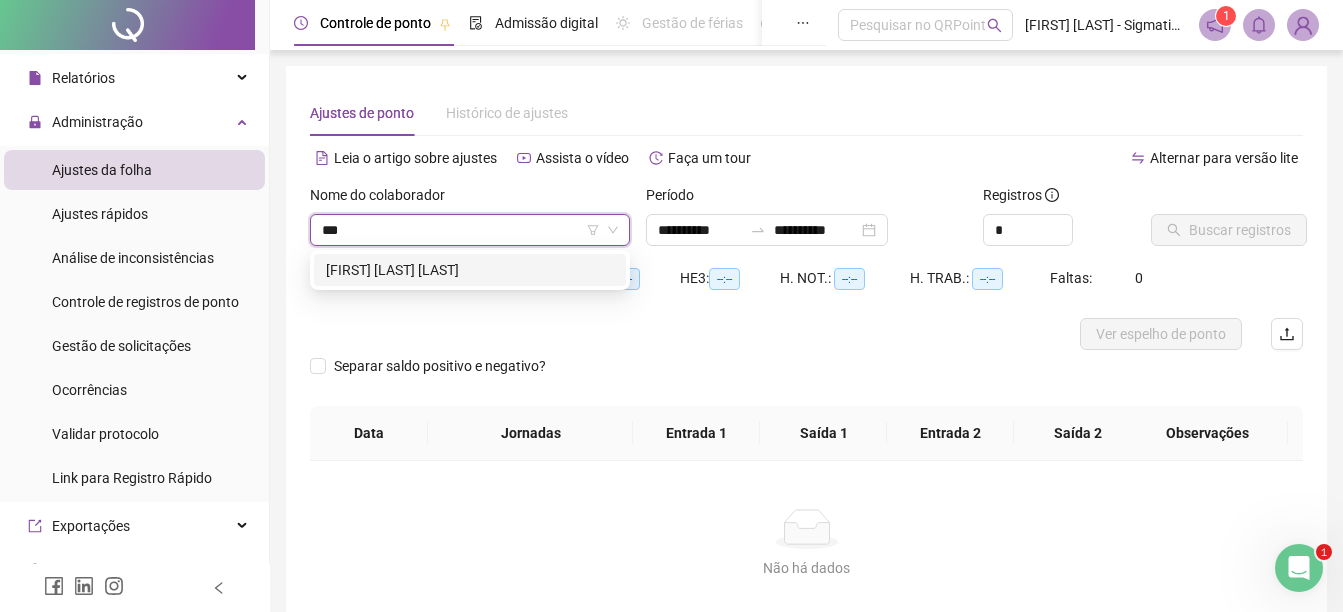 click on "[FIRST] [LAST] [LAST]" at bounding box center [470, 270] 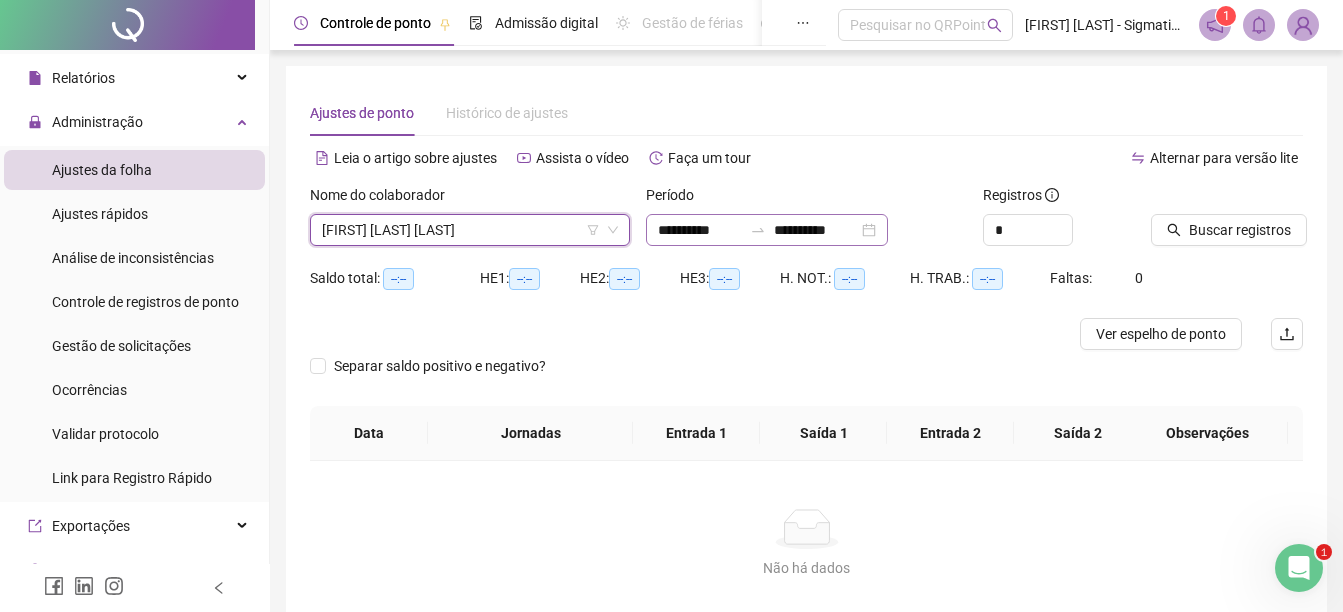 click on "**********" at bounding box center [767, 230] 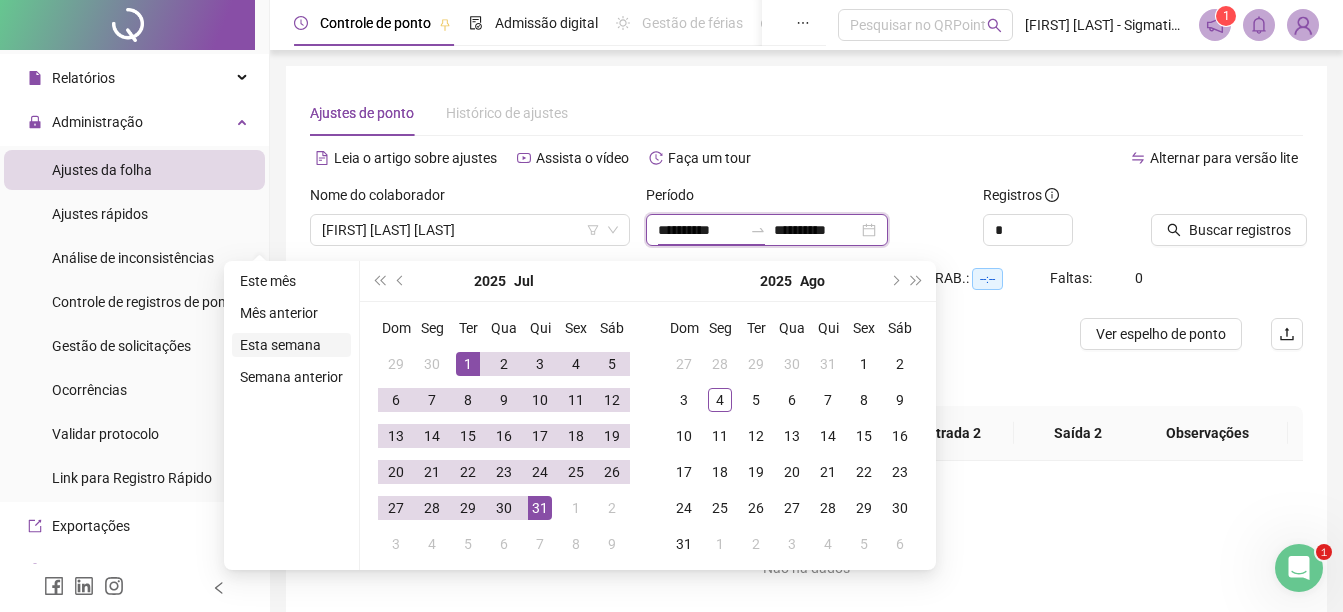 type on "**********" 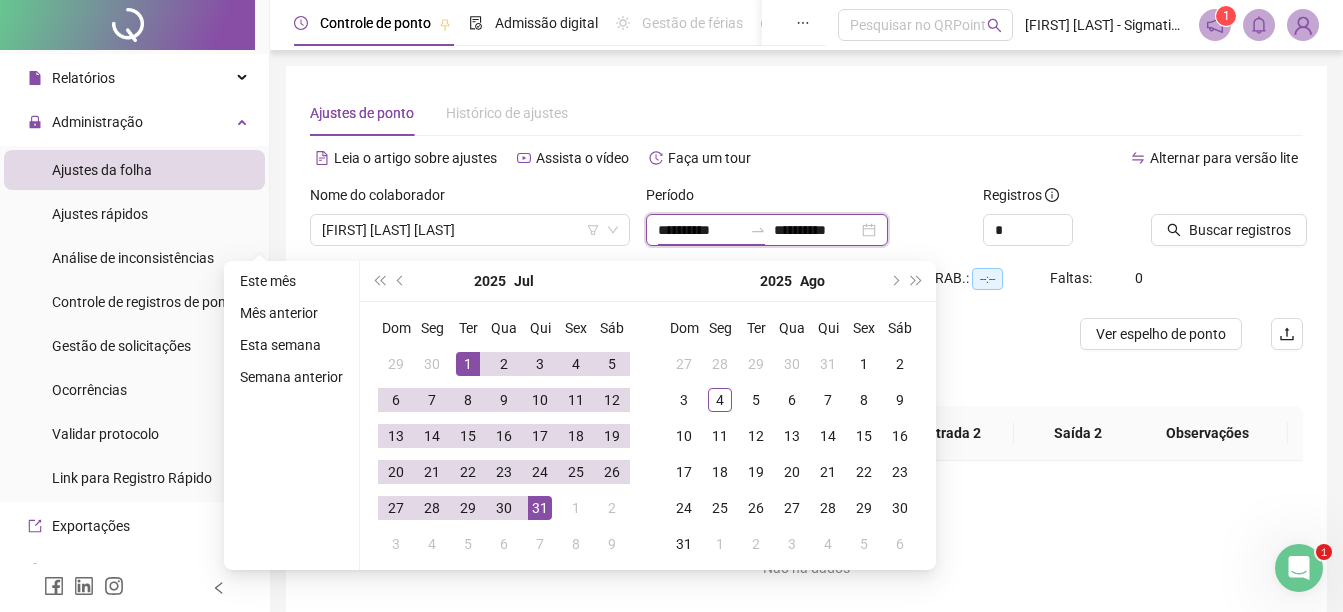 type on "**********" 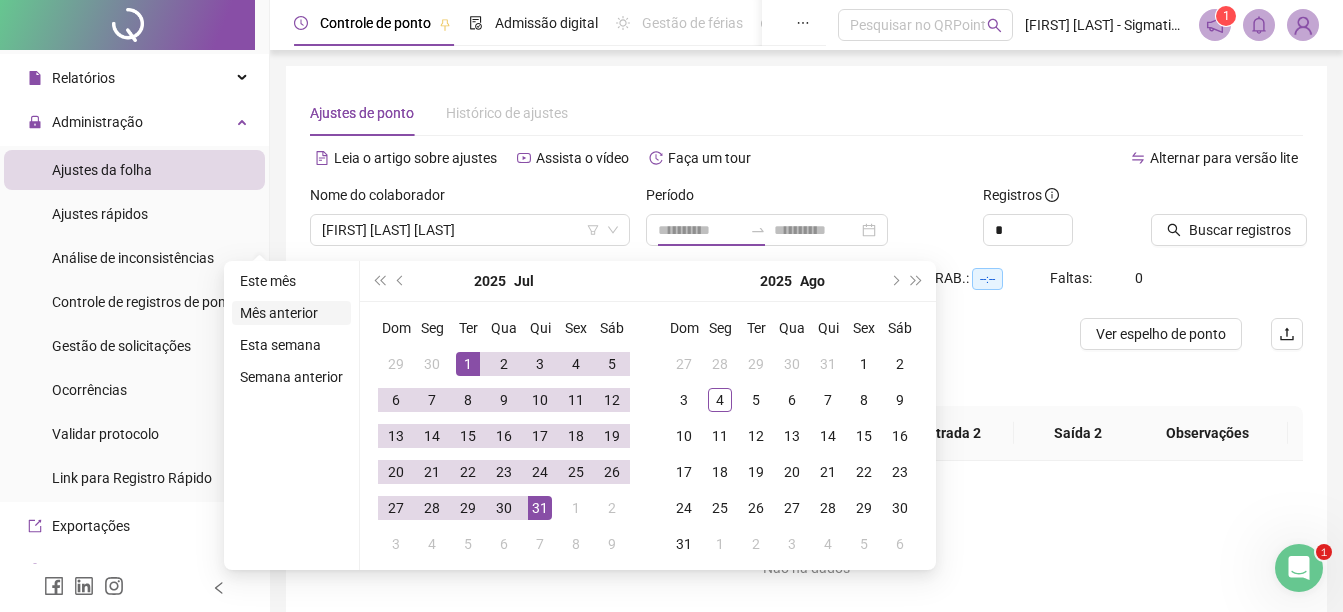 click on "Mês anterior" at bounding box center (291, 313) 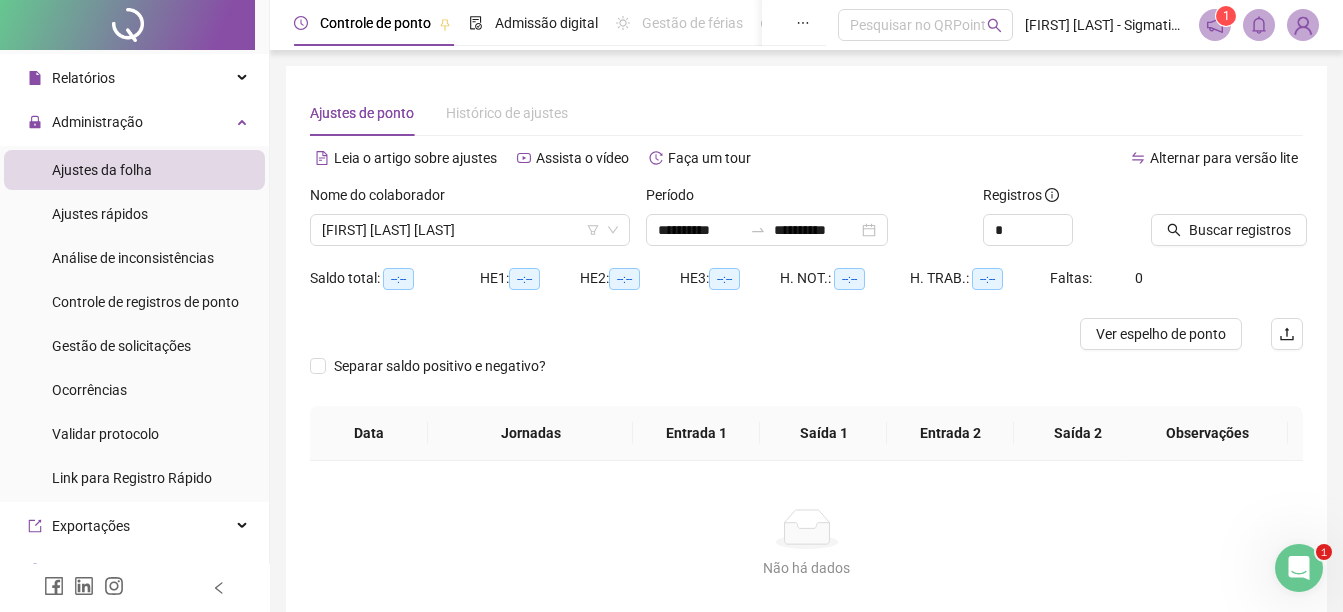 drag, startPoint x: 1056, startPoint y: 239, endPoint x: 964, endPoint y: 238, distance: 92.00543 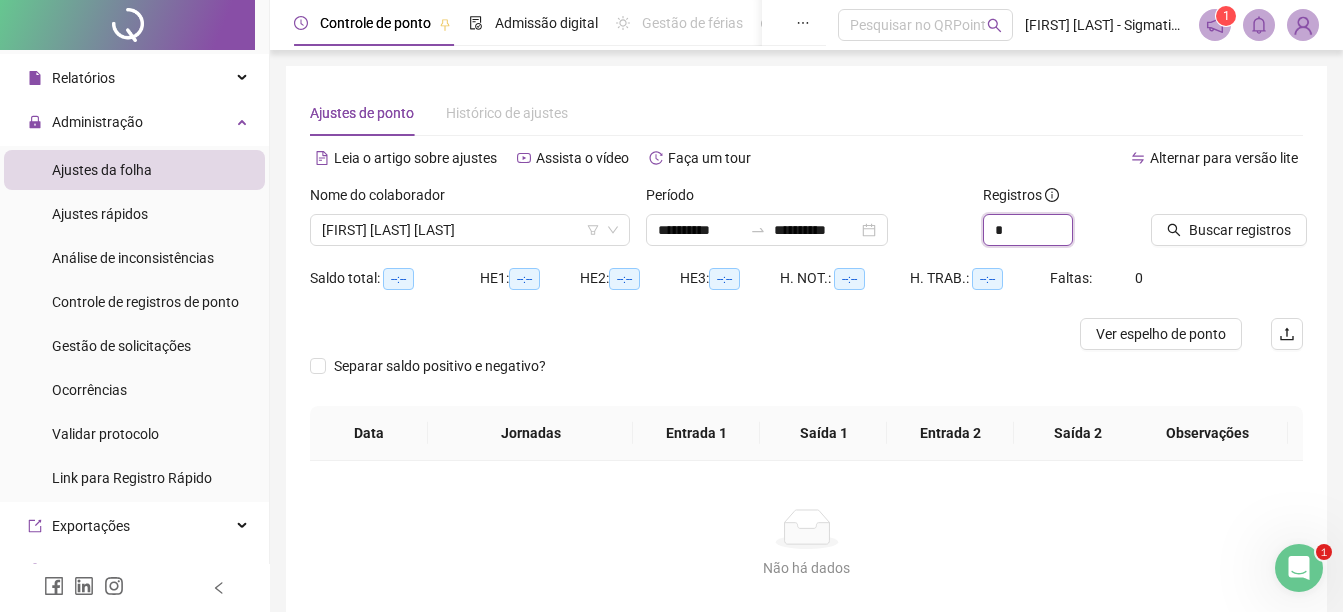 drag, startPoint x: 1010, startPoint y: 227, endPoint x: 946, endPoint y: 234, distance: 64.381676 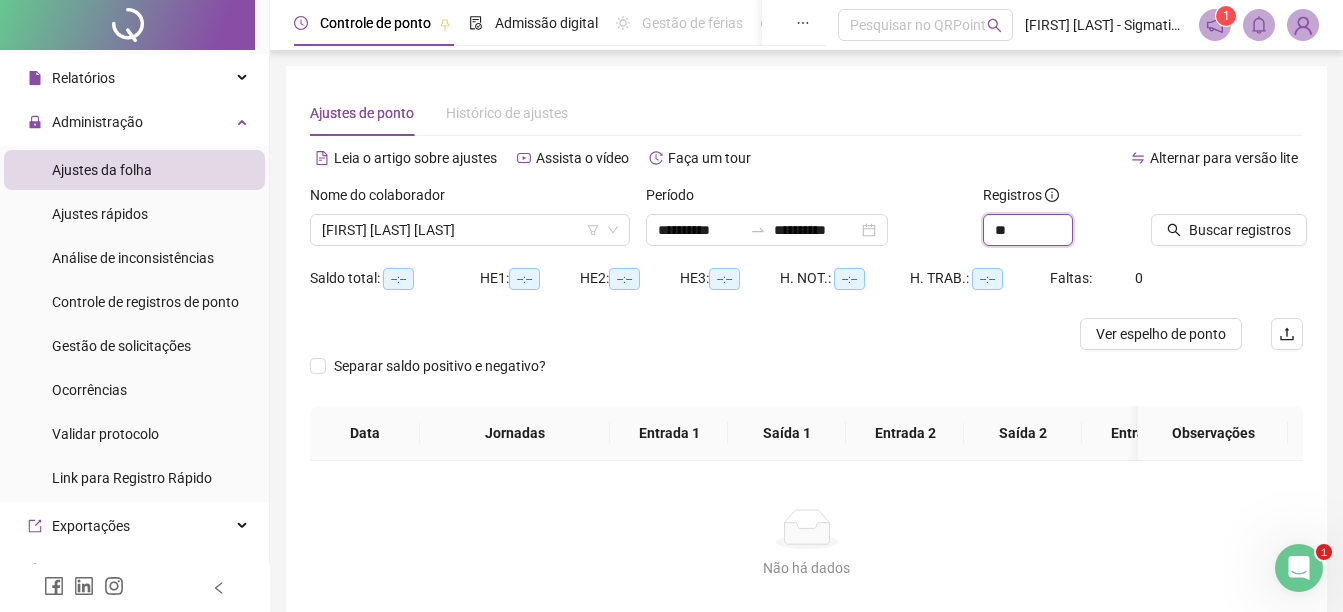 type on "**" 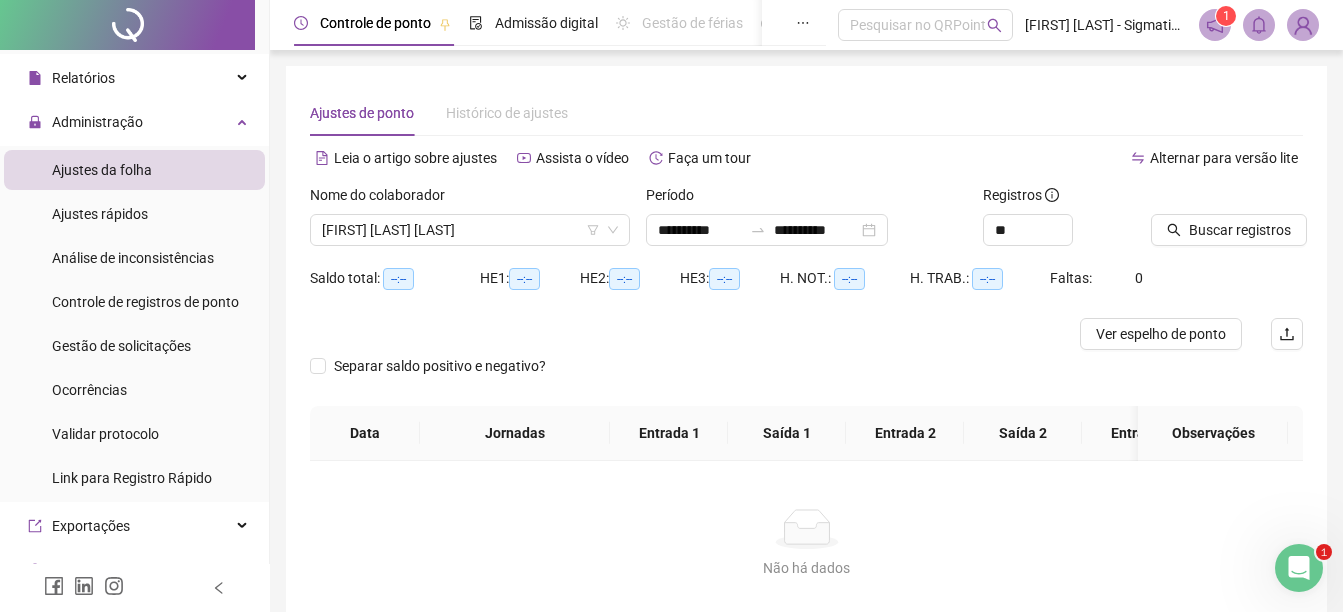 click on "Buscar registros" at bounding box center (1227, 215) 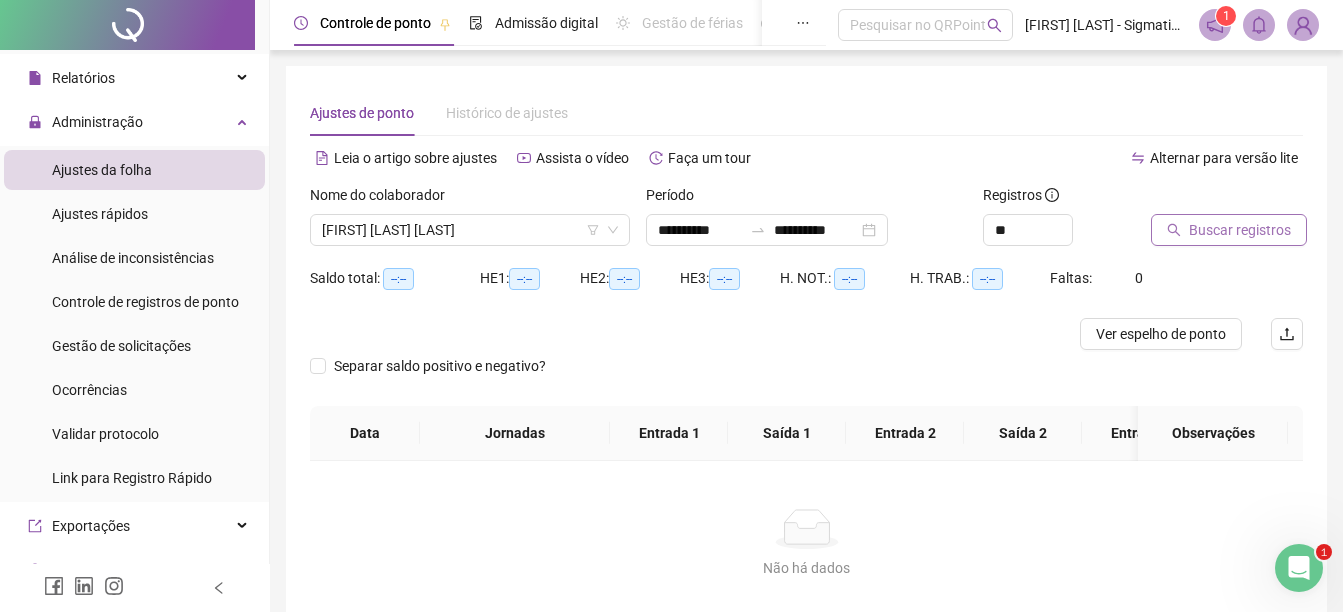 click on "Buscar registros" at bounding box center (1240, 230) 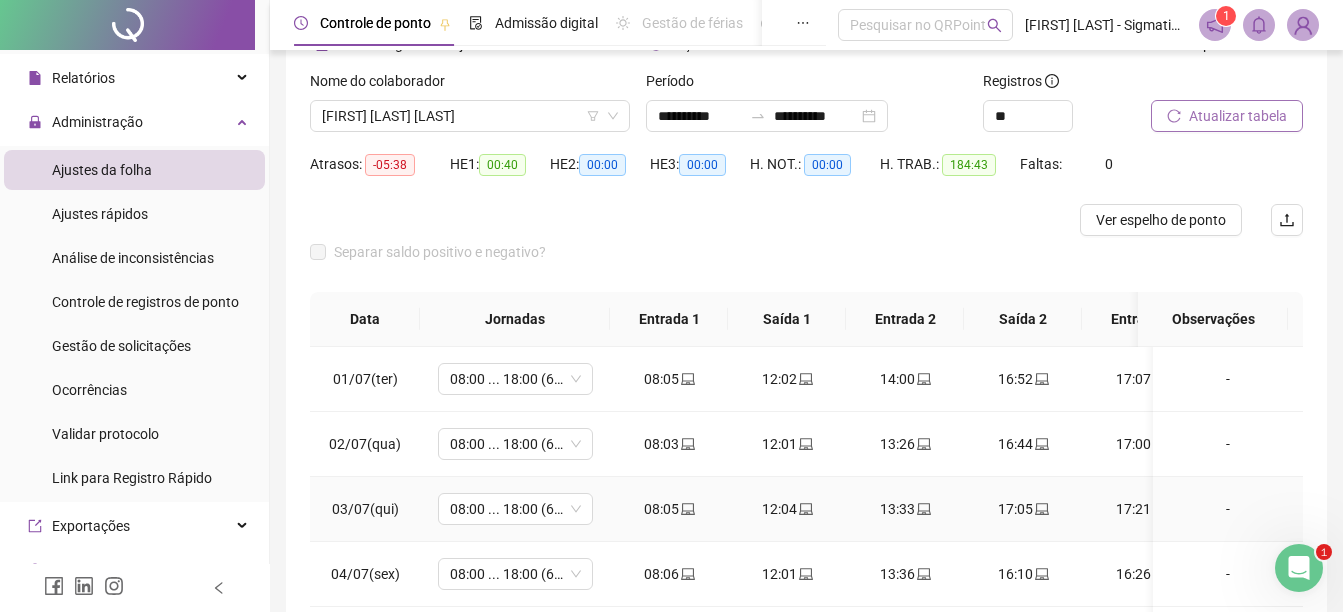 scroll, scrollTop: 100, scrollLeft: 0, axis: vertical 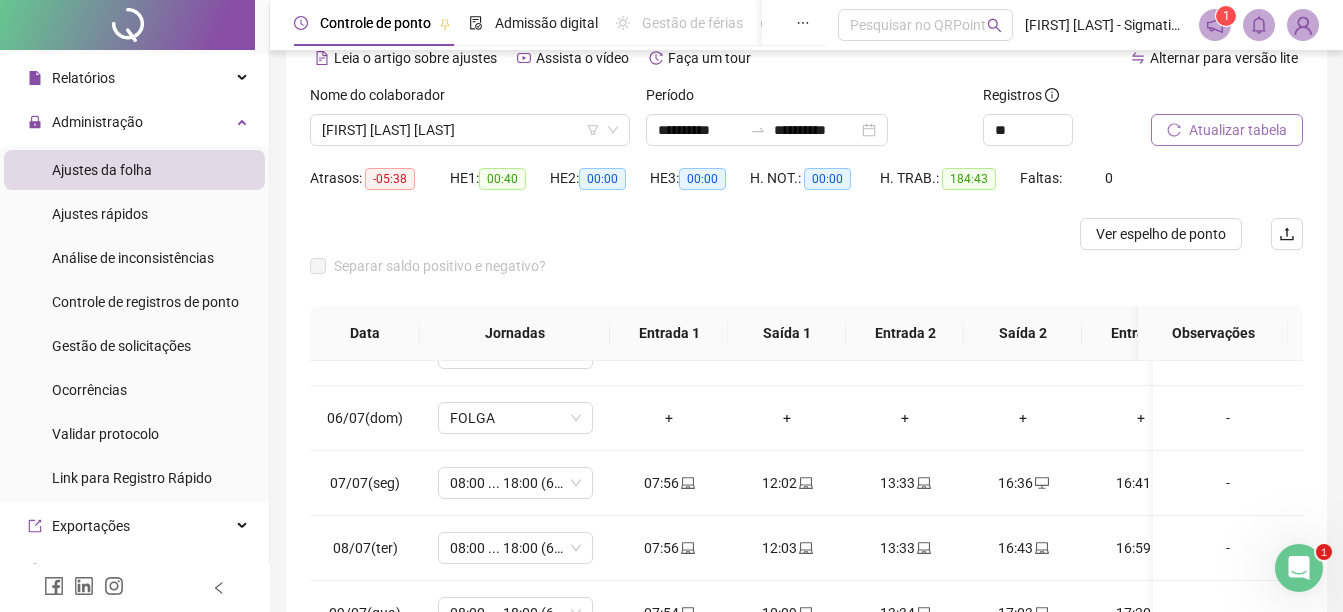 click at bounding box center [135, 588] 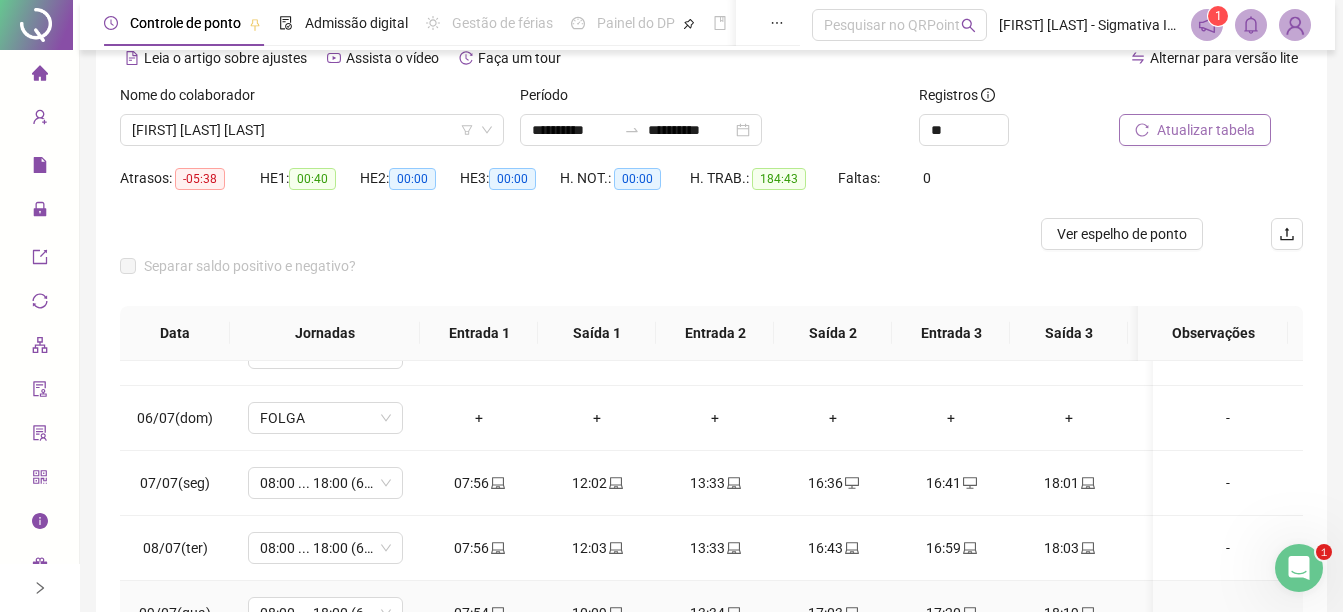 scroll, scrollTop: 0, scrollLeft: 0, axis: both 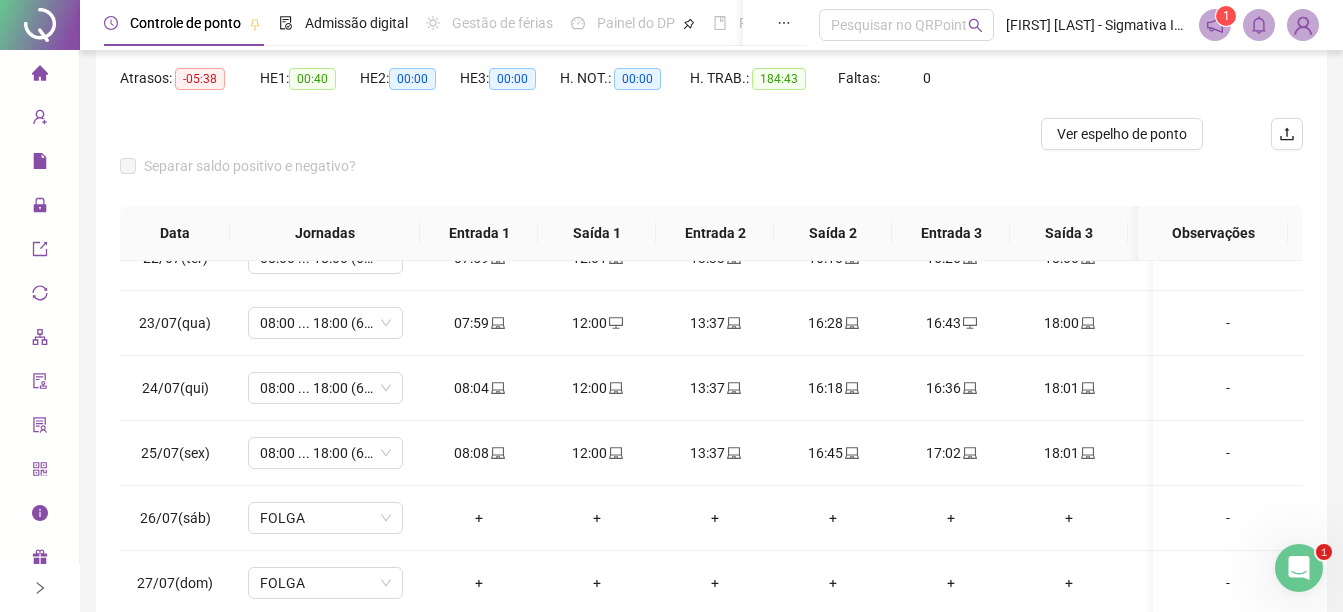 click 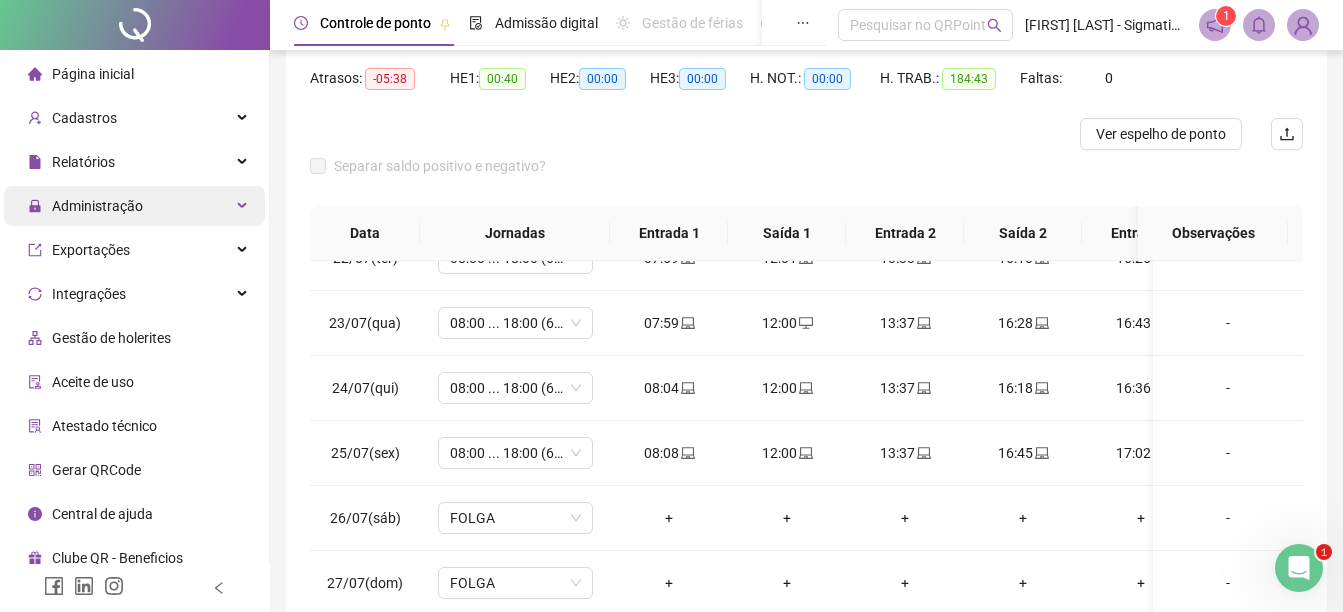 click on "Administração" at bounding box center (134, 206) 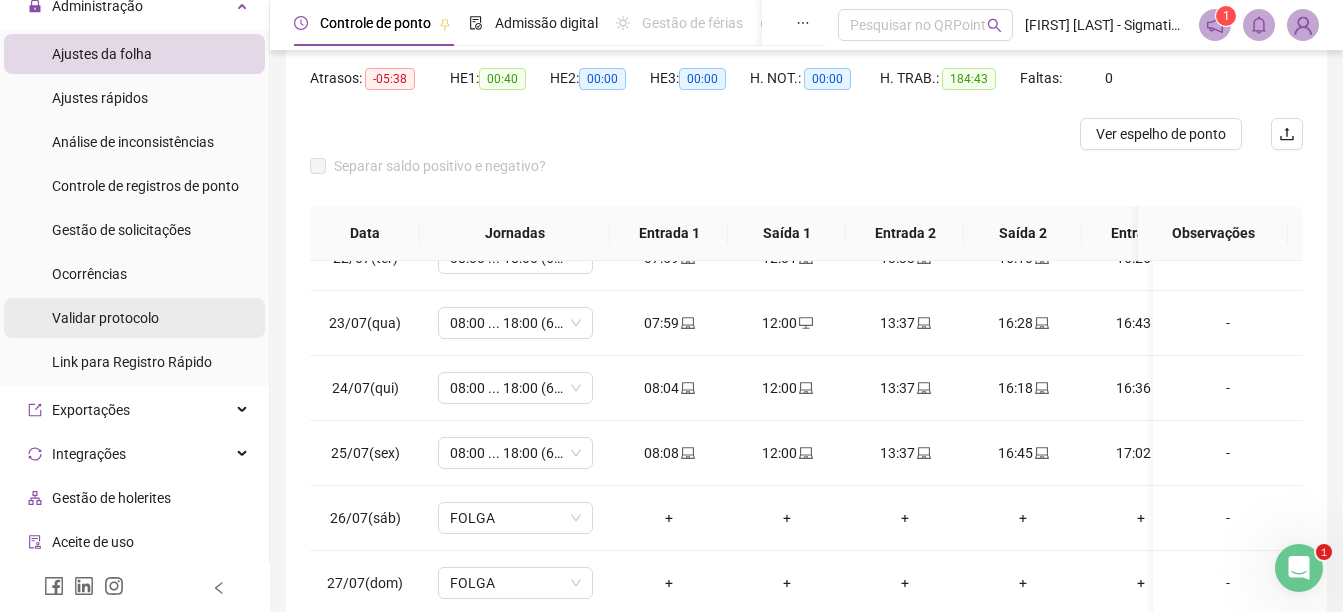 scroll, scrollTop: 100, scrollLeft: 0, axis: vertical 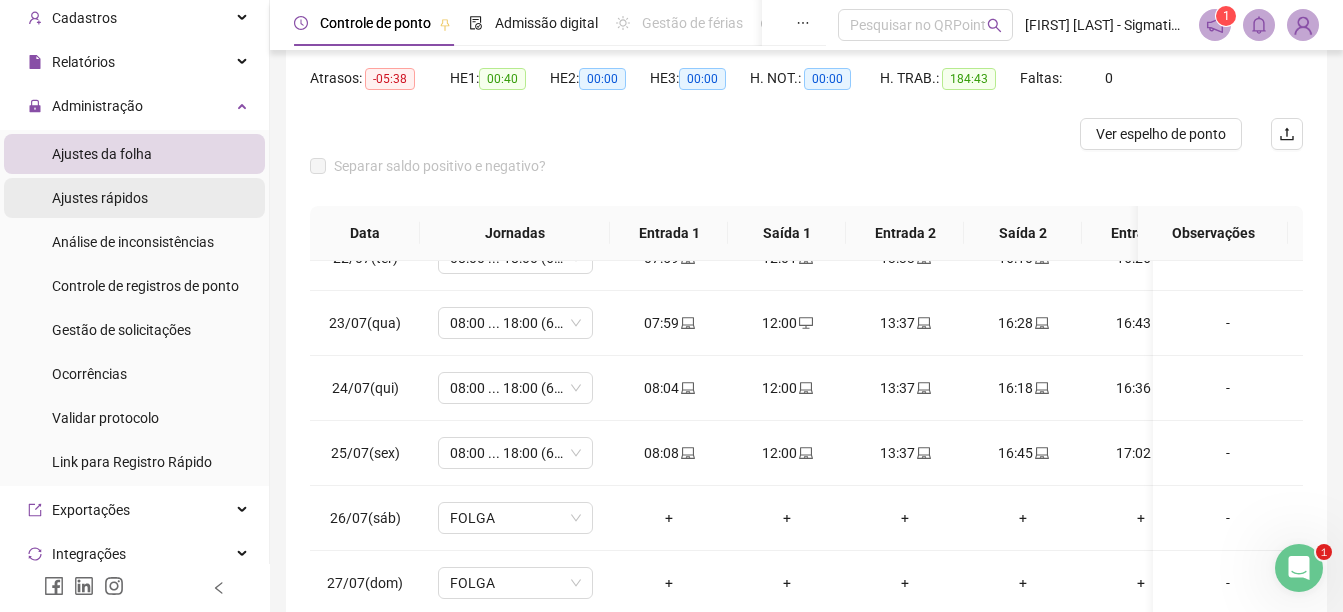 click on "Ajustes rápidos" at bounding box center [100, 198] 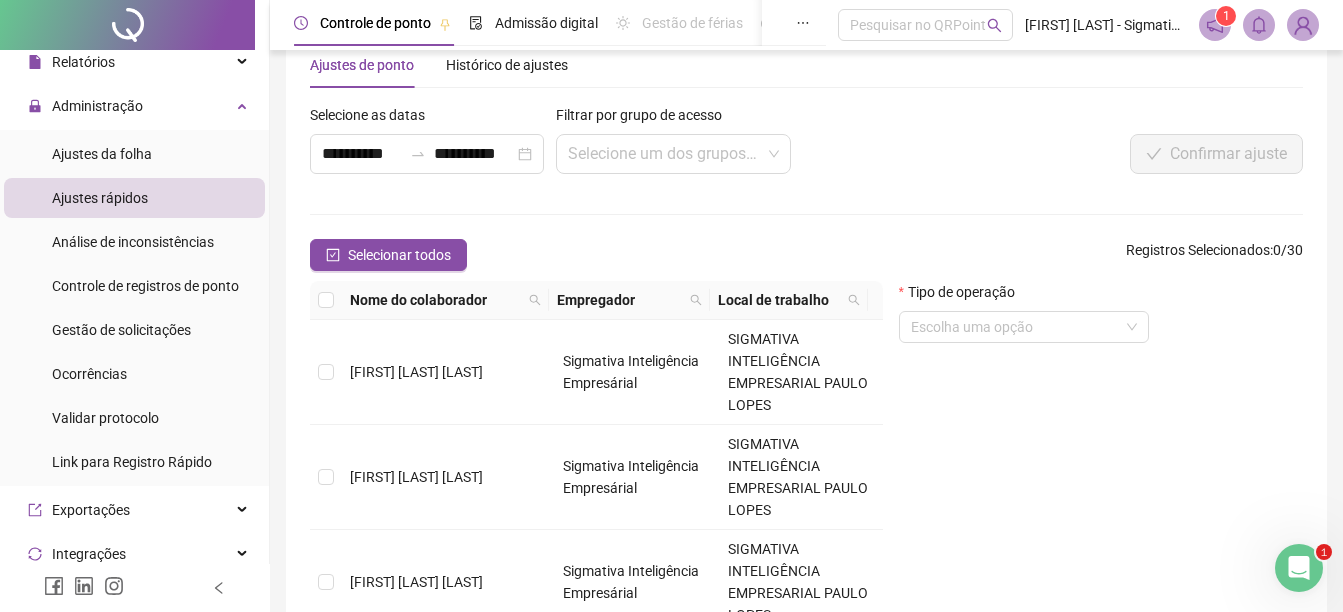 scroll, scrollTop: 0, scrollLeft: 0, axis: both 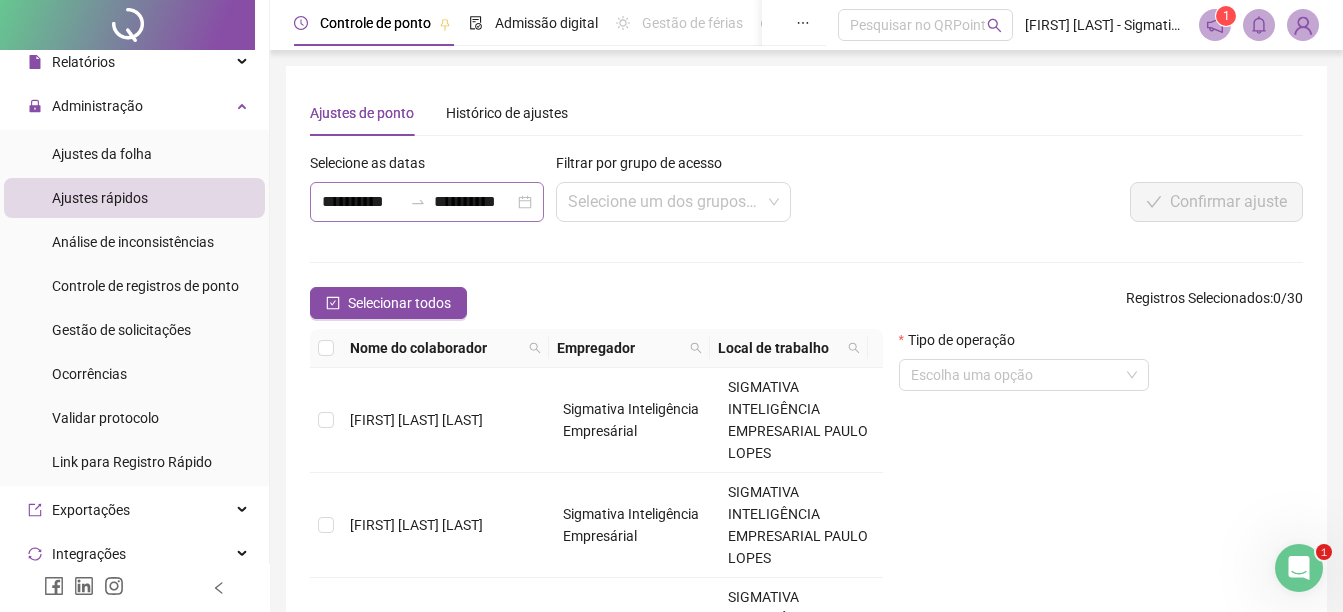 click 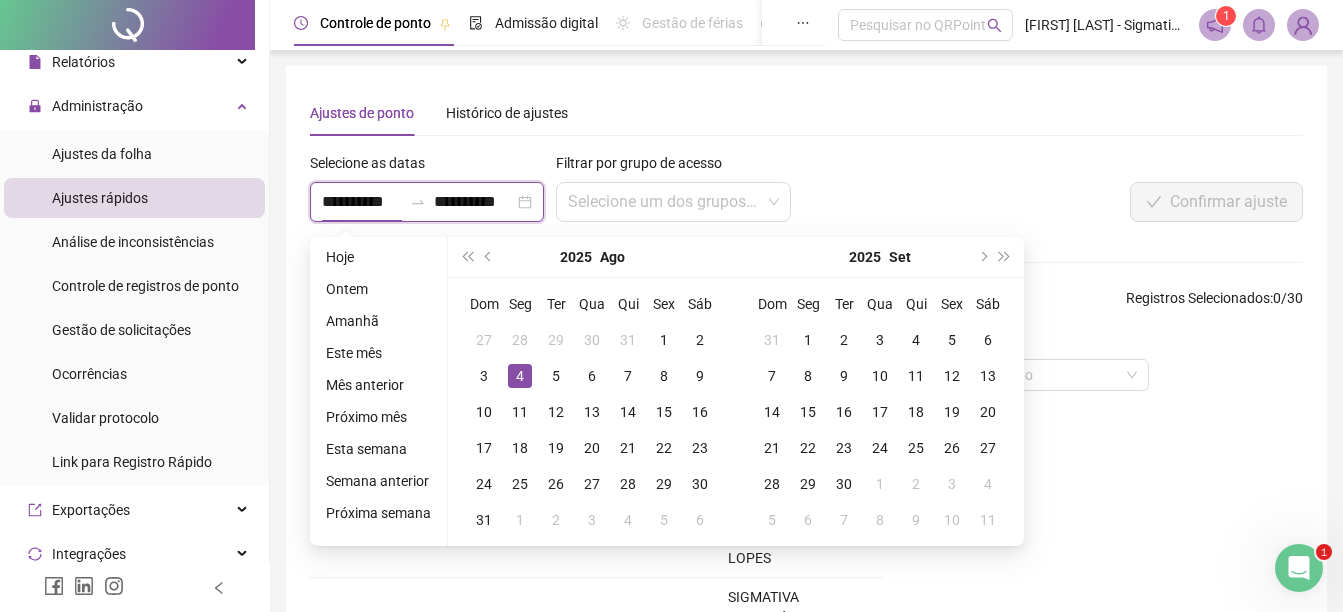 scroll, scrollTop: 0, scrollLeft: 1, axis: horizontal 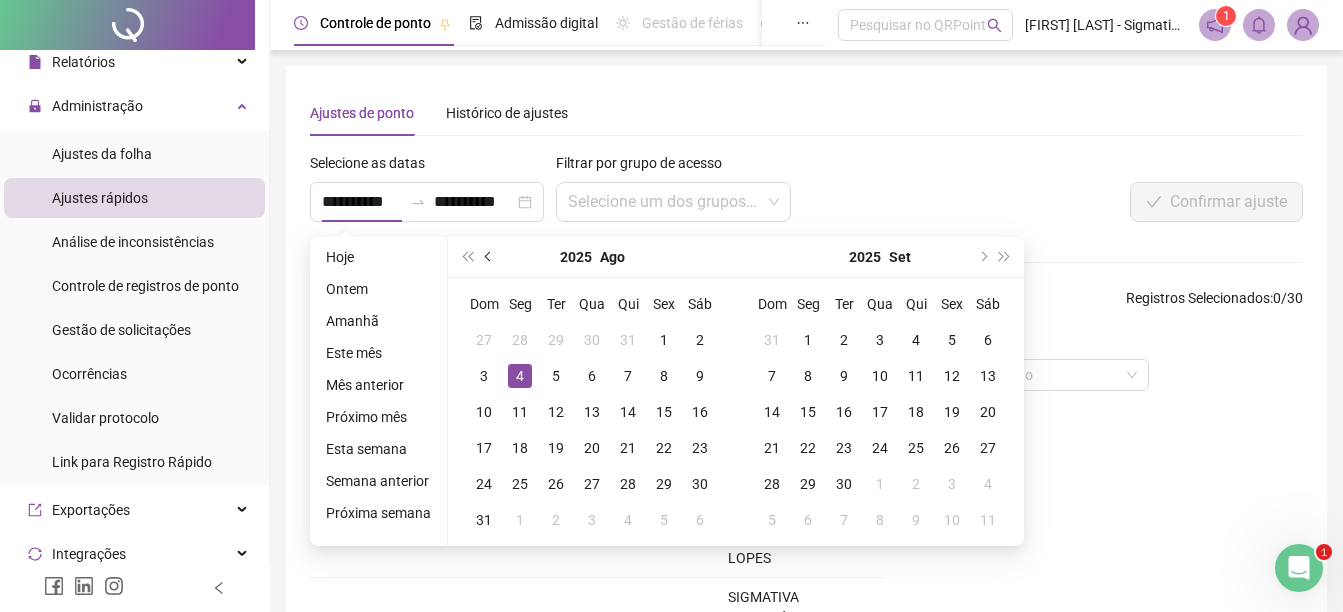 click at bounding box center [490, 257] 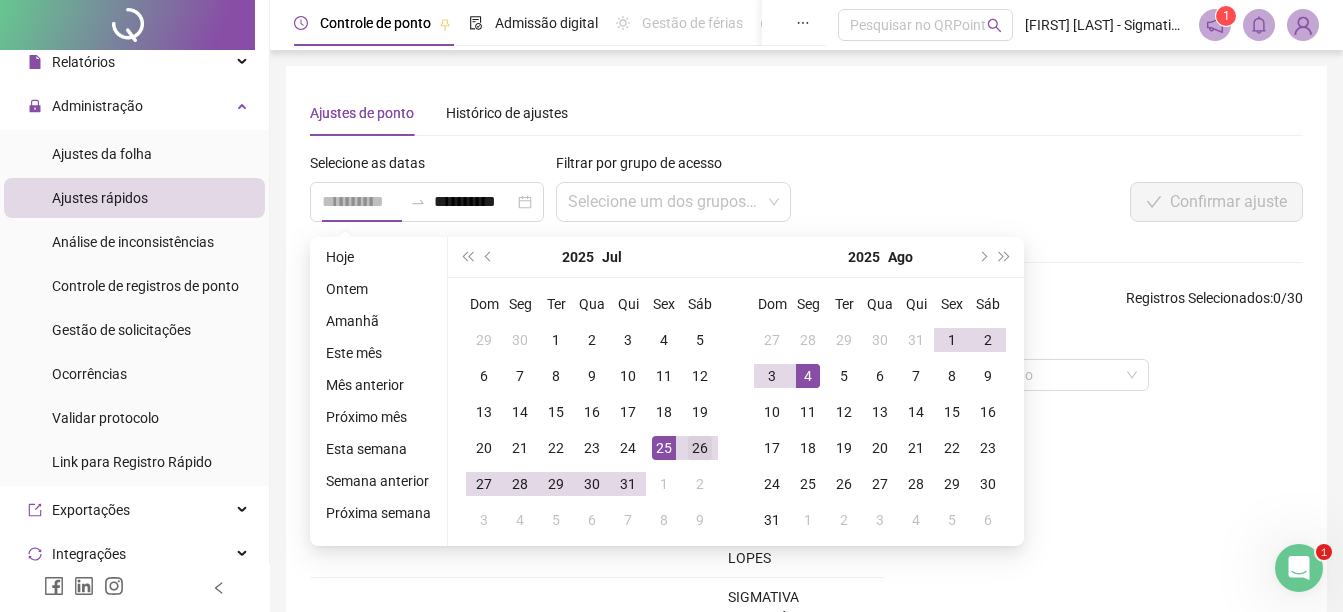 type on "**********" 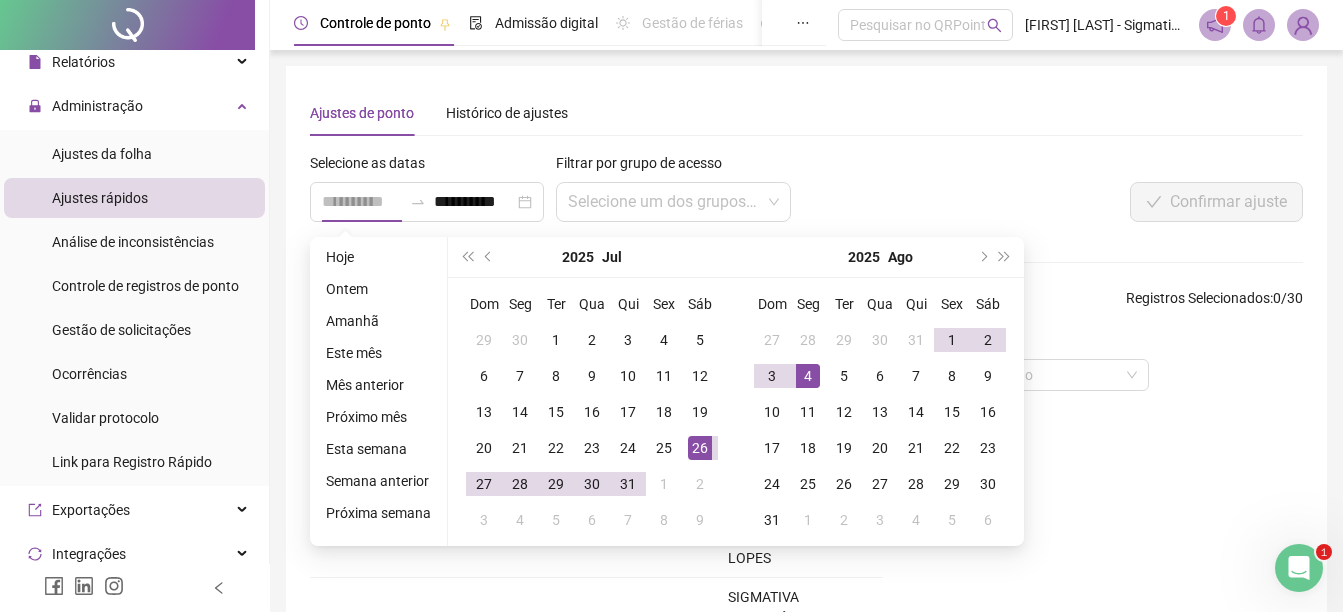 click on "26" at bounding box center [700, 448] 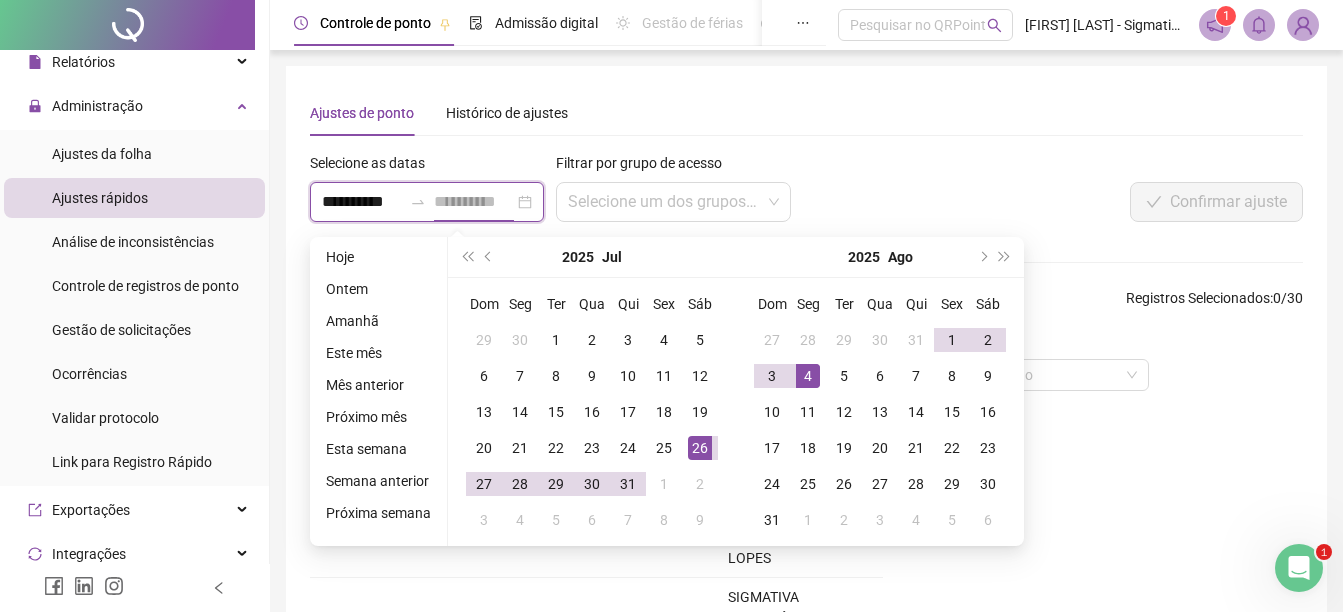 scroll, scrollTop: 0, scrollLeft: 1, axis: horizontal 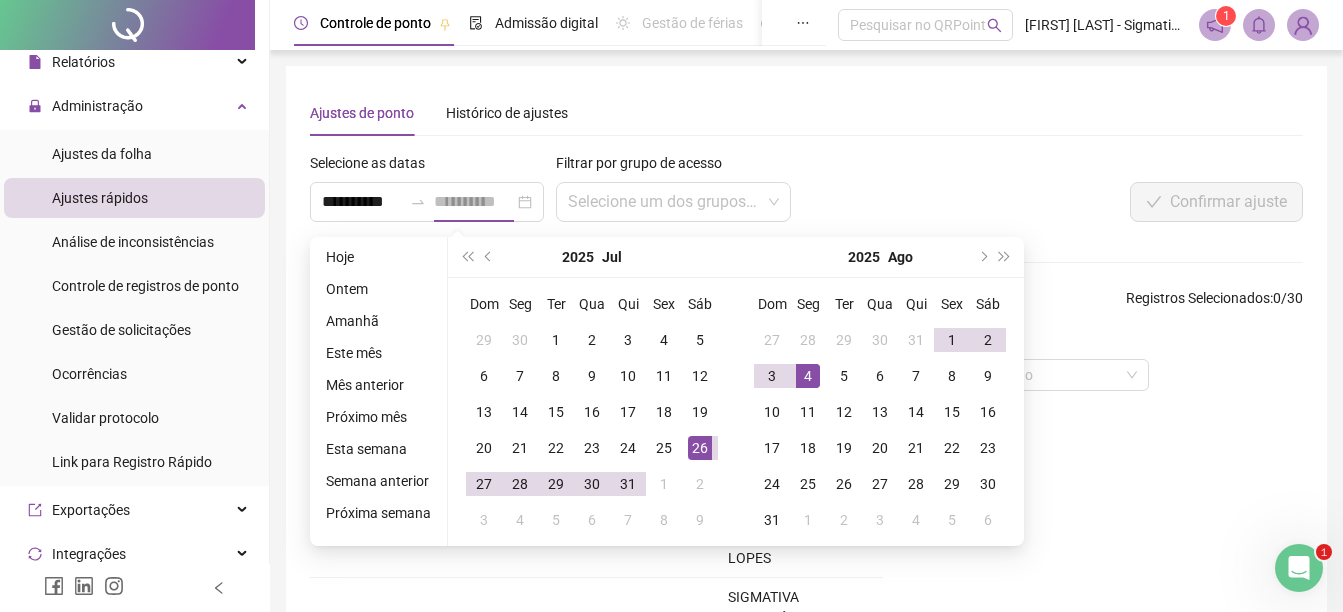 click on "26" at bounding box center [700, 448] 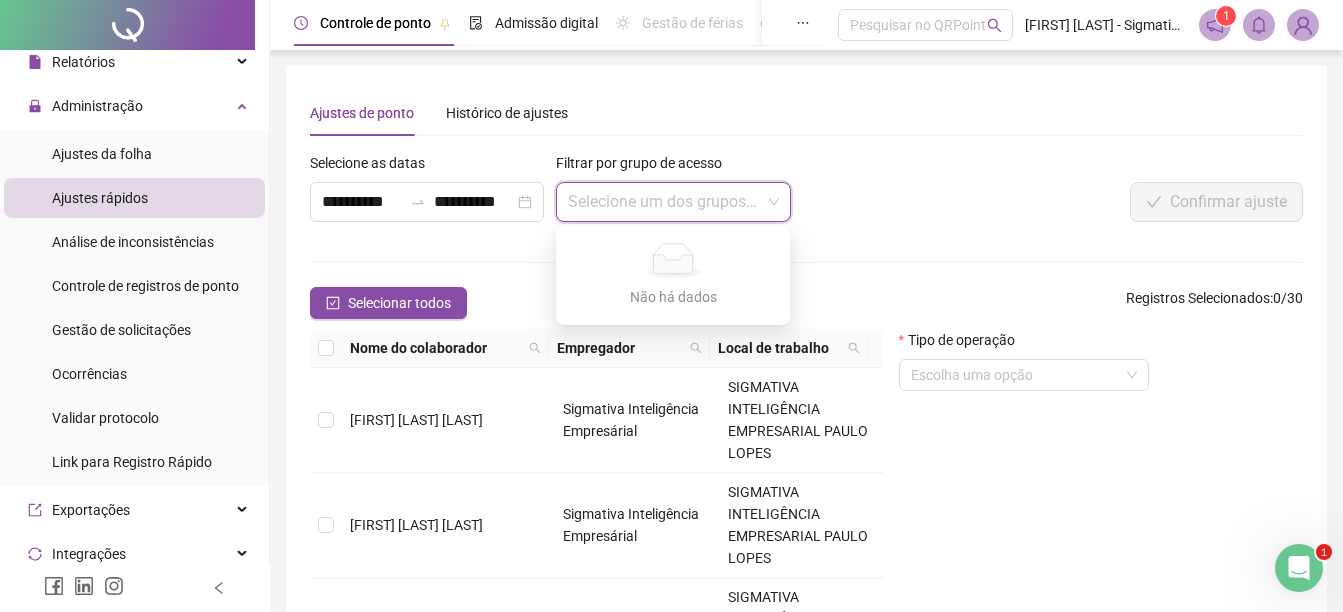 click at bounding box center (664, 202) 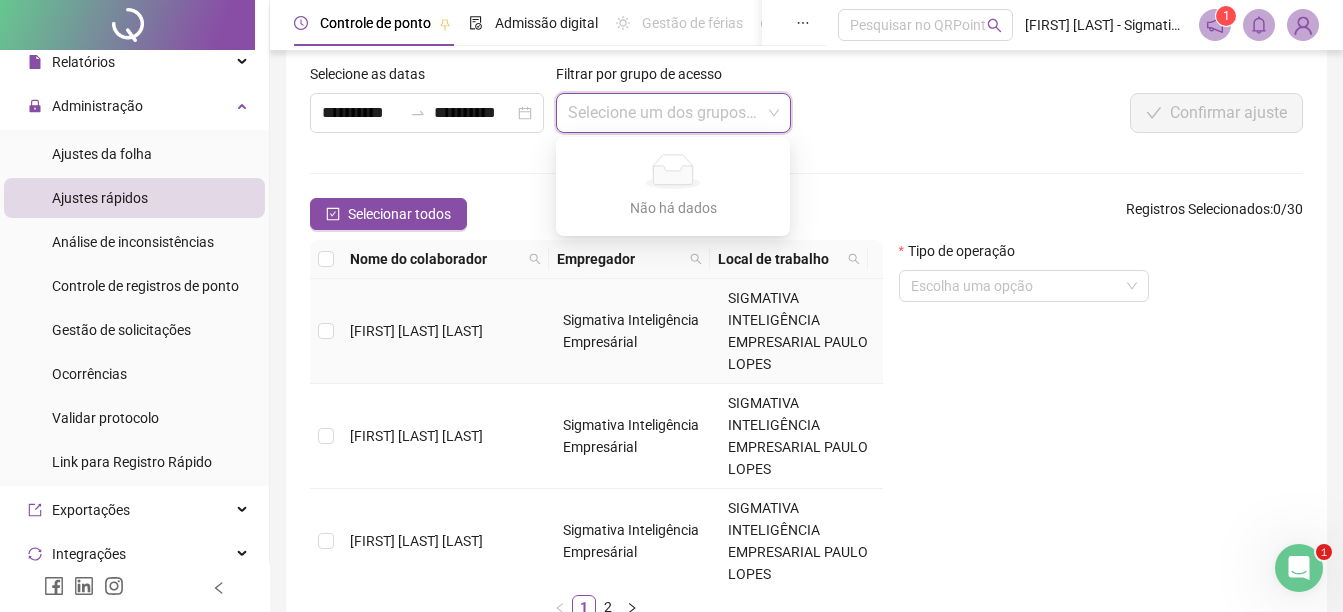 scroll, scrollTop: 200, scrollLeft: 0, axis: vertical 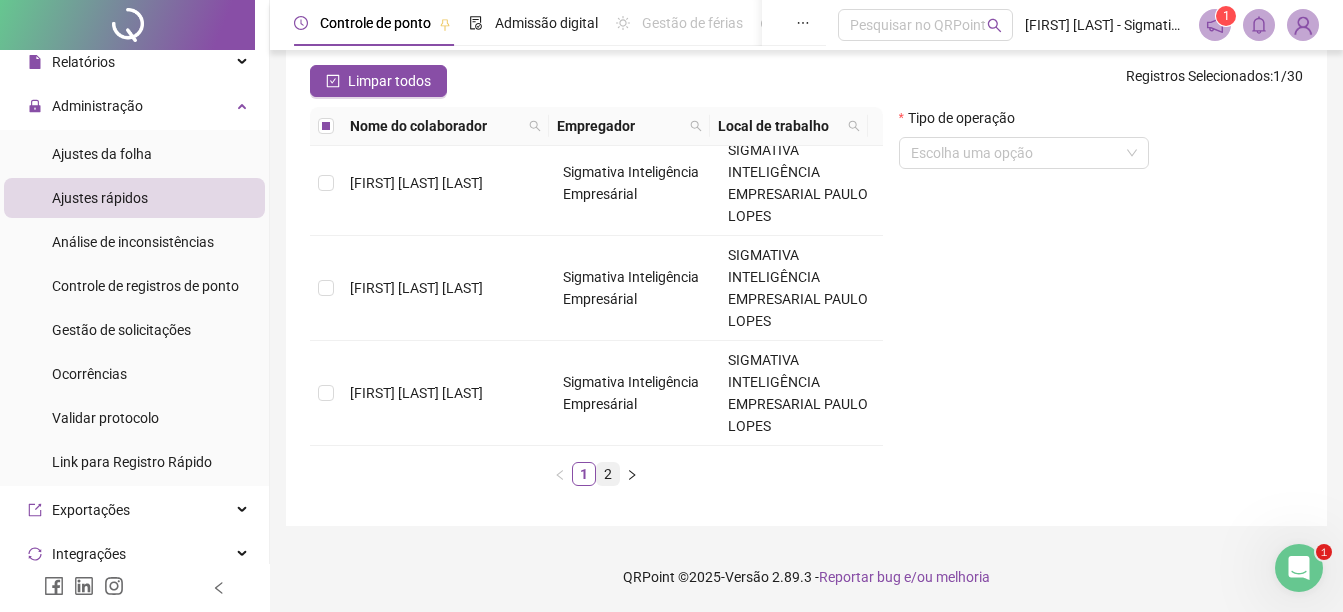click on "2" at bounding box center (608, 474) 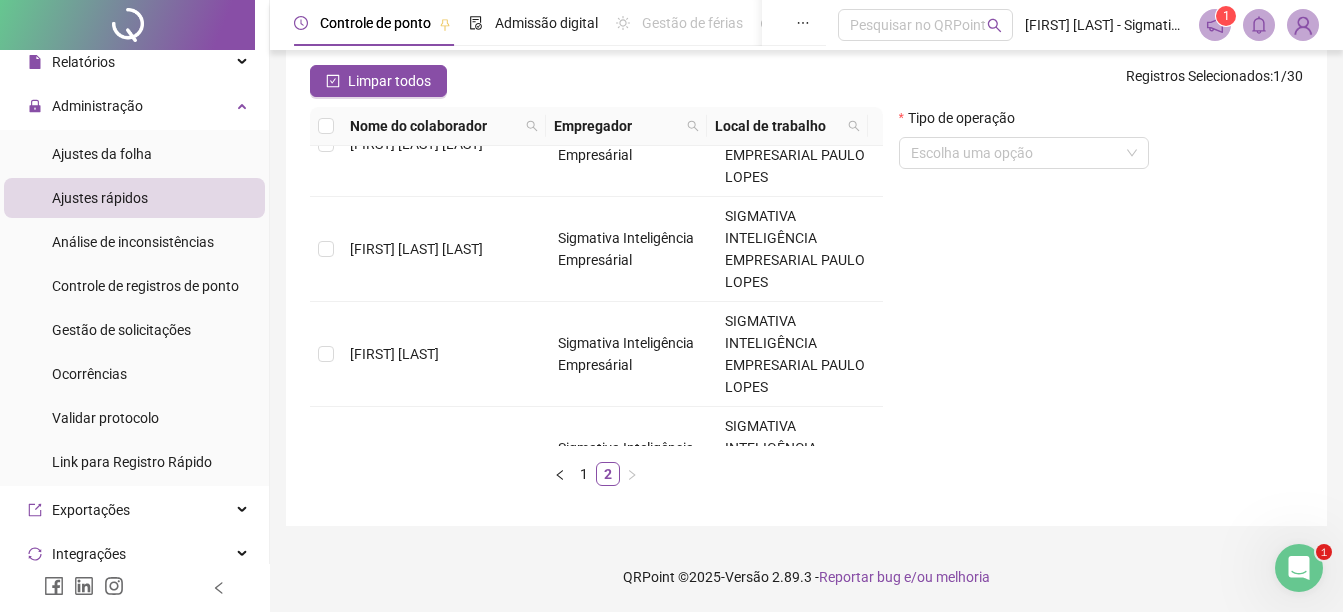 scroll, scrollTop: 0, scrollLeft: 0, axis: both 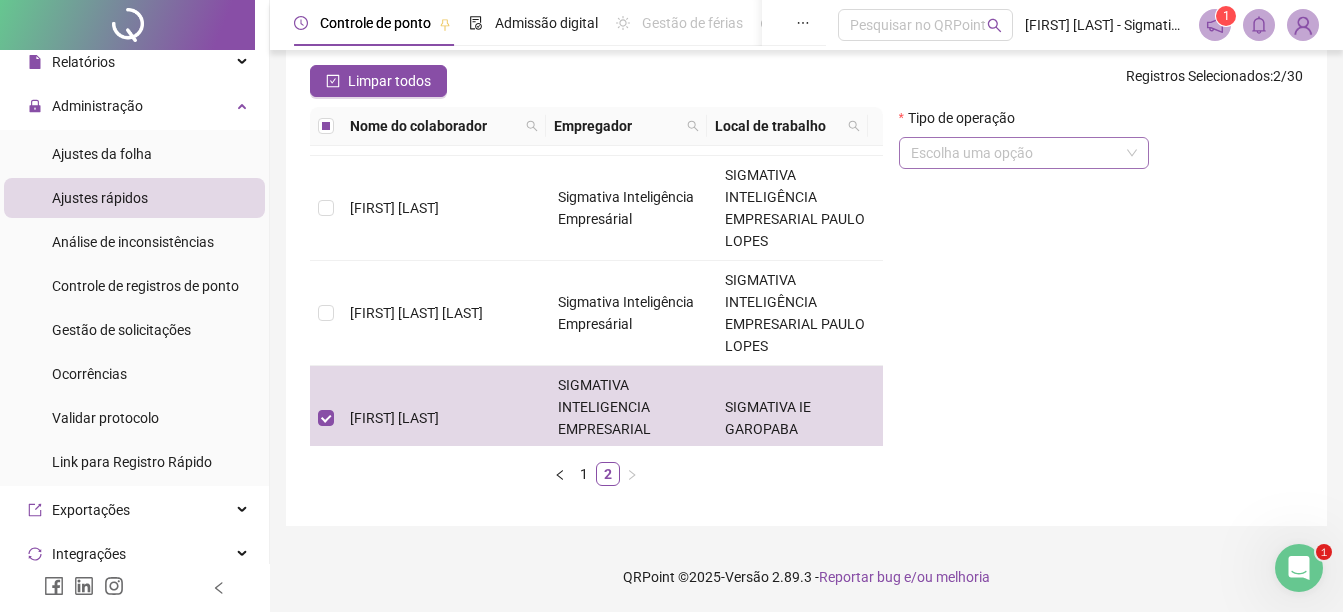 click at bounding box center (1015, 153) 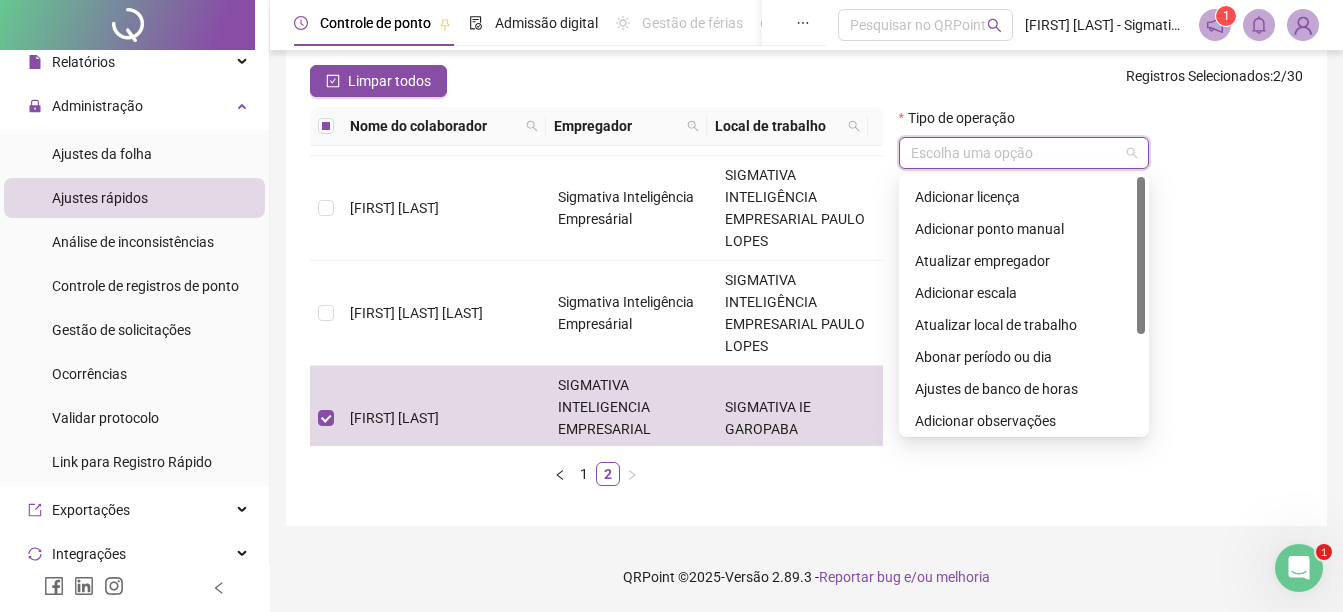 scroll, scrollTop: 0, scrollLeft: 0, axis: both 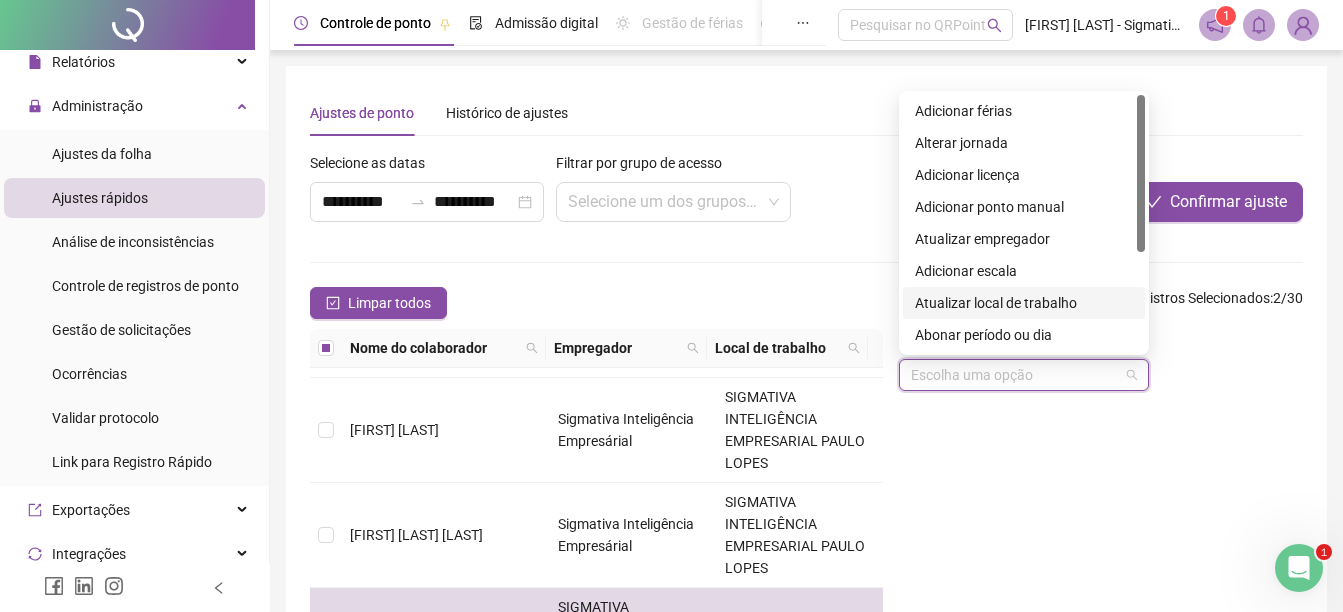 click on "Tipo de operação Escolha uma opção" at bounding box center (1101, 526) 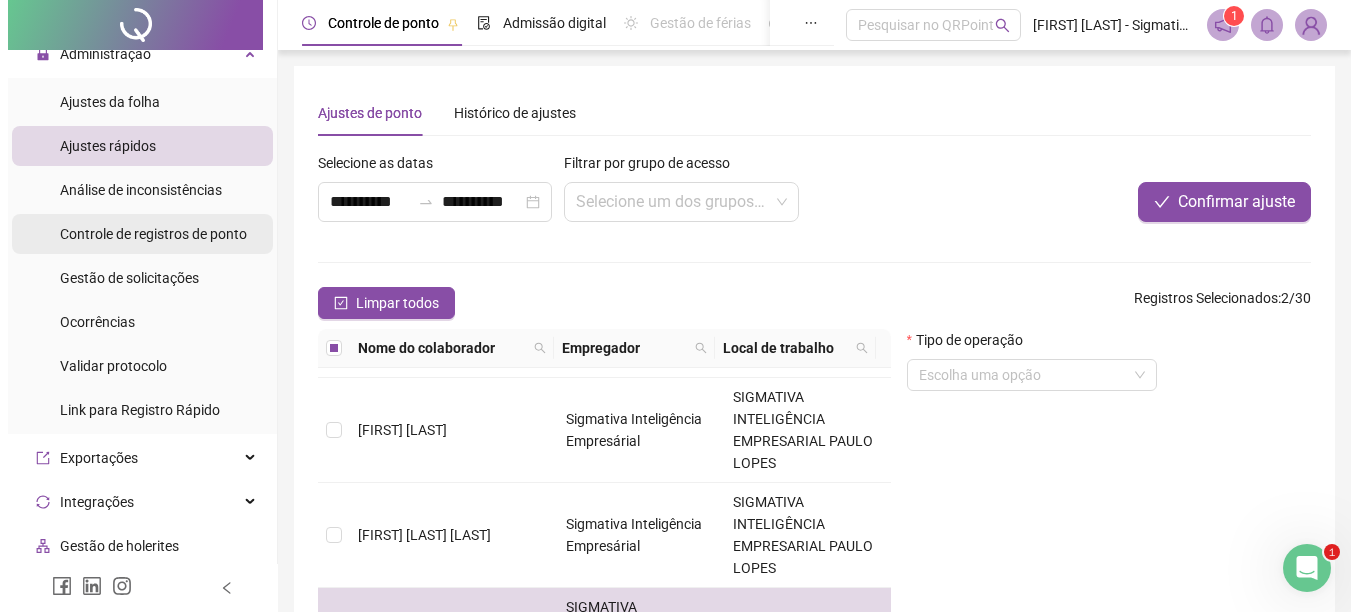 scroll, scrollTop: 0, scrollLeft: 0, axis: both 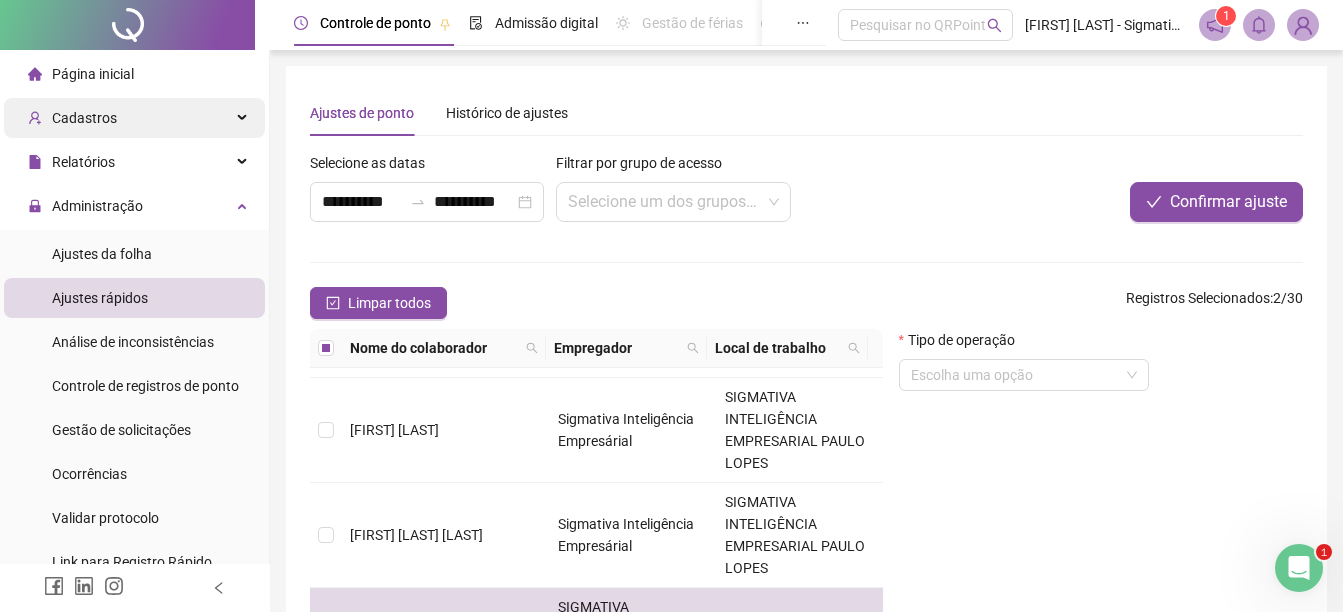 click on "Cadastros" at bounding box center (134, 118) 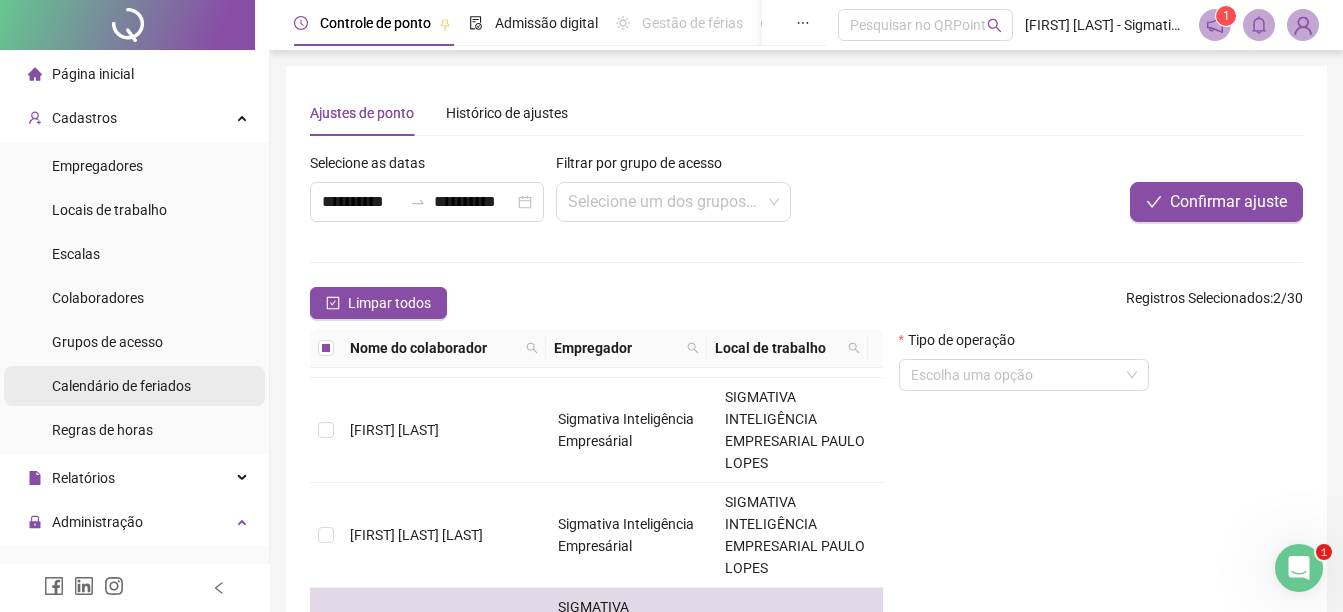 click on "Calendário de feriados" at bounding box center (121, 386) 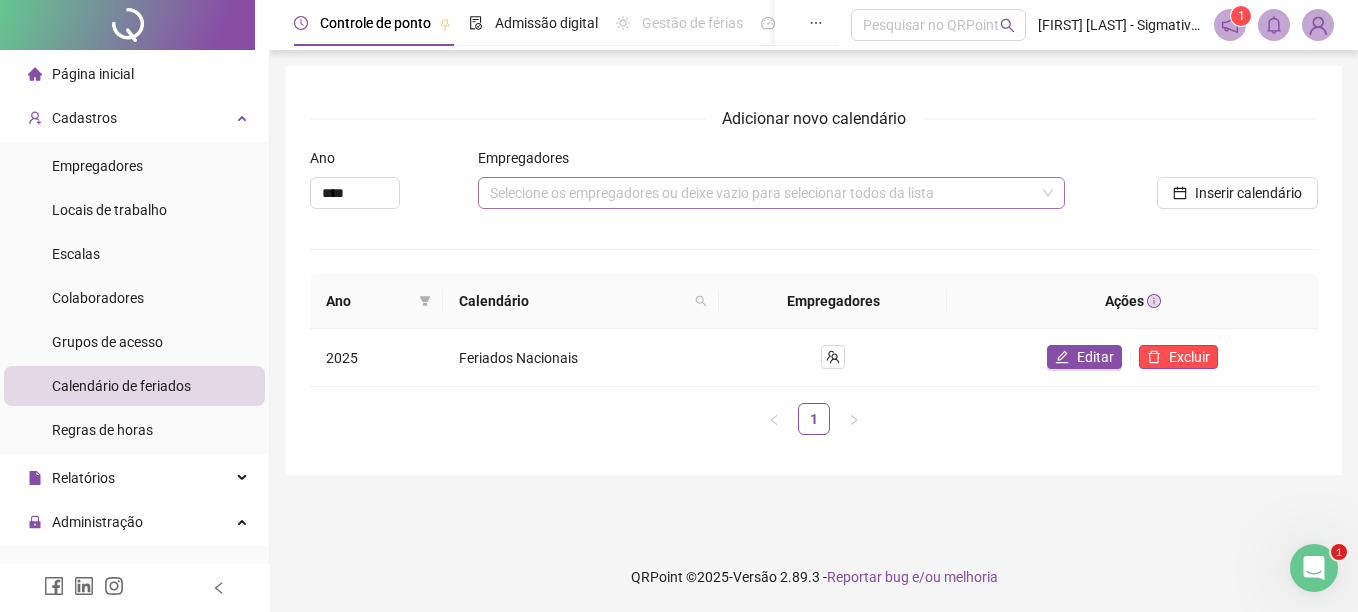 click on "Selecione os empregadores ou deixe vazio para selecionar todos da lista" at bounding box center (771, 193) 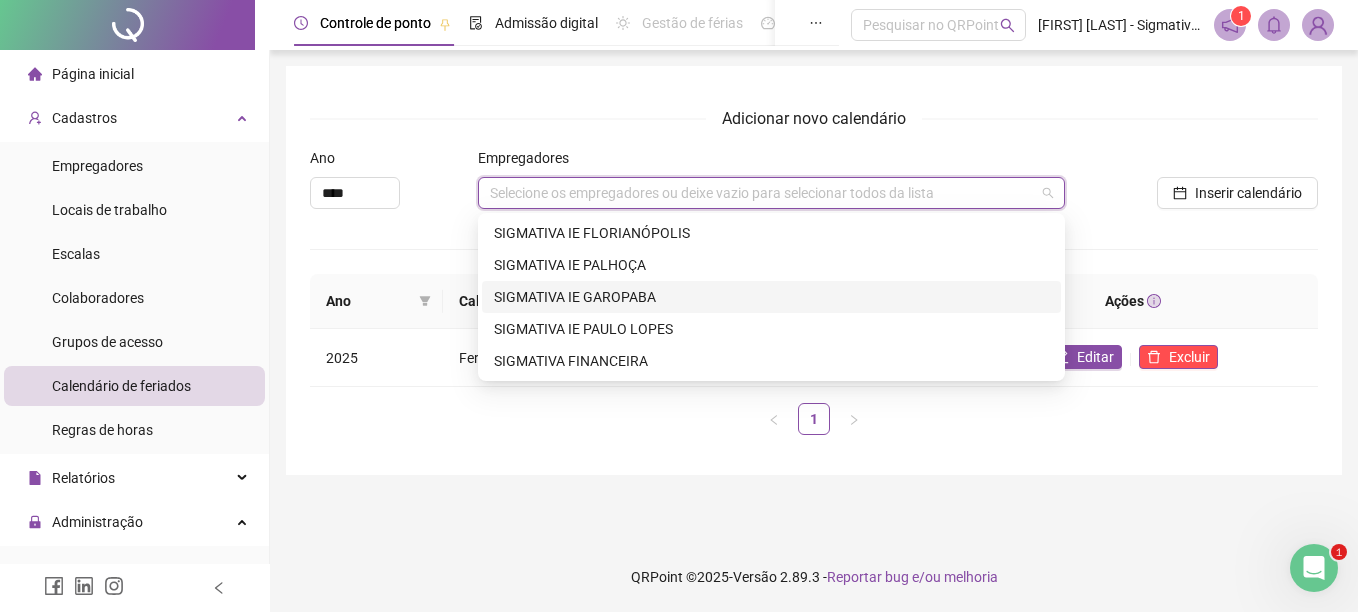 click on "SIGMATIVA IE GAROPABA" at bounding box center [771, 297] 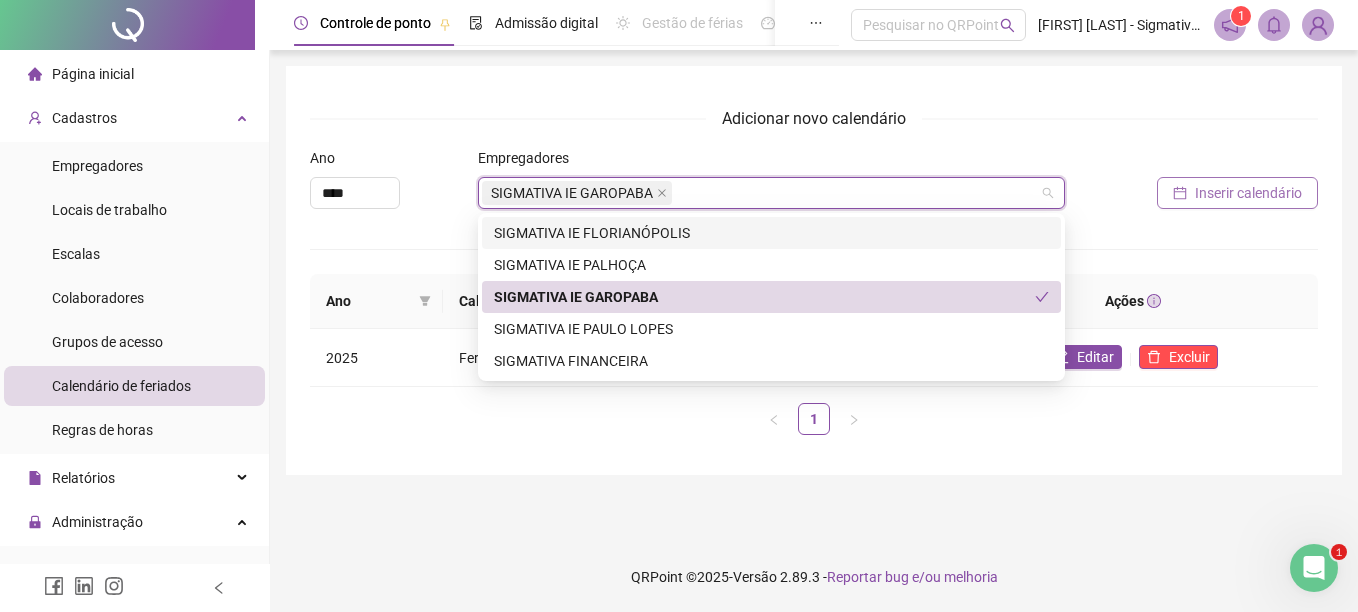 click on "Inserir calendário" at bounding box center (1248, 193) 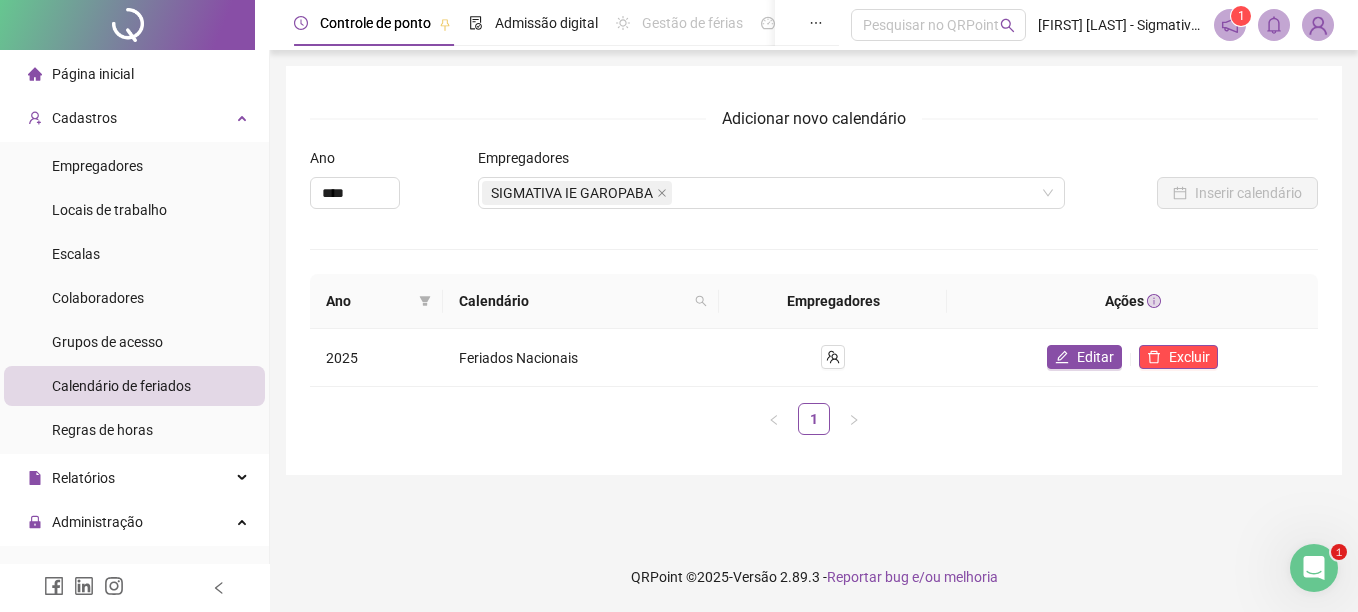 click on "Controle de ponto" at bounding box center (375, 23) 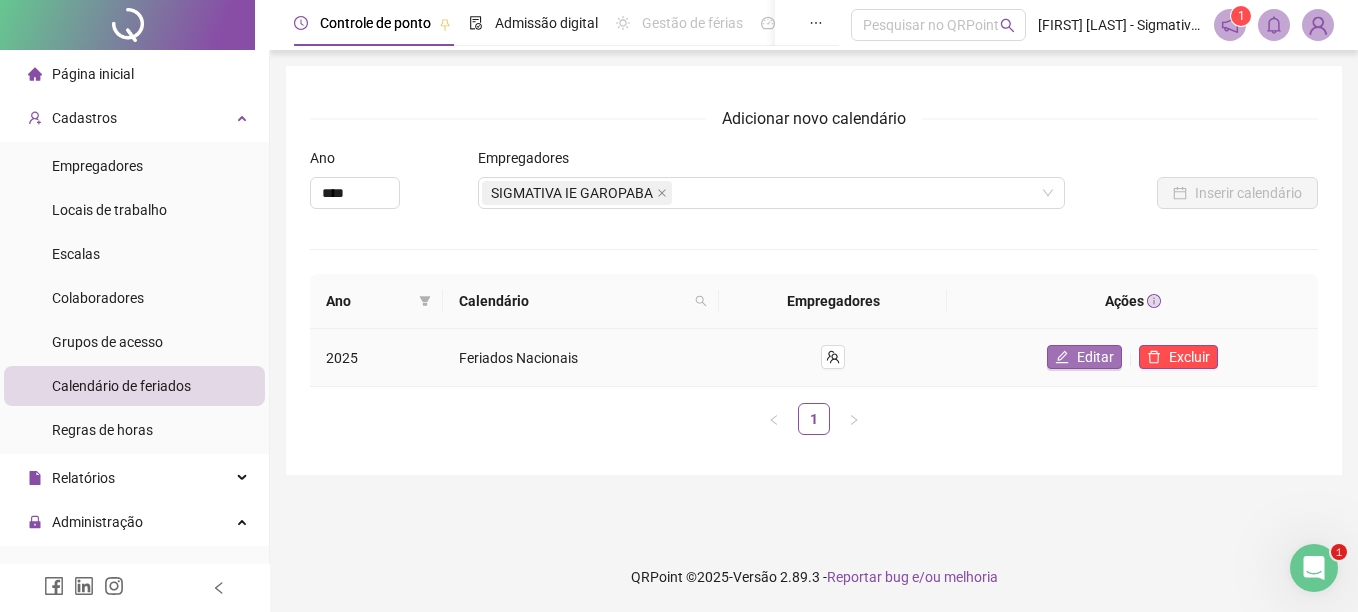 click on "Editar" at bounding box center [1095, 357] 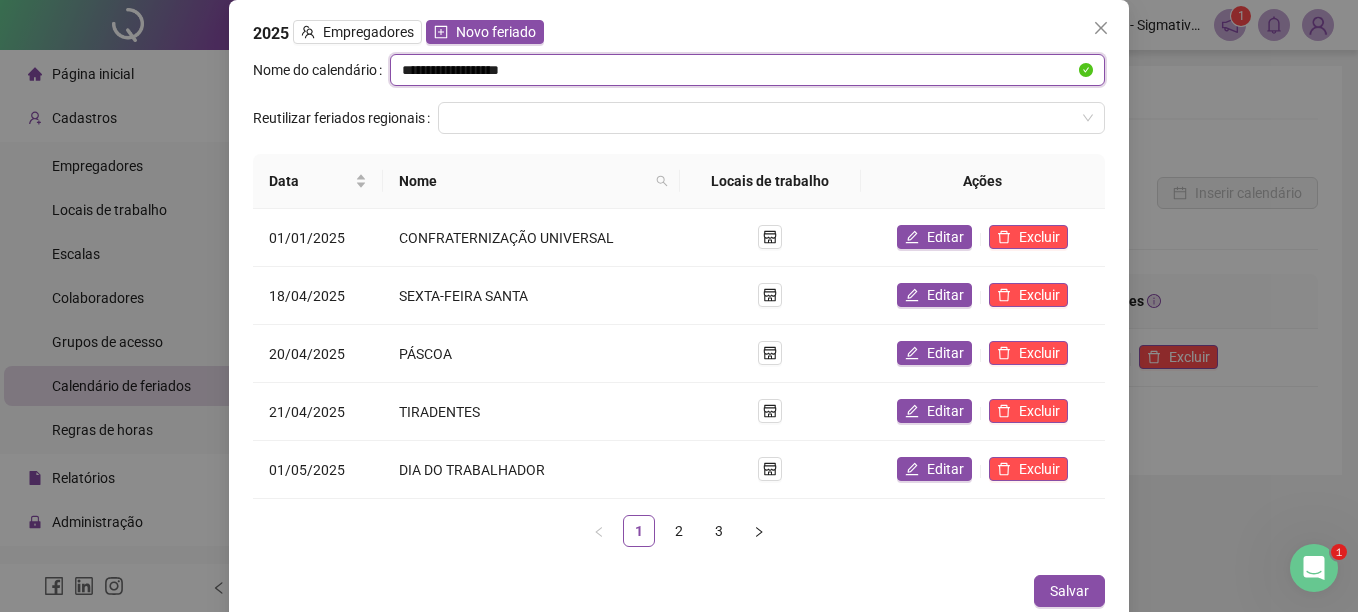 click on "**********" at bounding box center (738, 70) 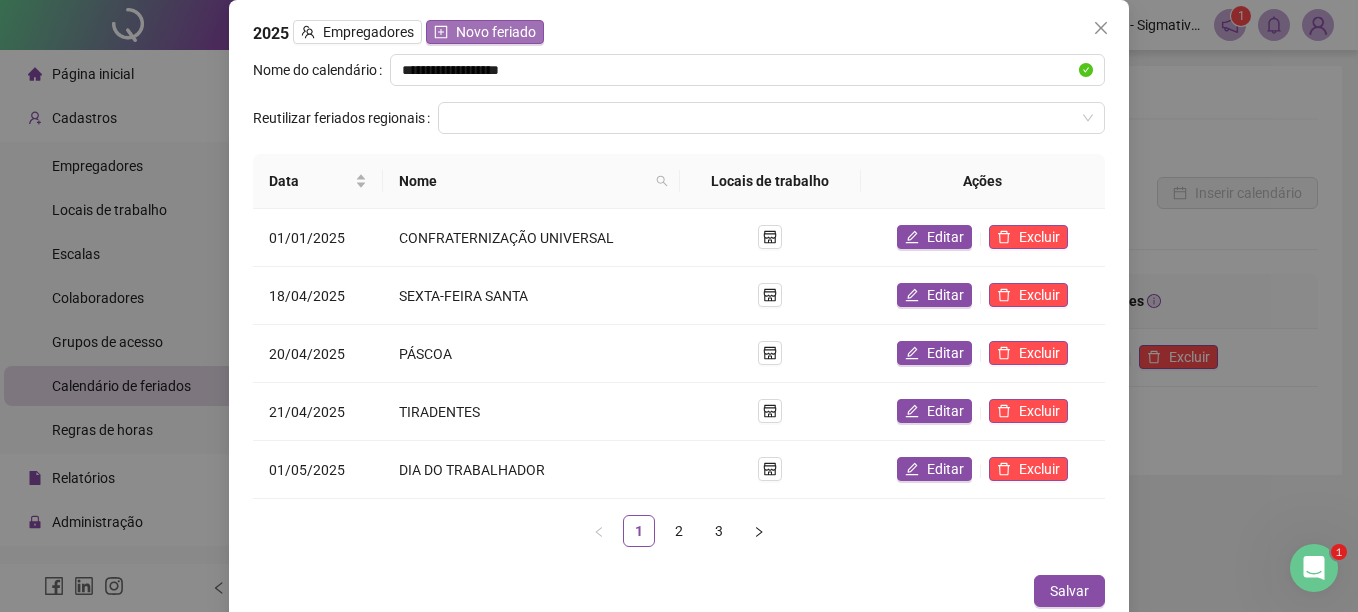 click on "Novo feriado" at bounding box center [496, 32] 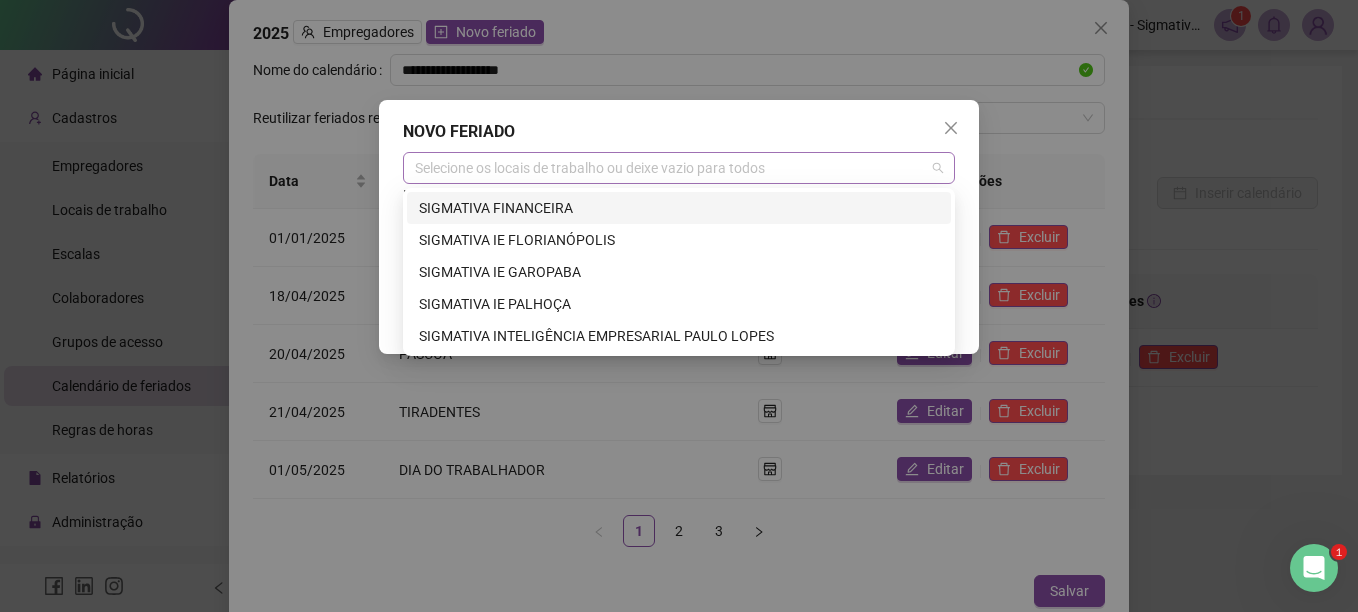 click on "Selecione os locais de trabalho ou deixe vazio para todos" at bounding box center [679, 168] 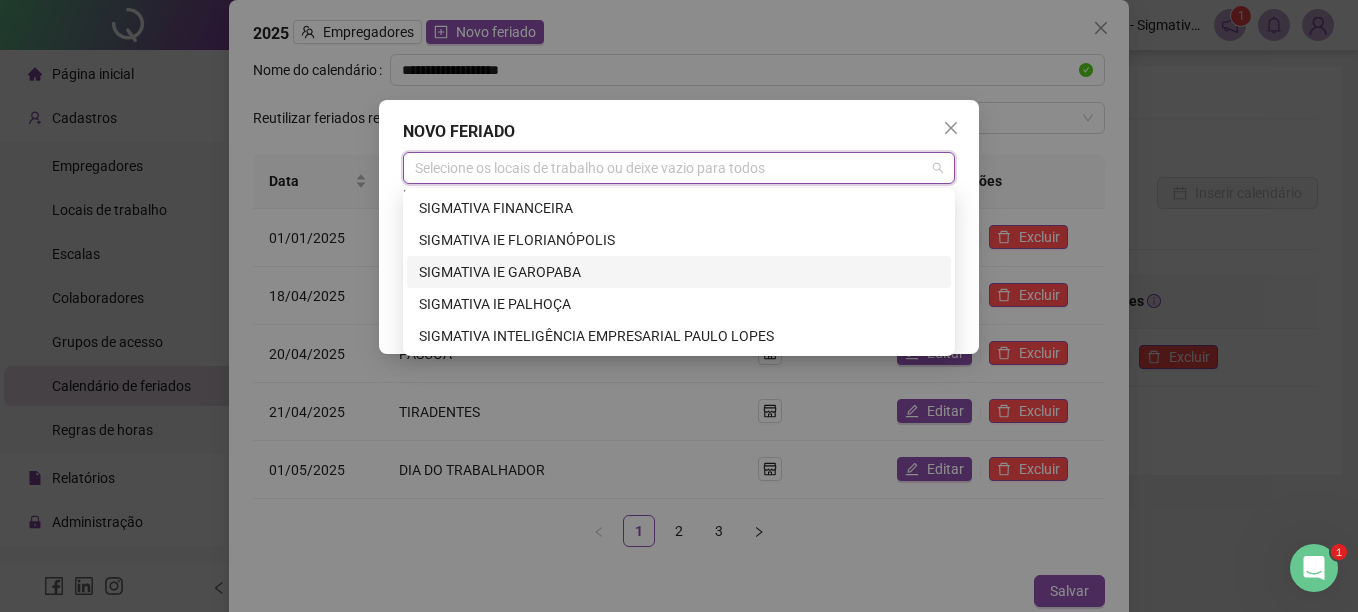 click on "SIGMATIVA IE GAROPABA" at bounding box center [679, 272] 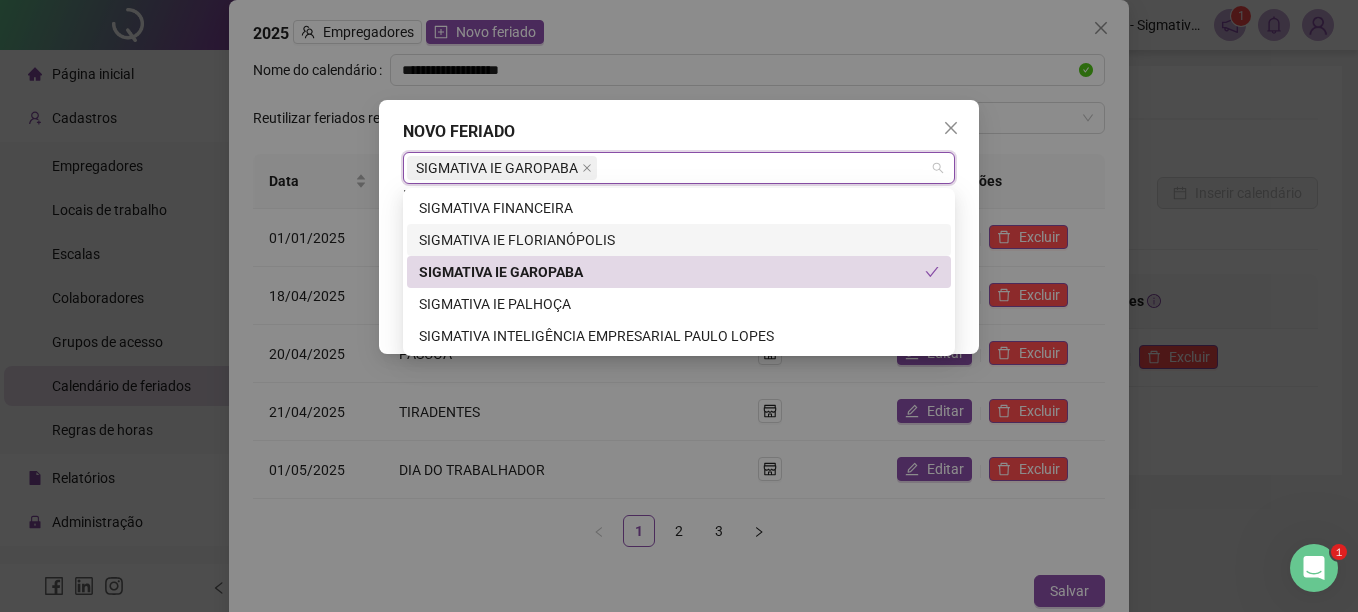 click on "**********" at bounding box center (679, 306) 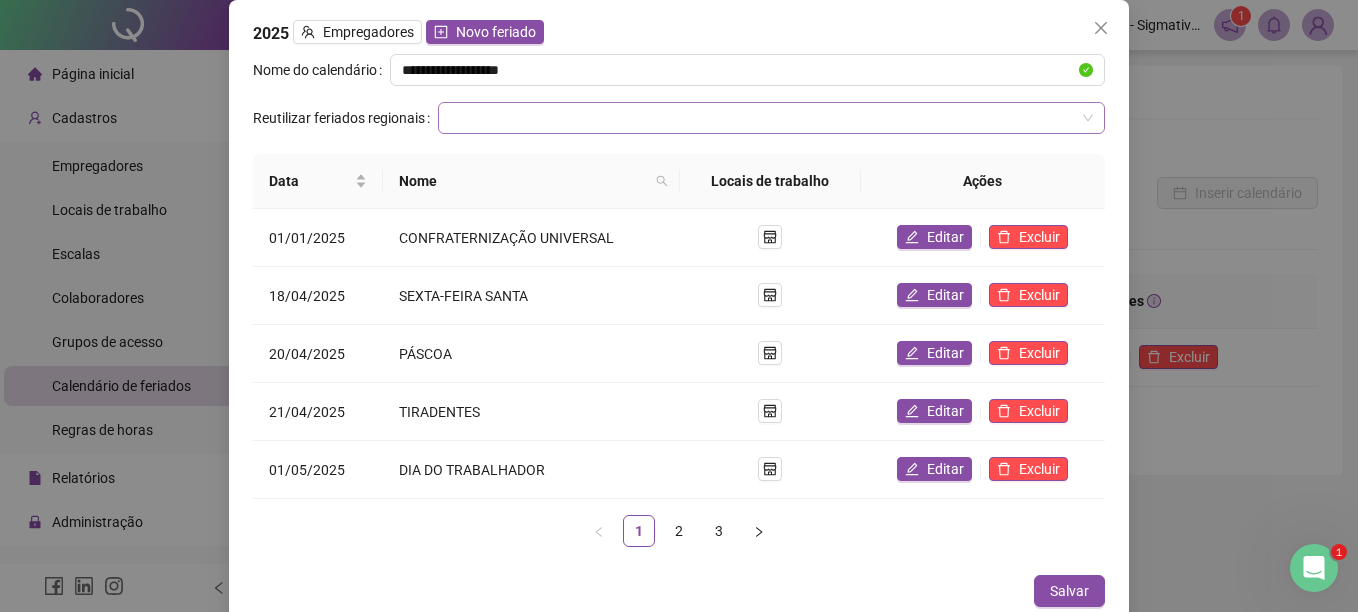 click at bounding box center [762, 118] 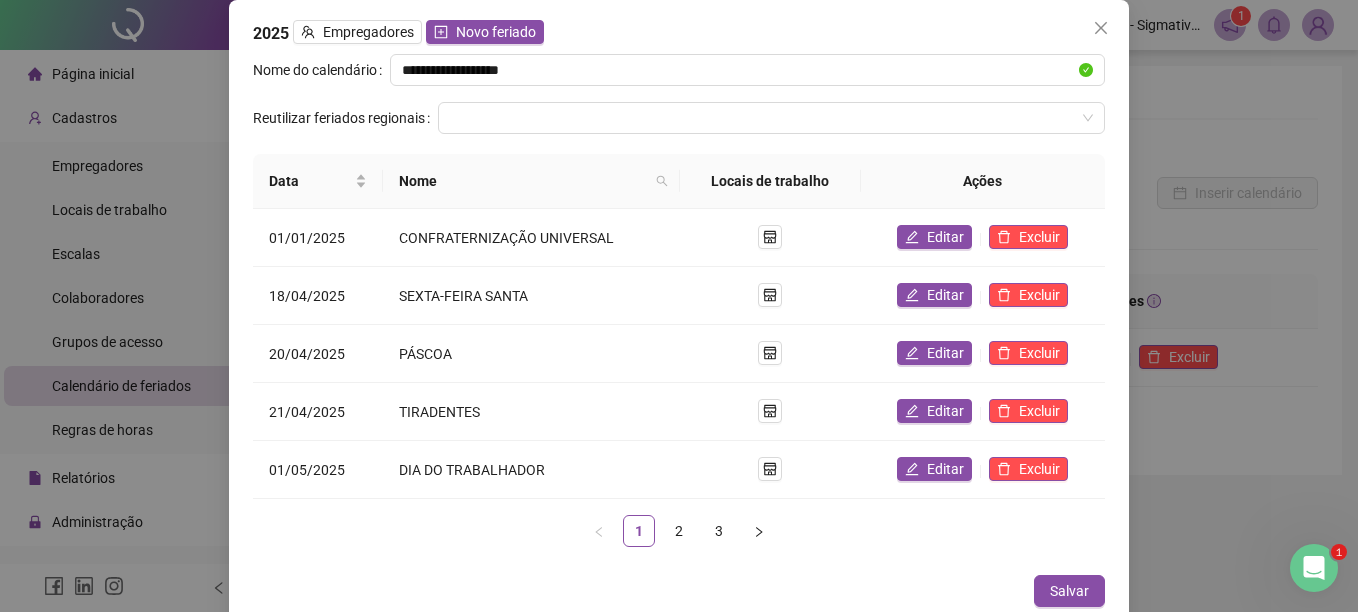 click on "Nome do calendário" at bounding box center [321, 78] 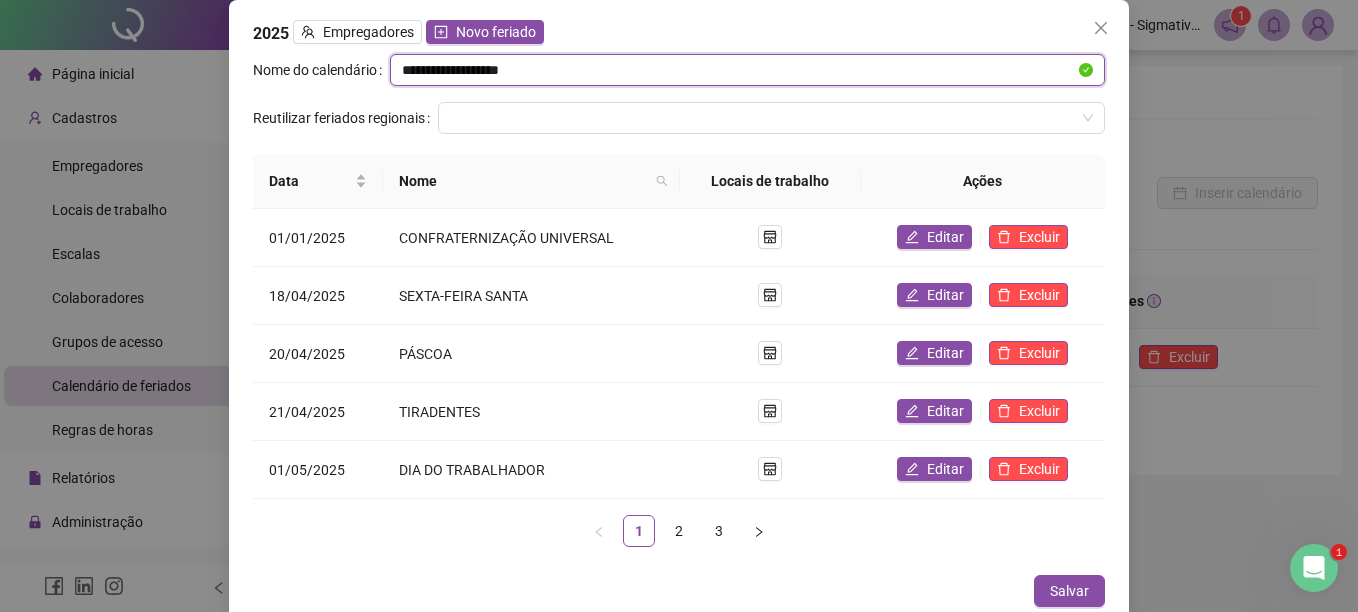 click on "**********" at bounding box center [738, 70] 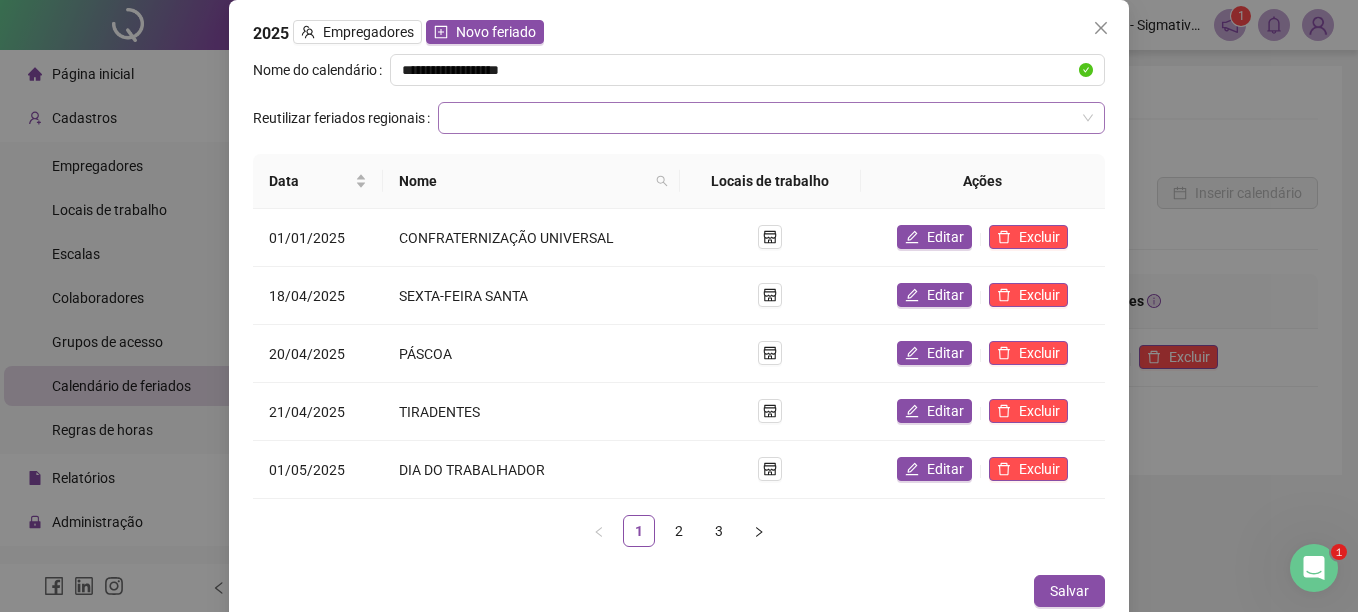 click at bounding box center [762, 118] 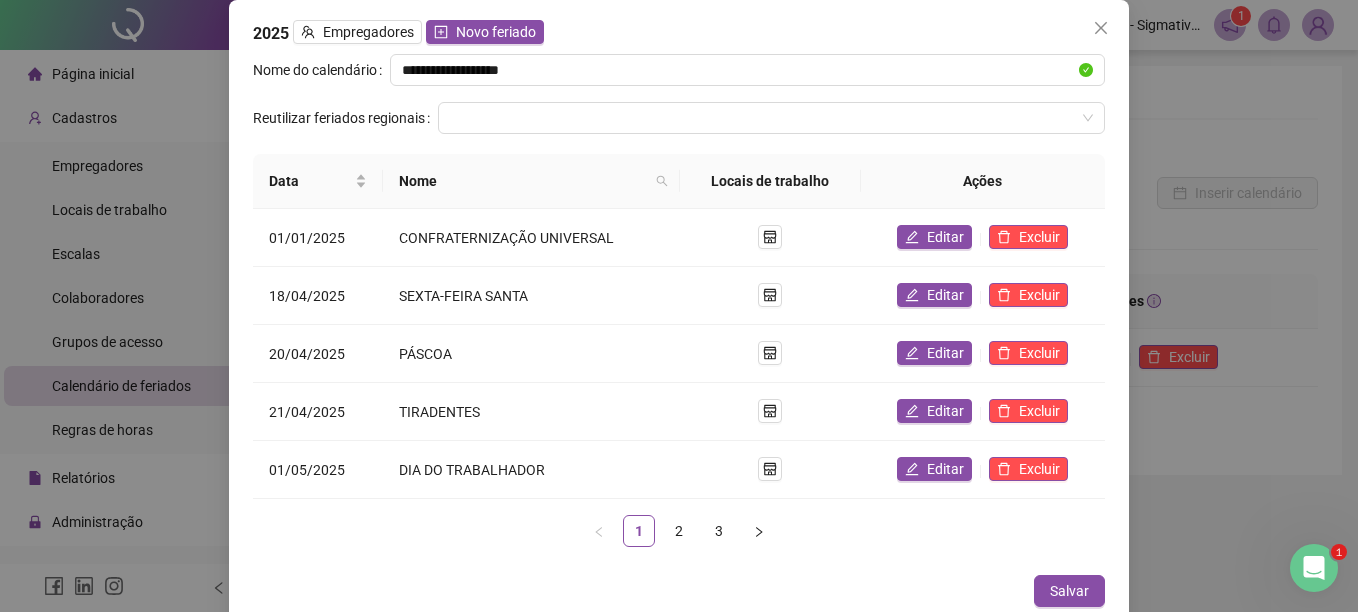 drag, startPoint x: 210, startPoint y: 131, endPoint x: 472, endPoint y: 148, distance: 262.55093 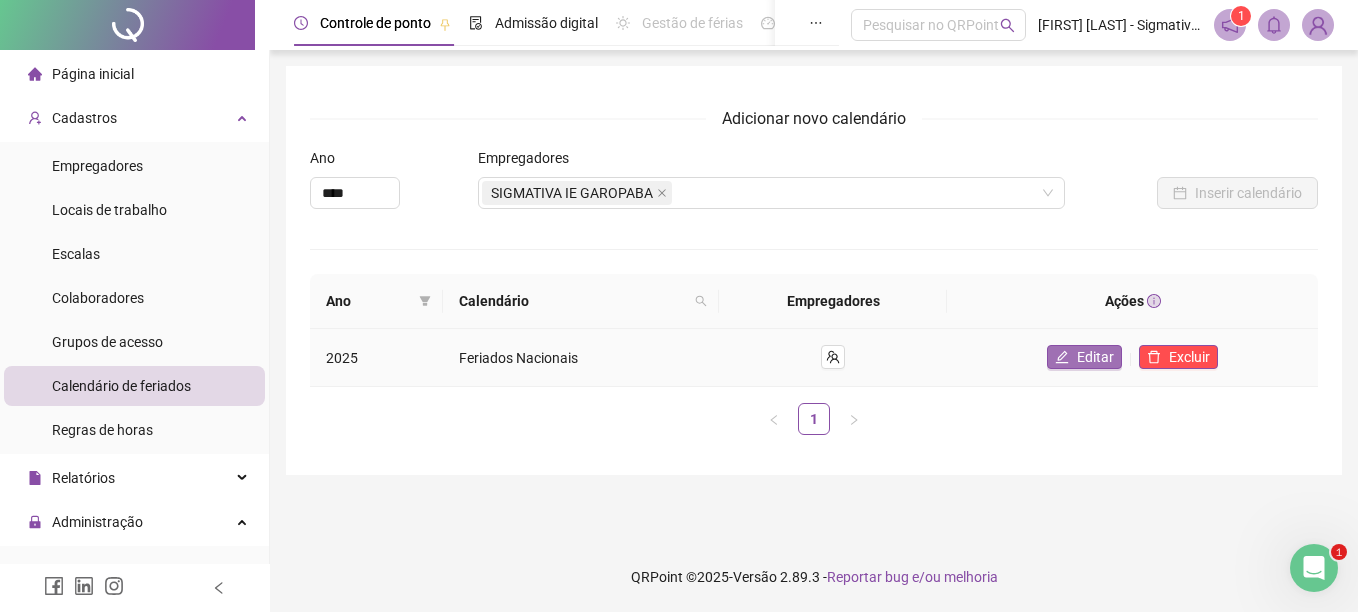 click on "Editar" at bounding box center [1095, 357] 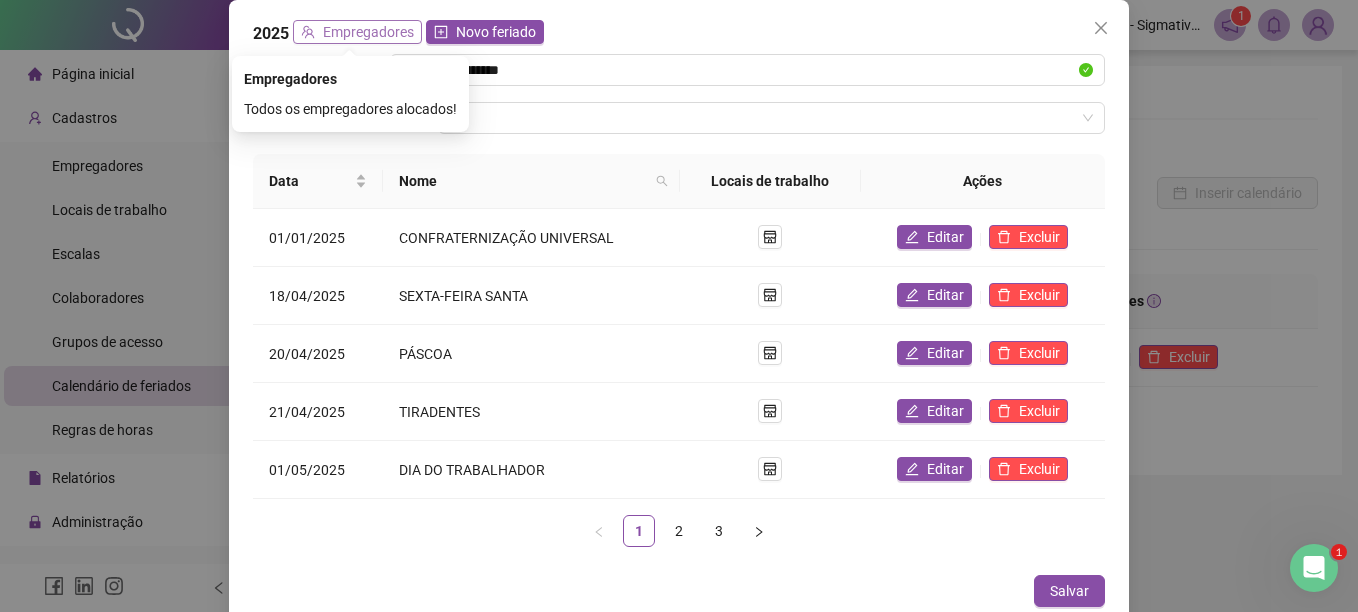 click on "Empregadores" at bounding box center [368, 32] 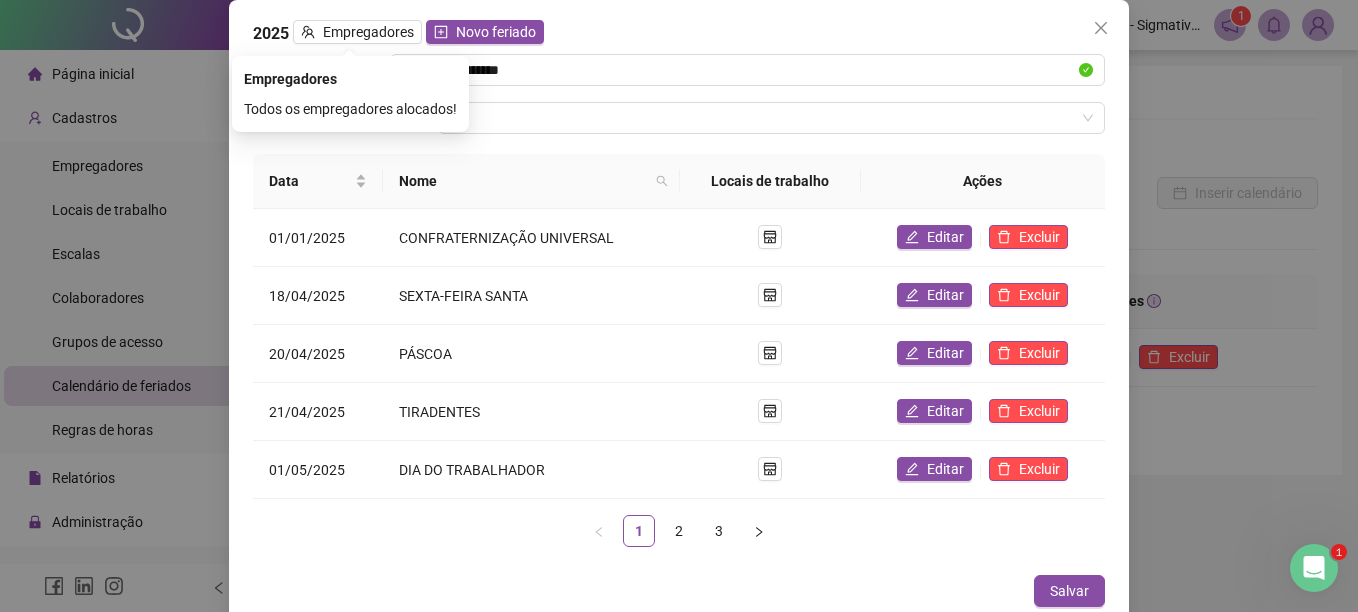 click on "Todos os empregadores alocados!" at bounding box center [350, 109] 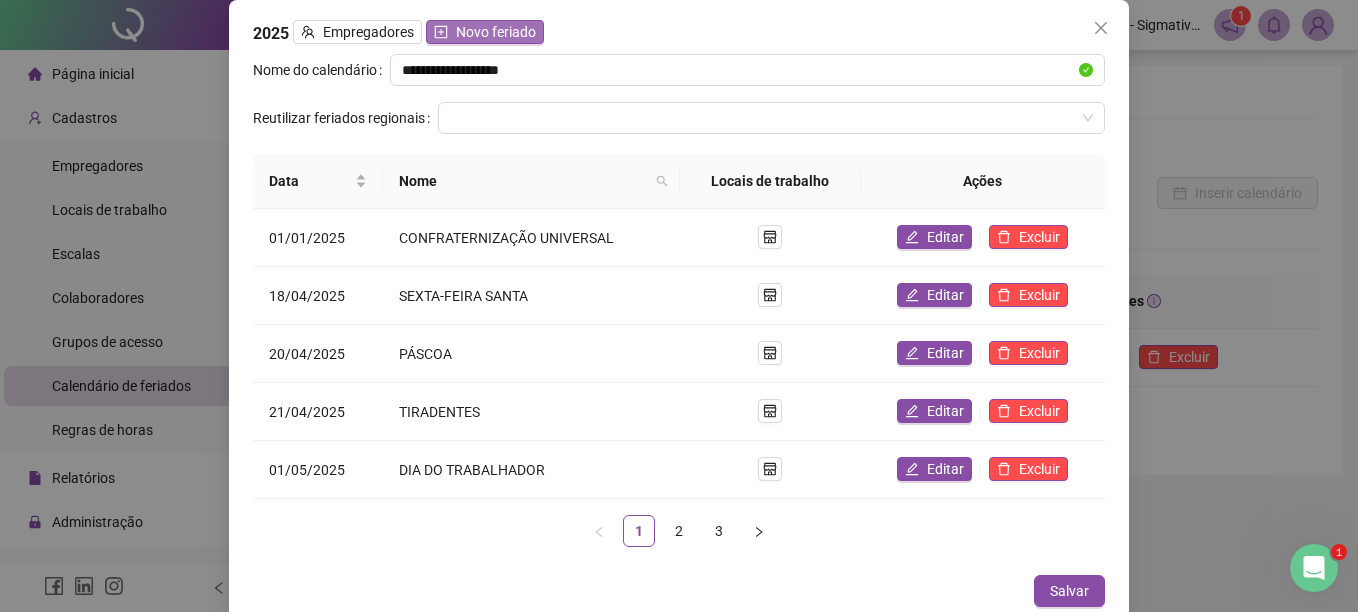 click on "Novo feriado" at bounding box center [496, 32] 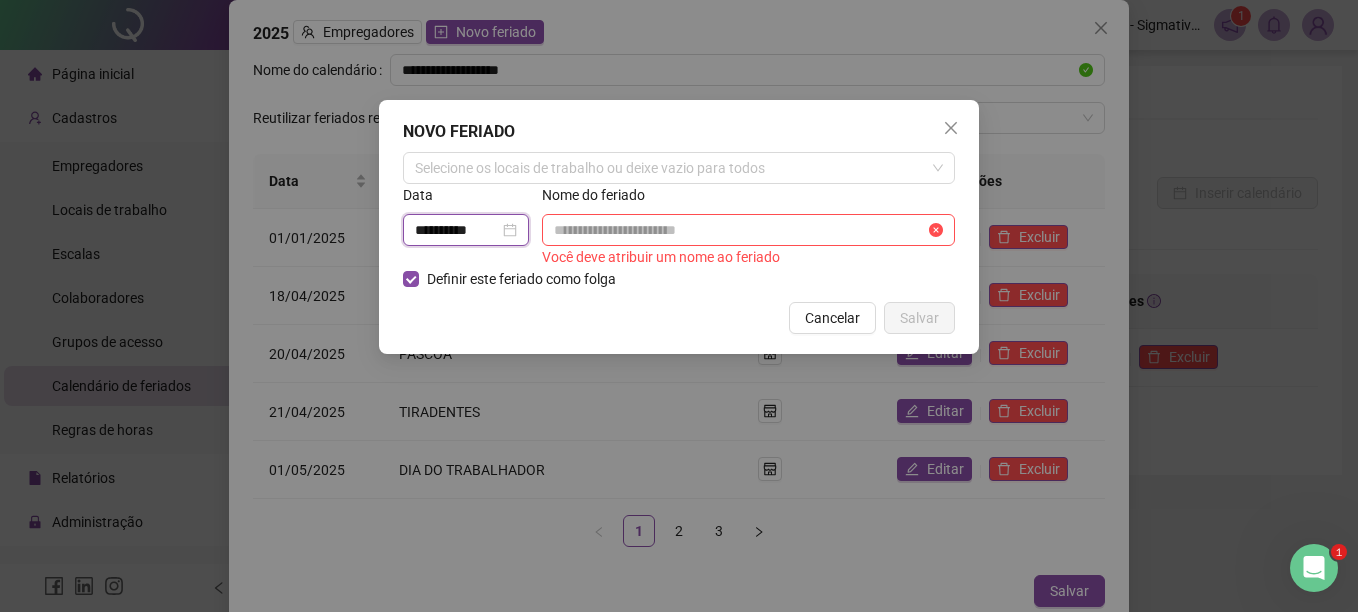 drag, startPoint x: 500, startPoint y: 226, endPoint x: 374, endPoint y: 224, distance: 126.01587 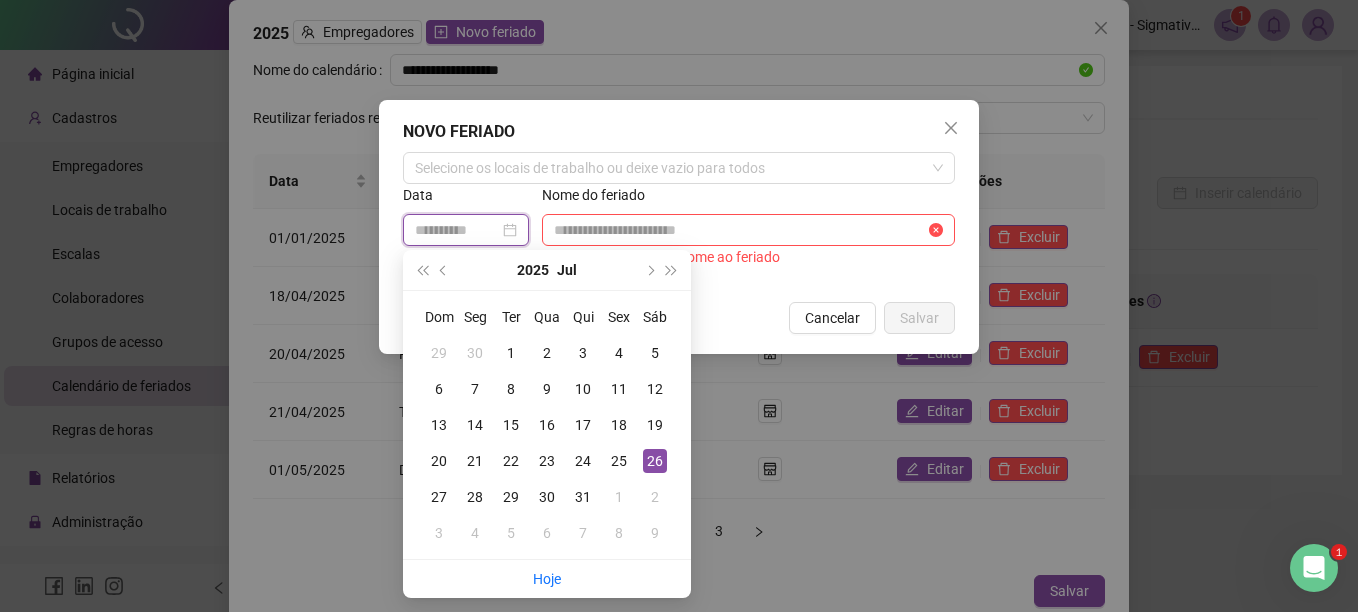 type on "**********" 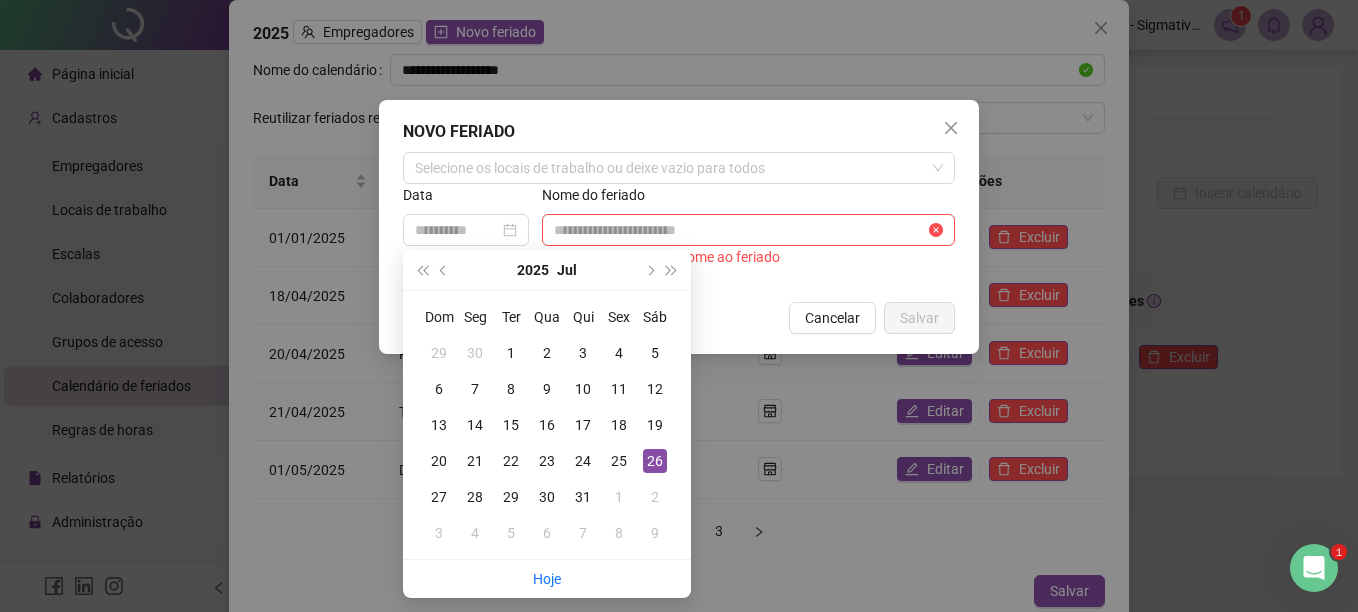 click on "26" at bounding box center (655, 461) 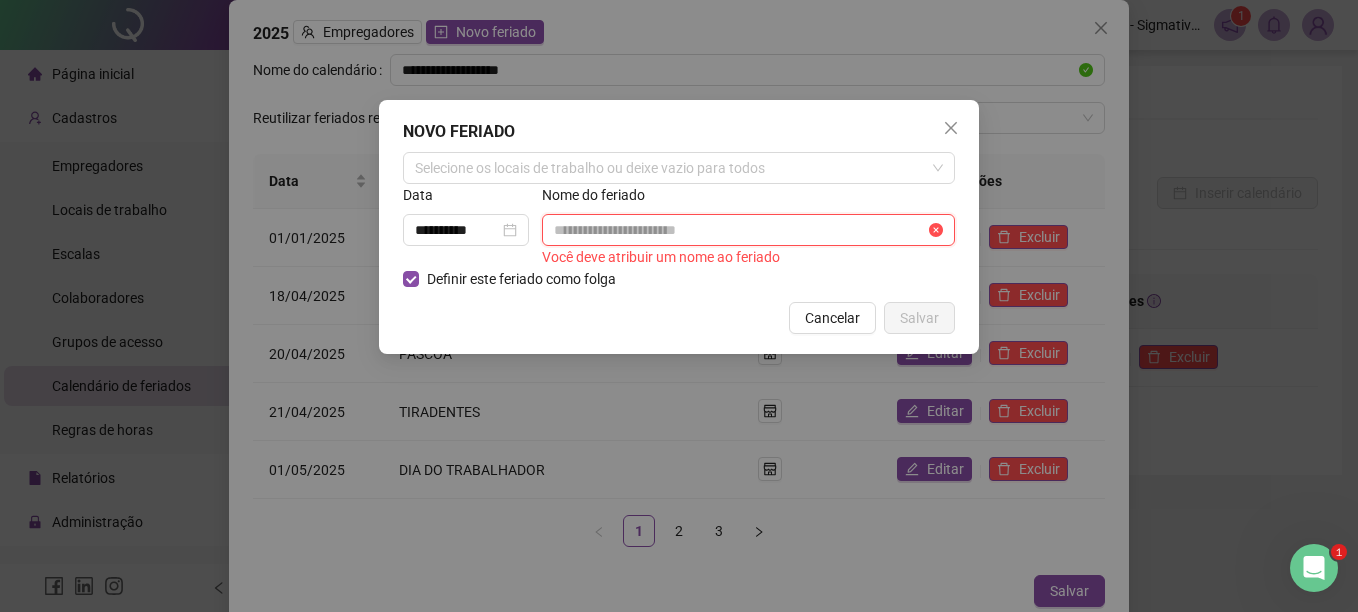 click at bounding box center (739, 230) 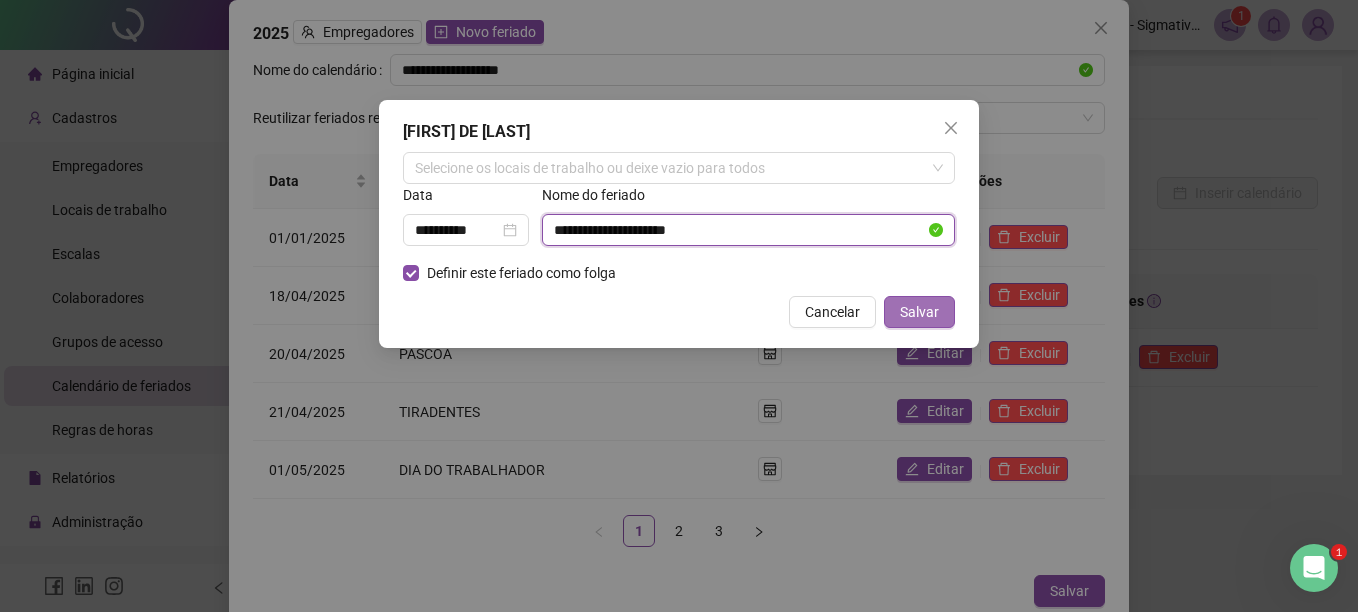 type on "**********" 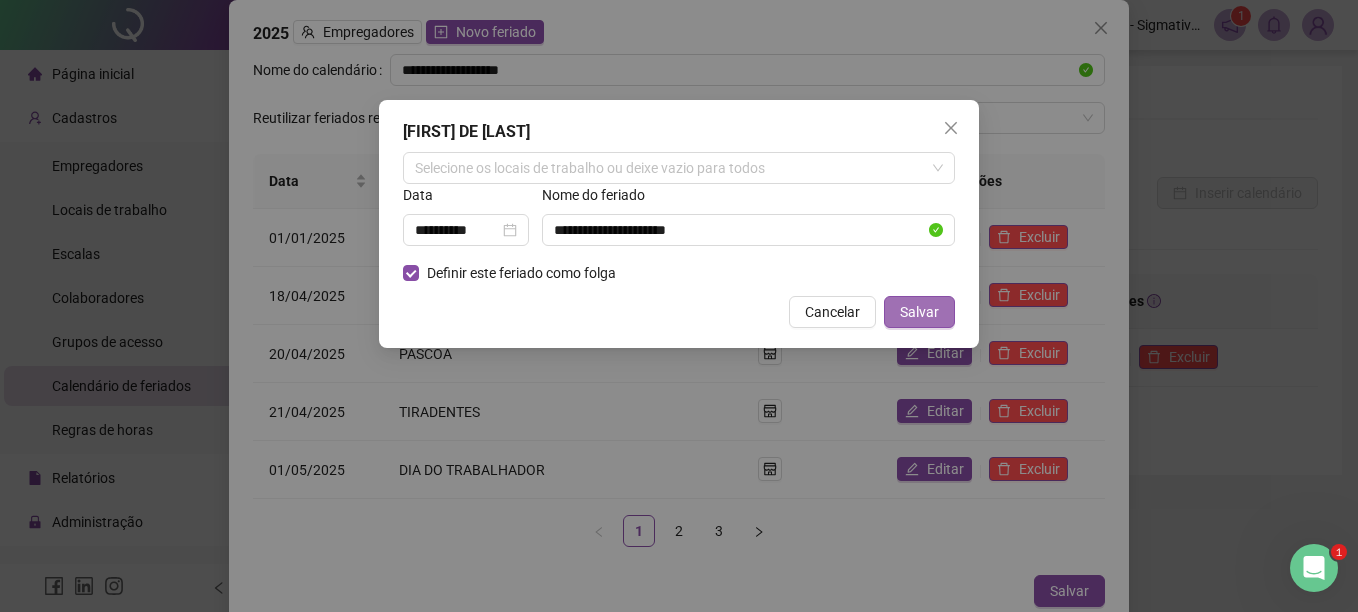 click on "Salvar" at bounding box center [919, 312] 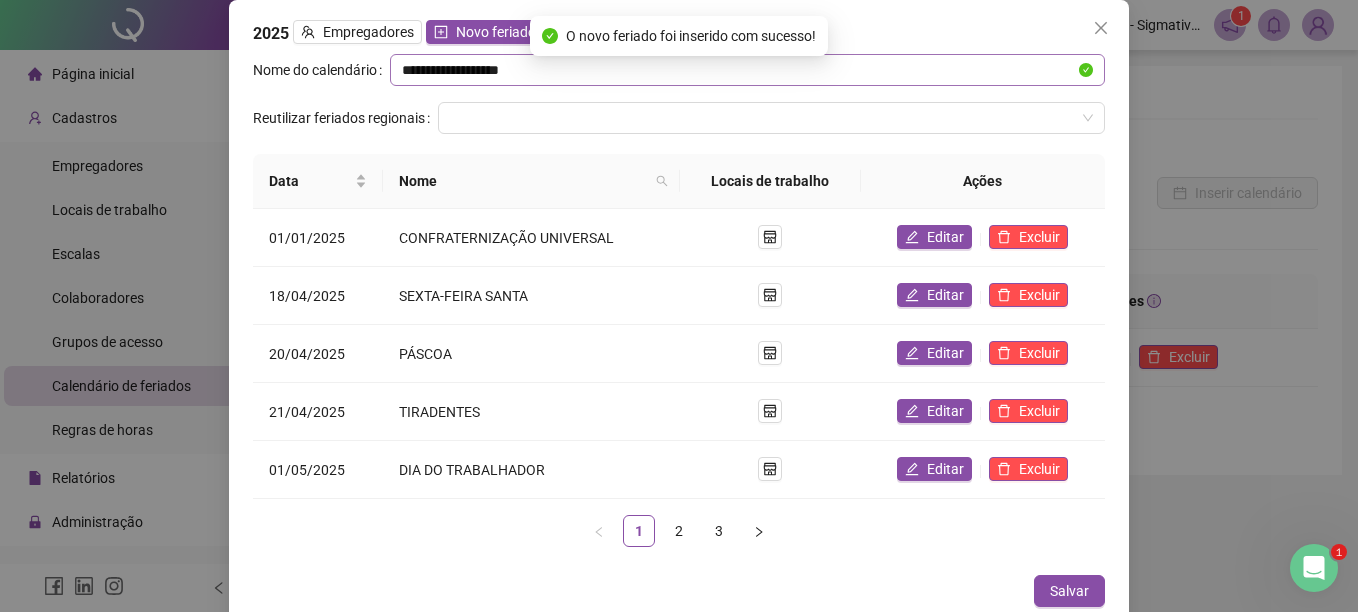 type 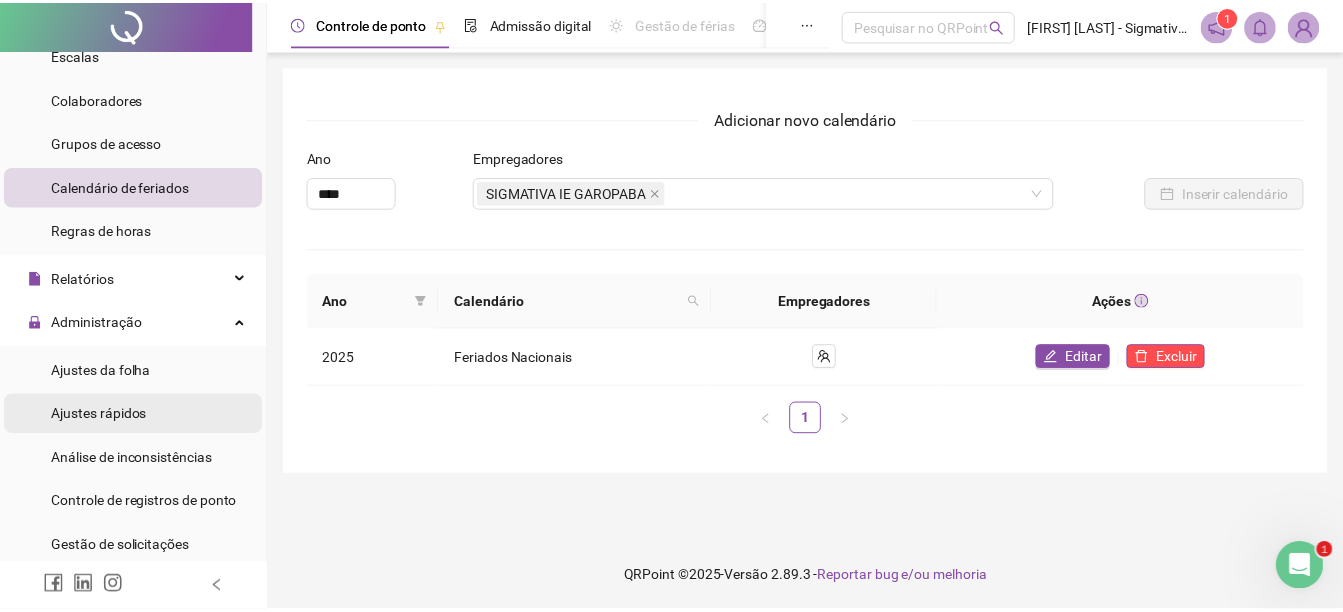 scroll, scrollTop: 200, scrollLeft: 0, axis: vertical 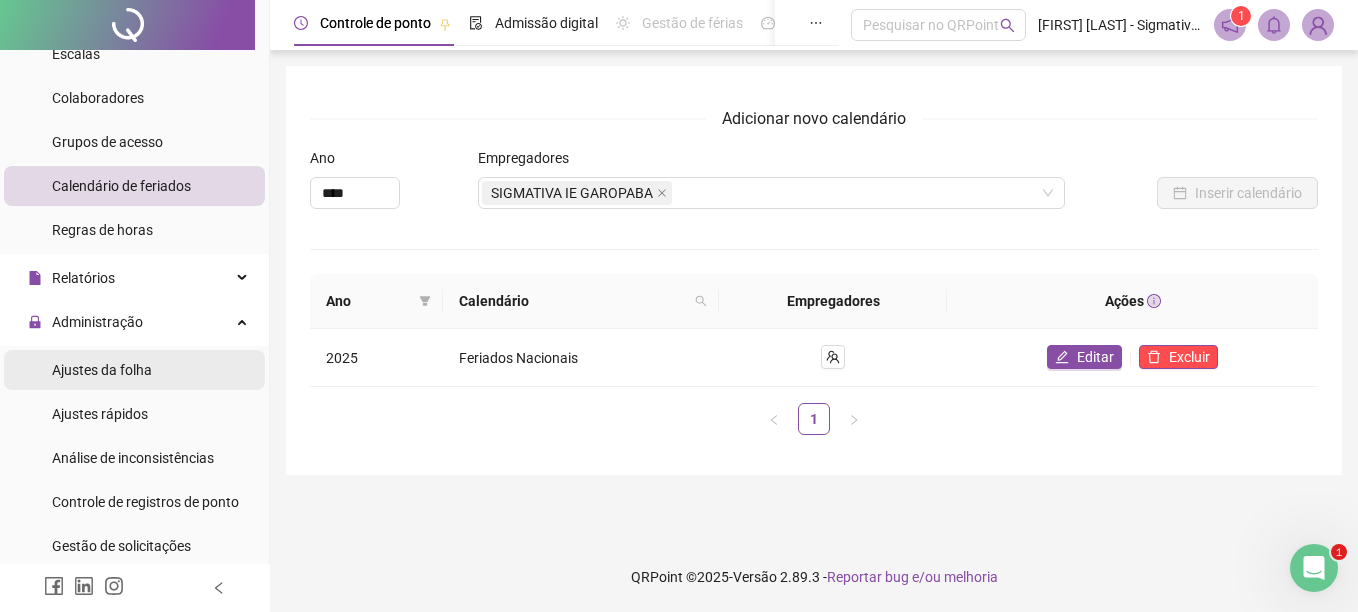 click on "Ajustes da folha" at bounding box center [102, 370] 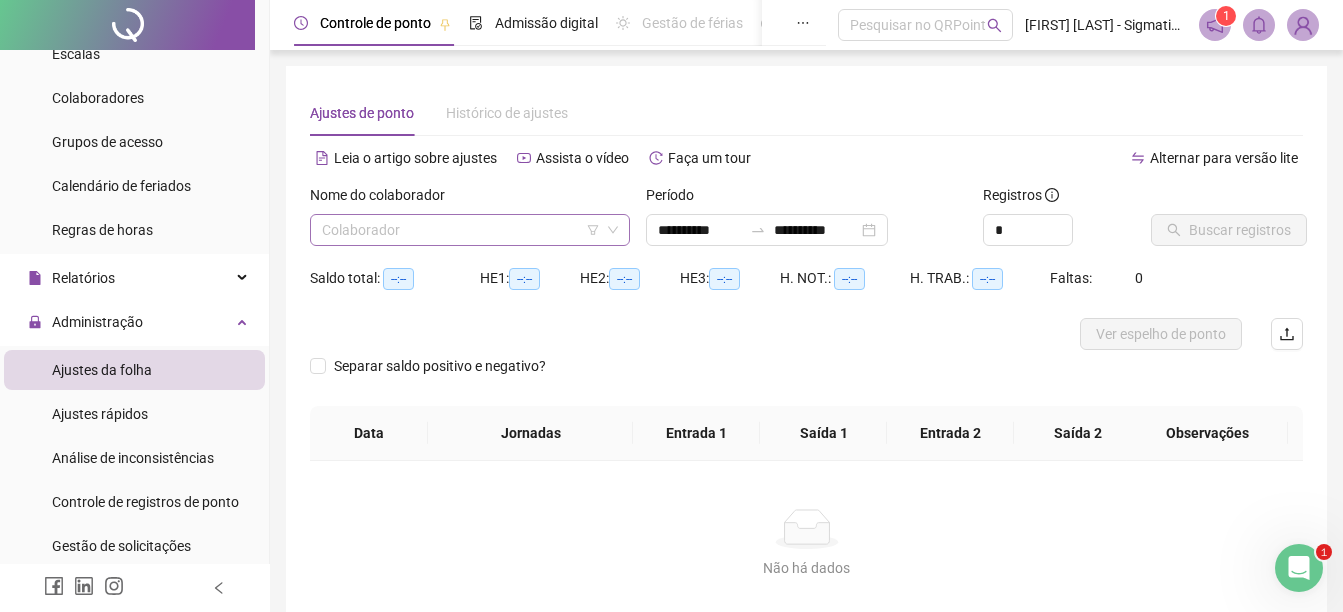 click at bounding box center [461, 230] 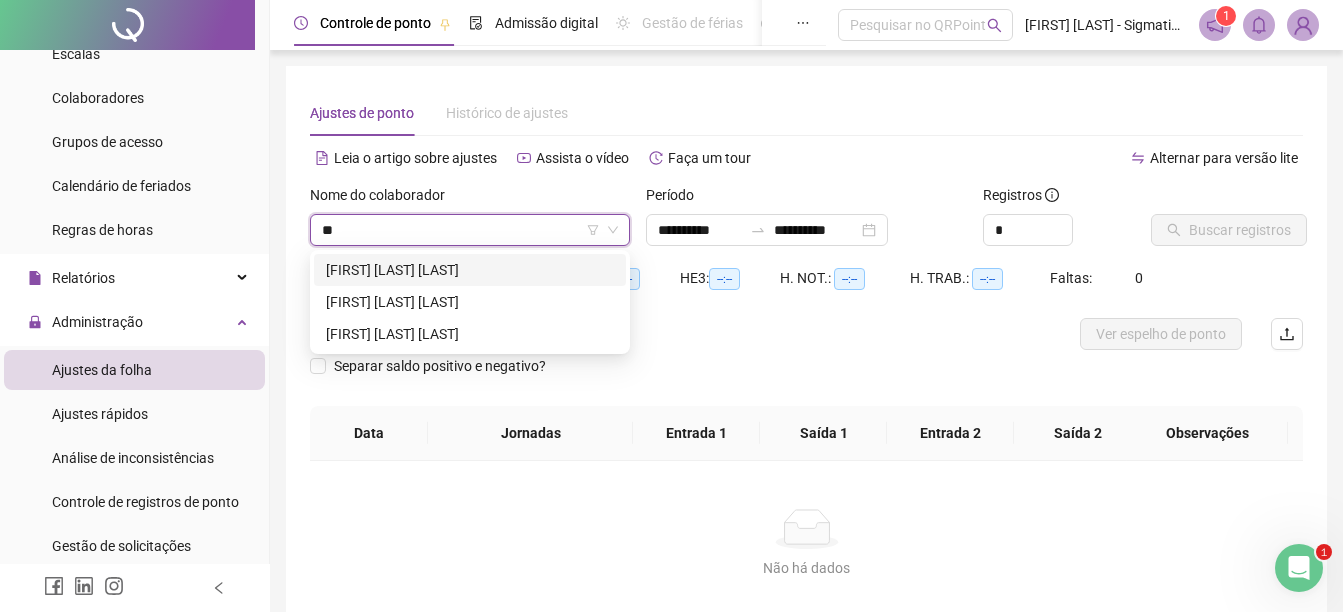type on "***" 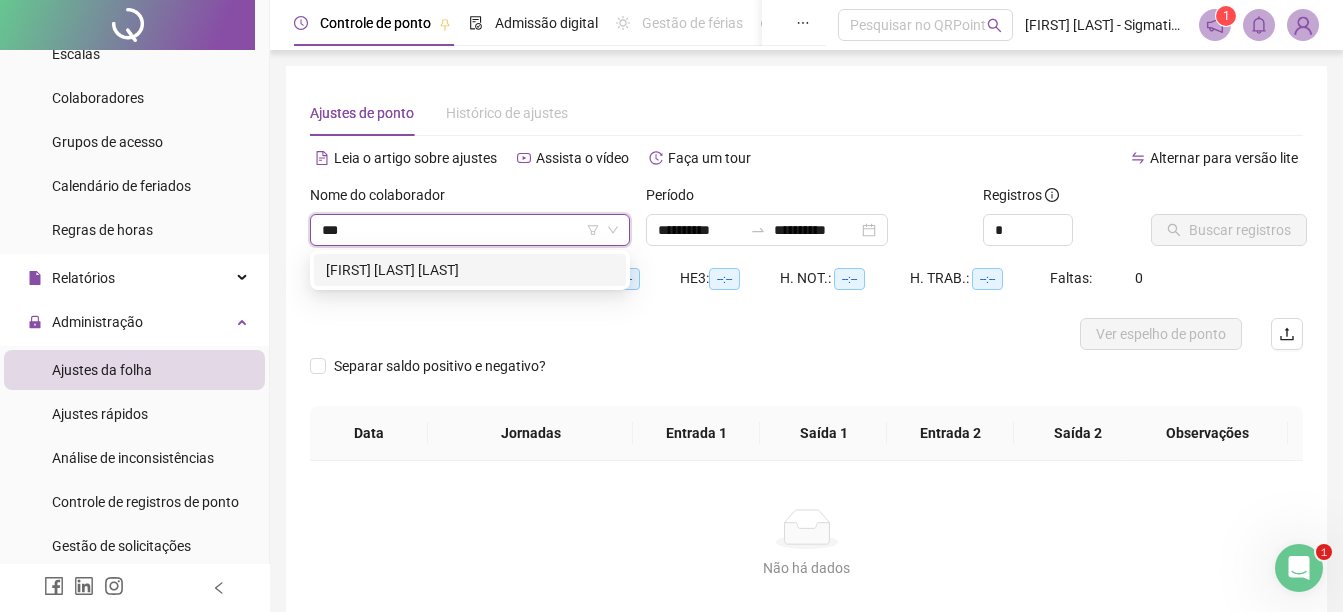 click on "[FIRST] [LAST] [LAST]" at bounding box center (470, 270) 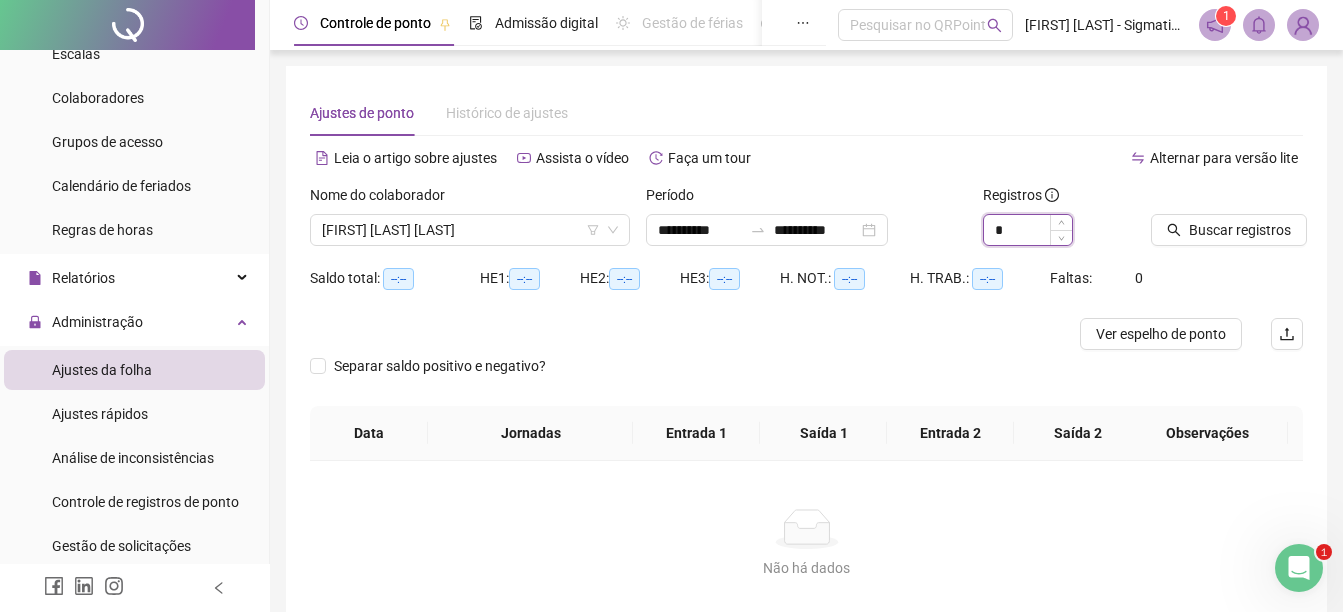 click on "*" at bounding box center (1028, 230) 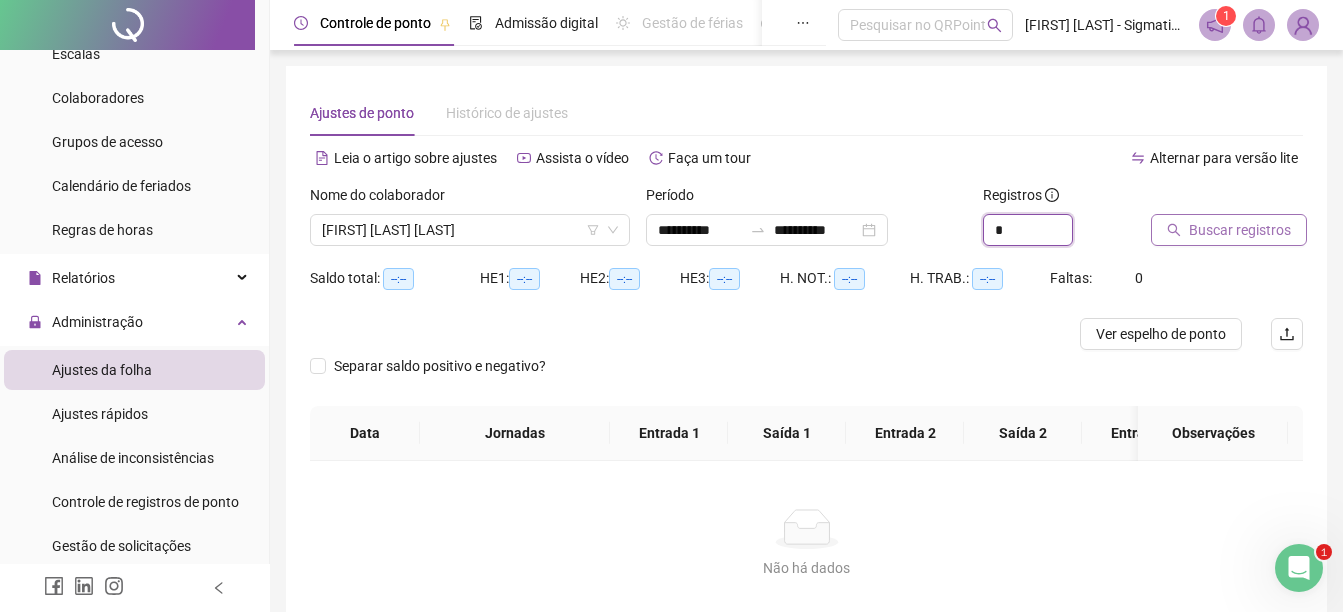 type on "*" 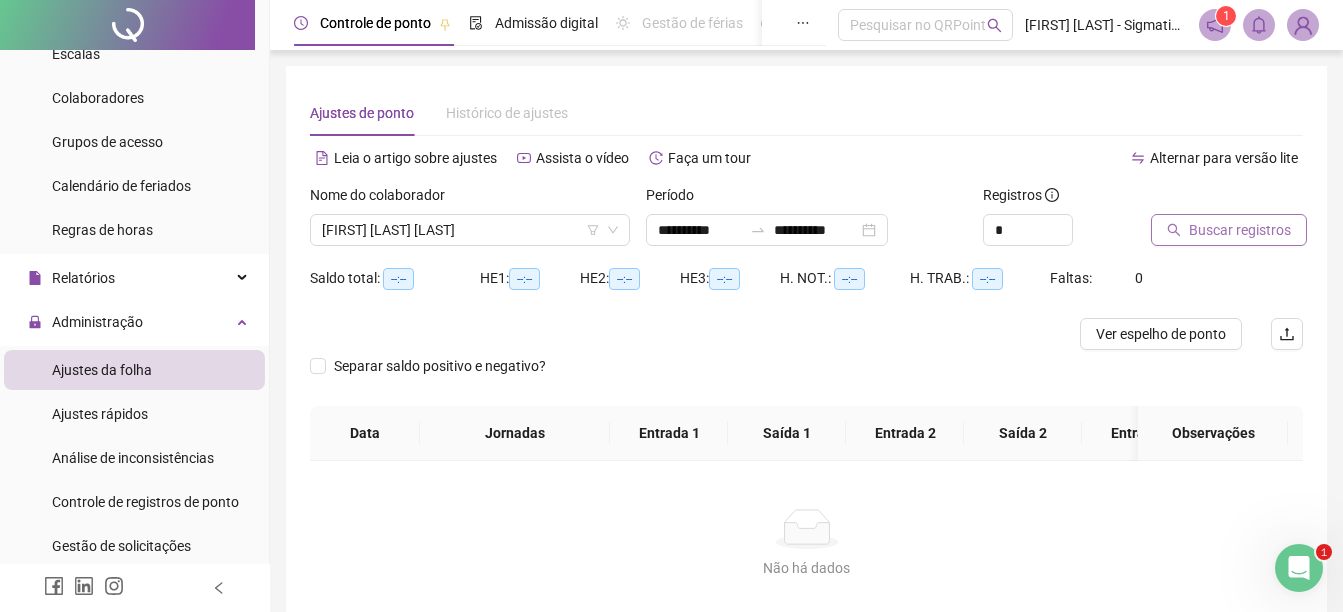 click on "Buscar registros" at bounding box center (1240, 230) 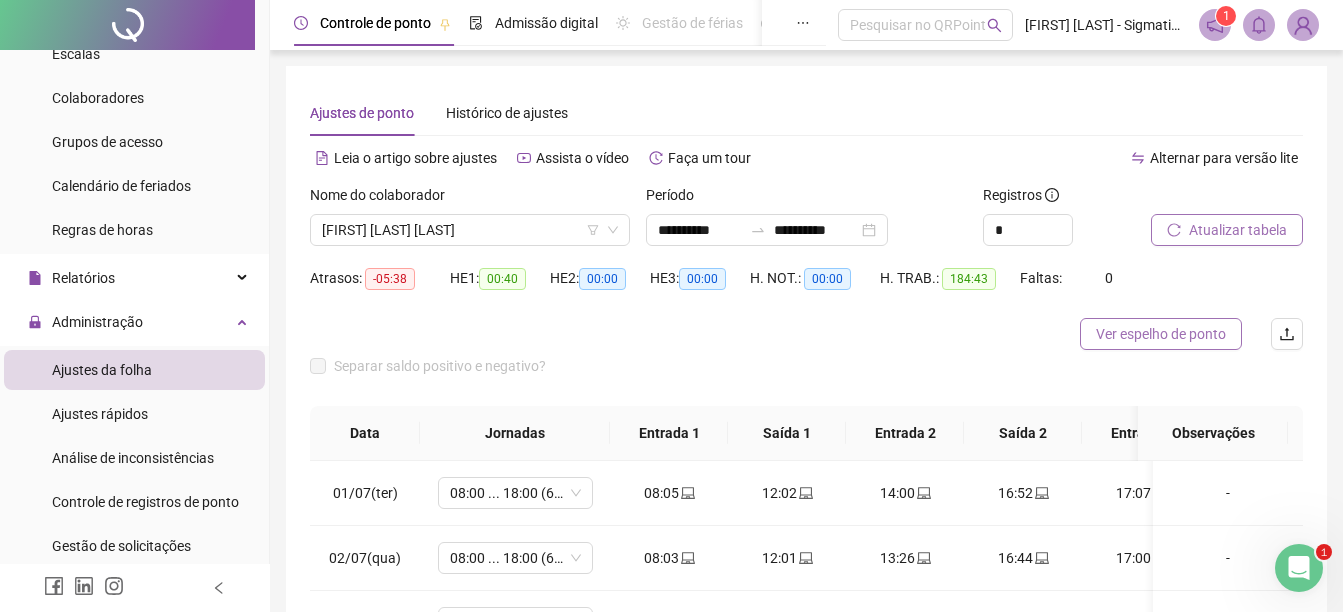 click on "Ver espelho de ponto" at bounding box center [1161, 334] 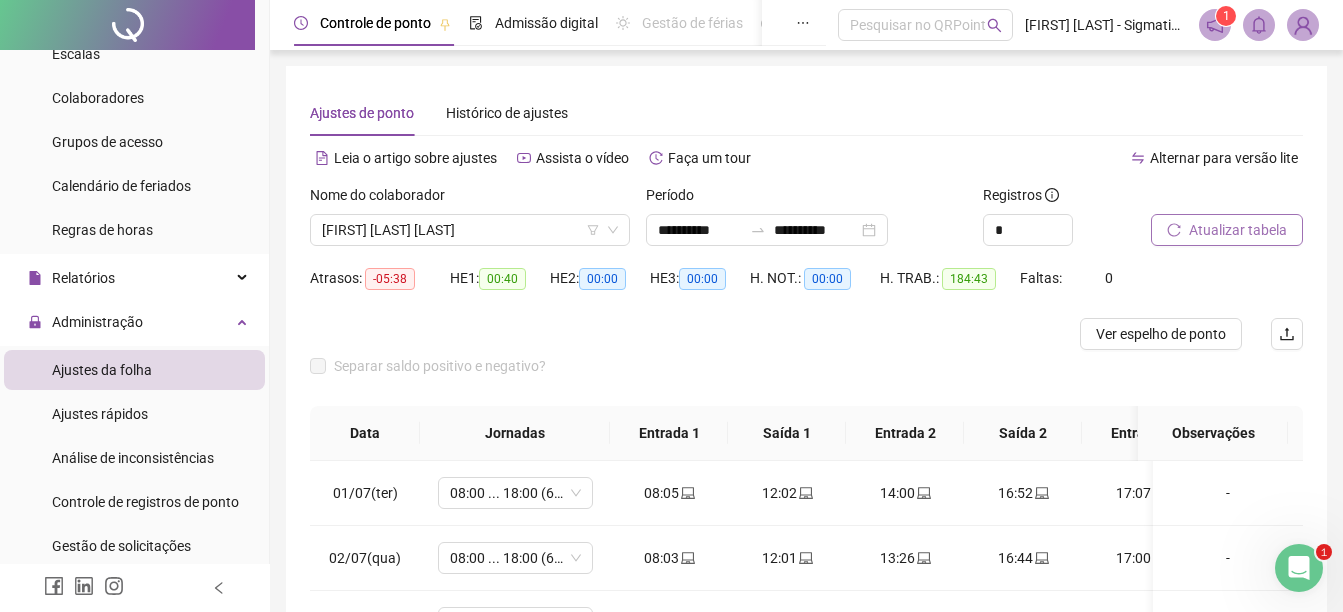 click 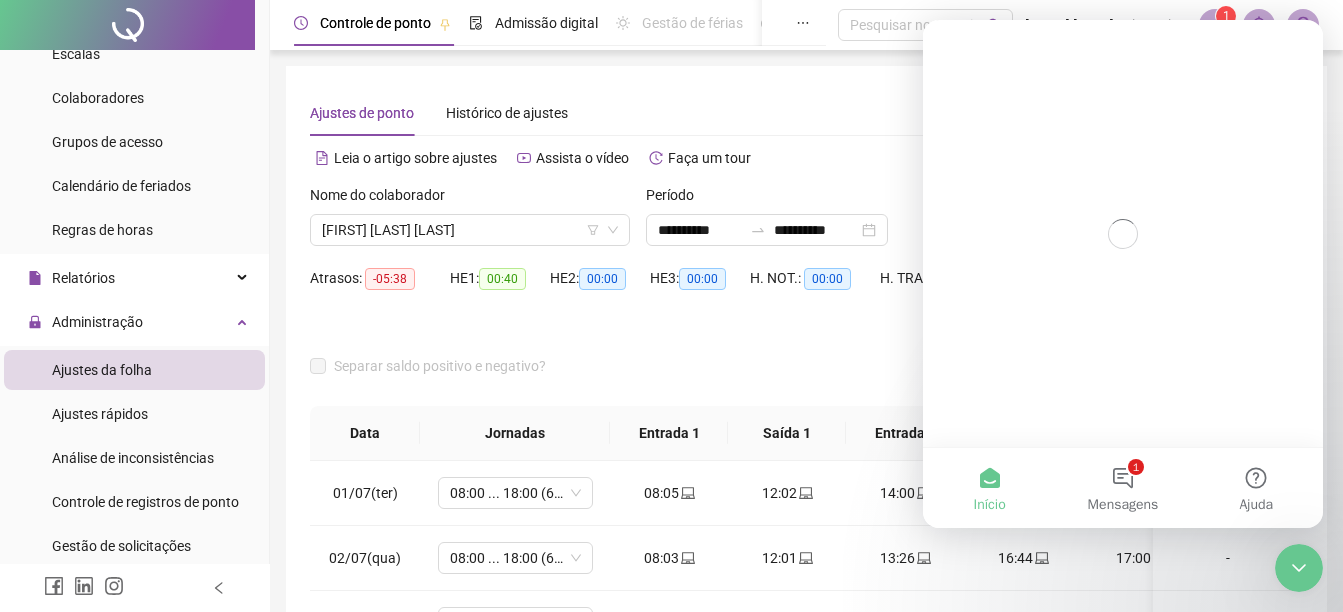scroll, scrollTop: 0, scrollLeft: 0, axis: both 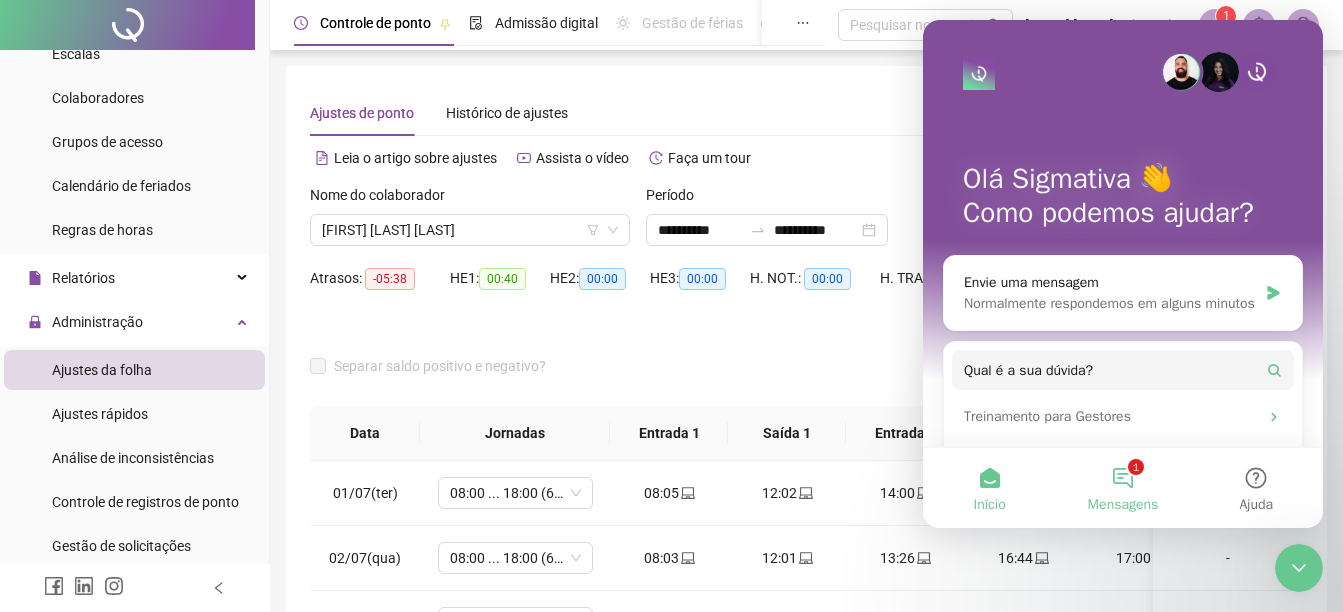 click on "1 Mensagens" at bounding box center [1122, 488] 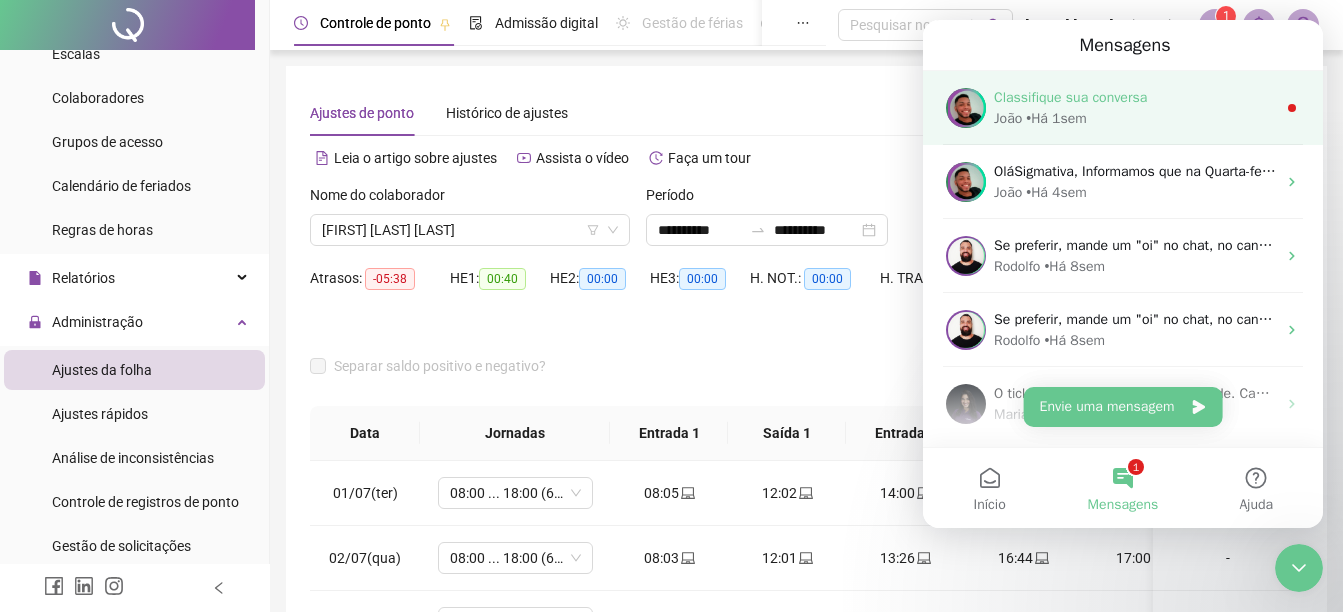 click on "Classifique sua conversa" at bounding box center [1070, 97] 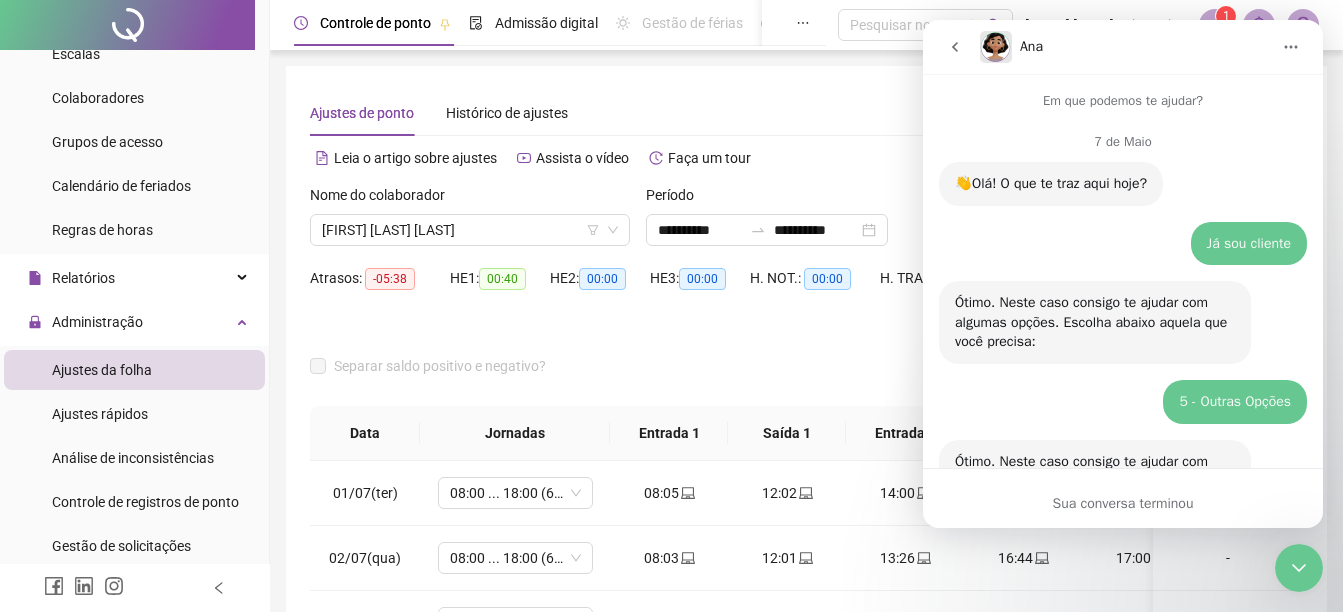 scroll, scrollTop: 3, scrollLeft: 0, axis: vertical 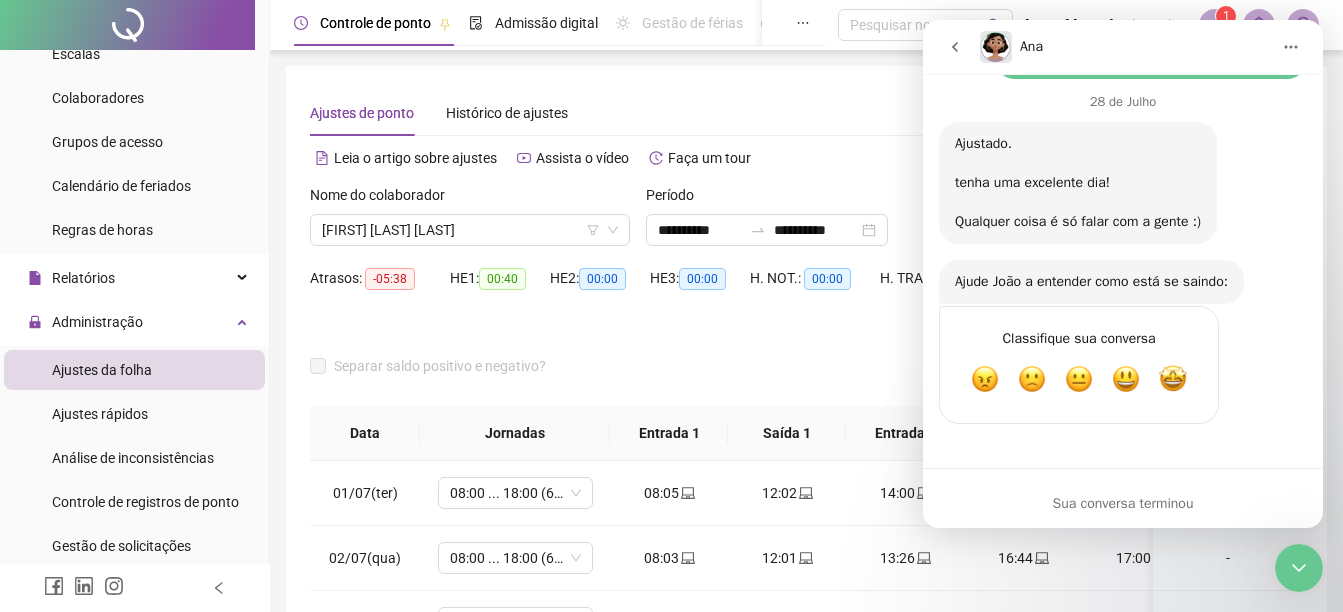 click at bounding box center (682, 334) 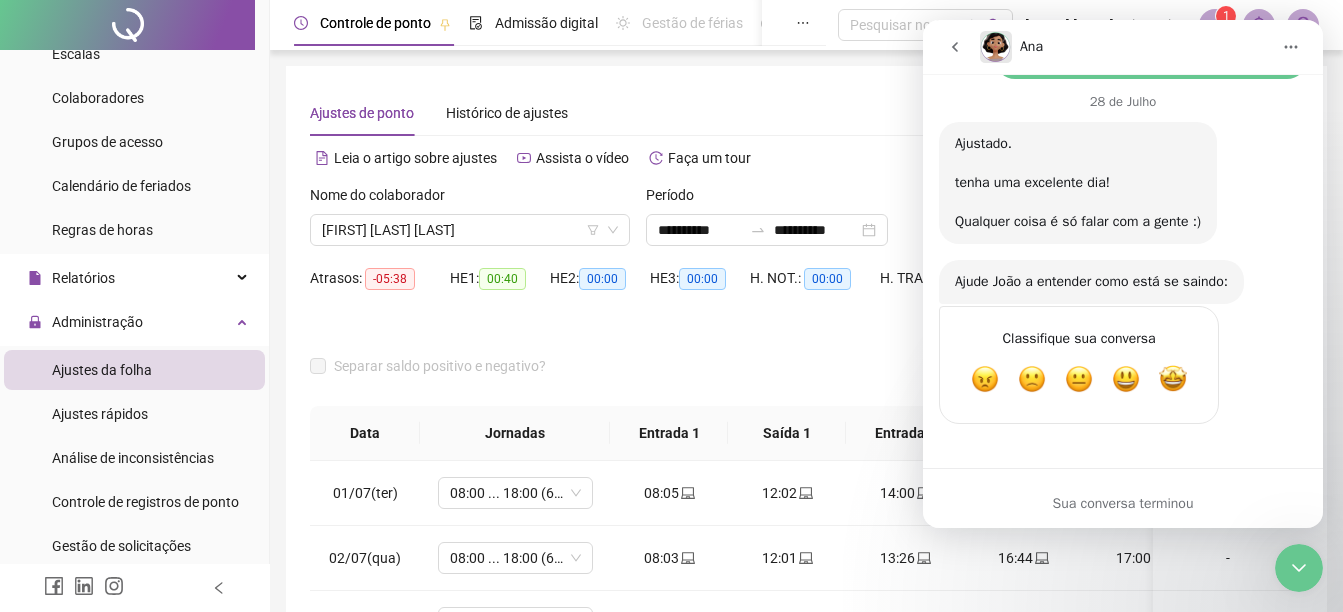 click at bounding box center (955, 47) 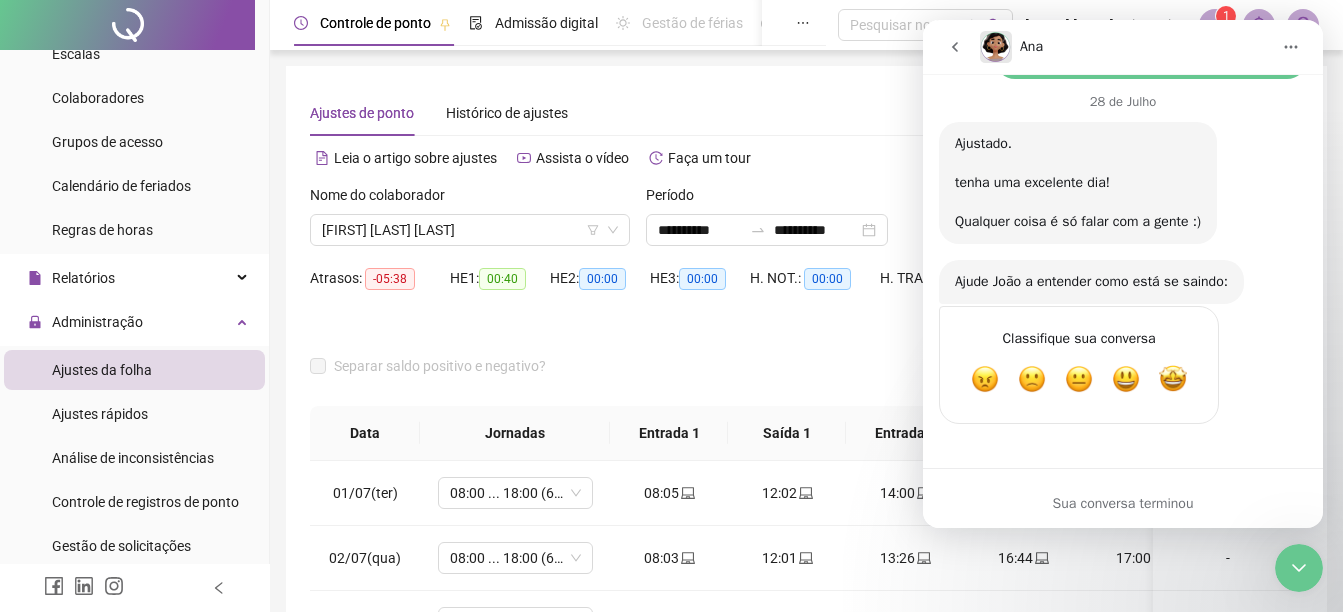 scroll, scrollTop: 0, scrollLeft: 0, axis: both 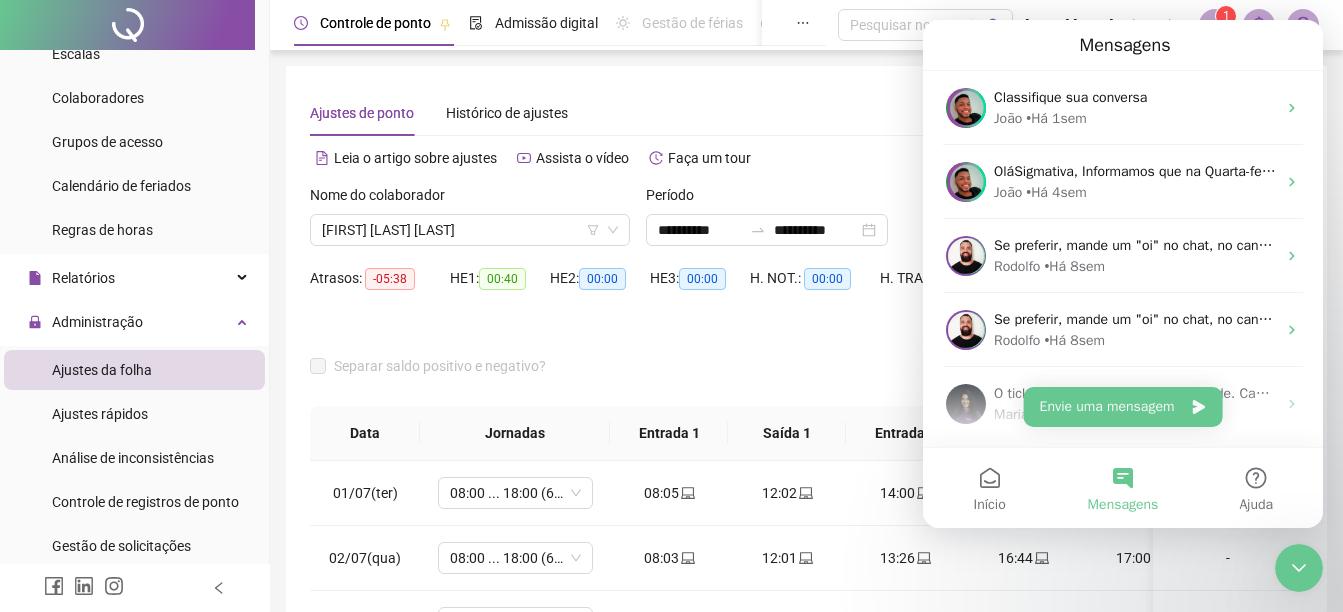 click at bounding box center [1299, 568] 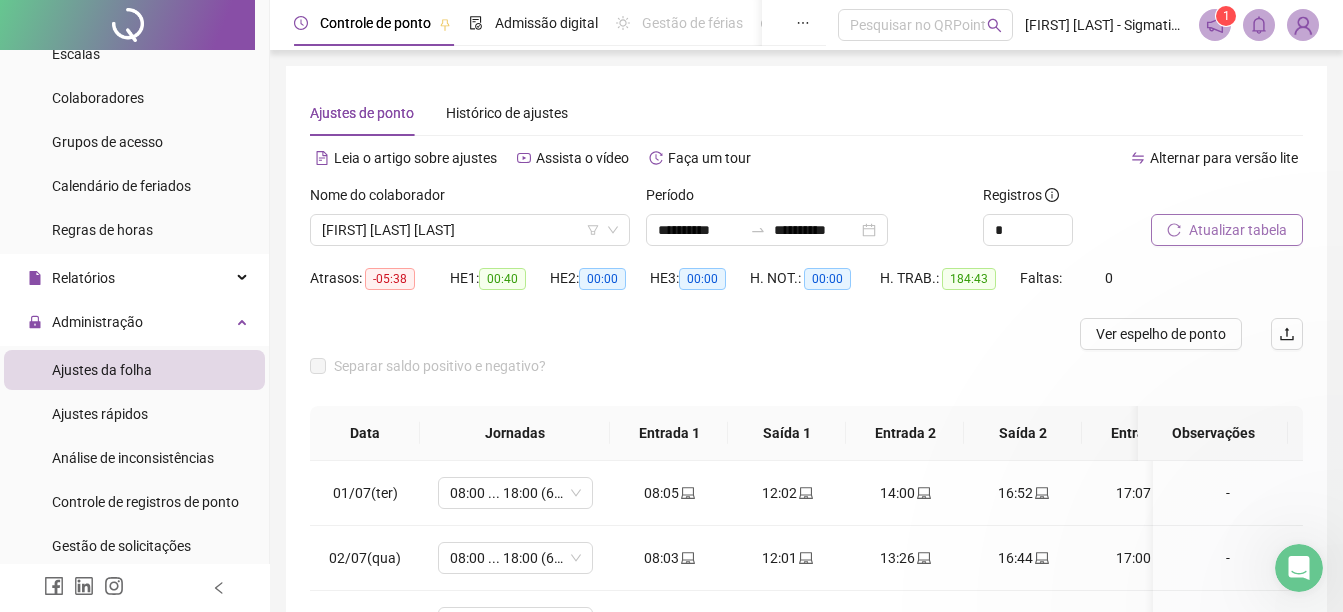 scroll, scrollTop: 0, scrollLeft: 0, axis: both 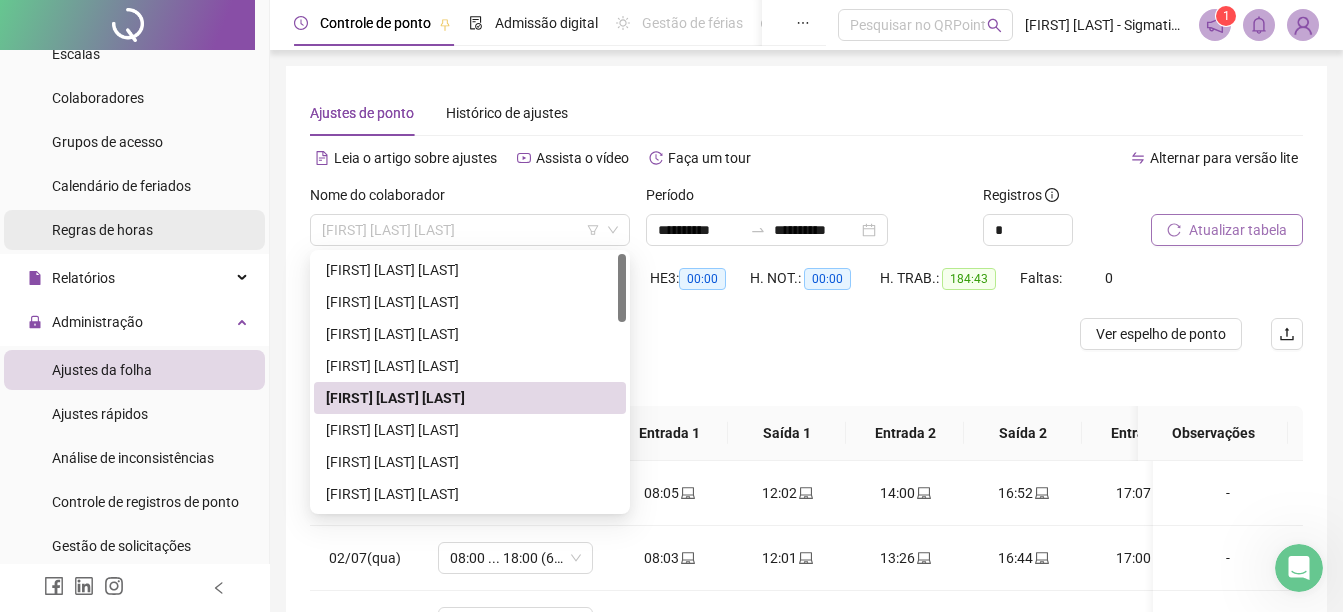 drag, startPoint x: 549, startPoint y: 238, endPoint x: 143, endPoint y: 237, distance: 406.00122 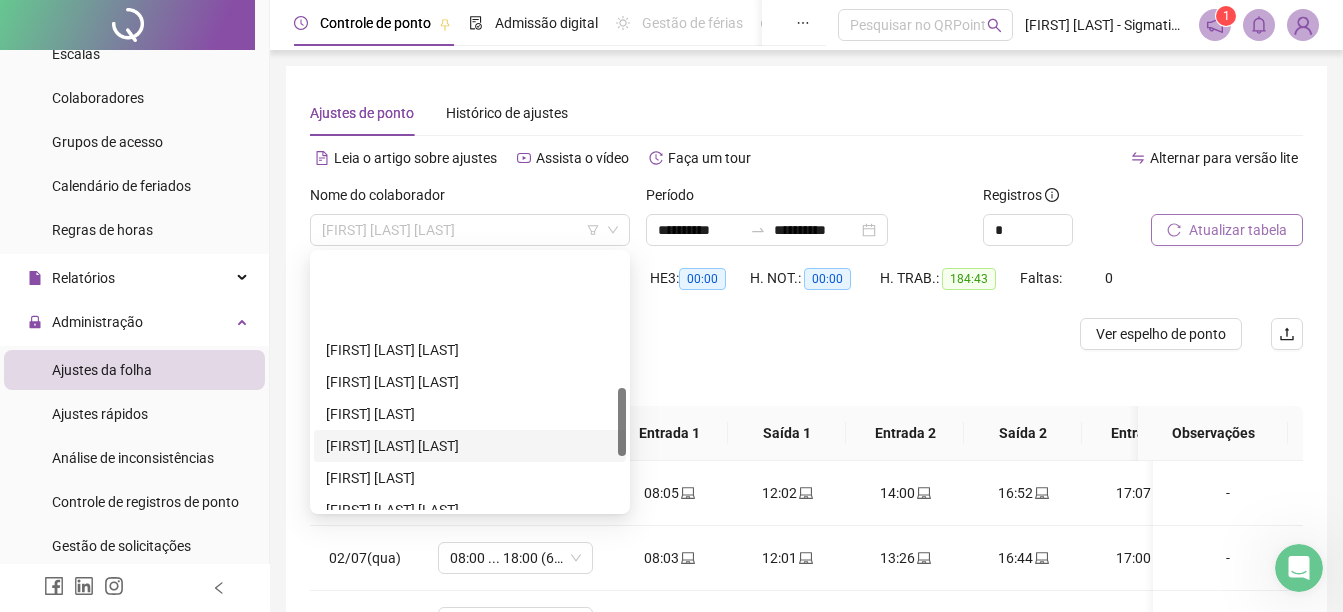 scroll, scrollTop: 500, scrollLeft: 0, axis: vertical 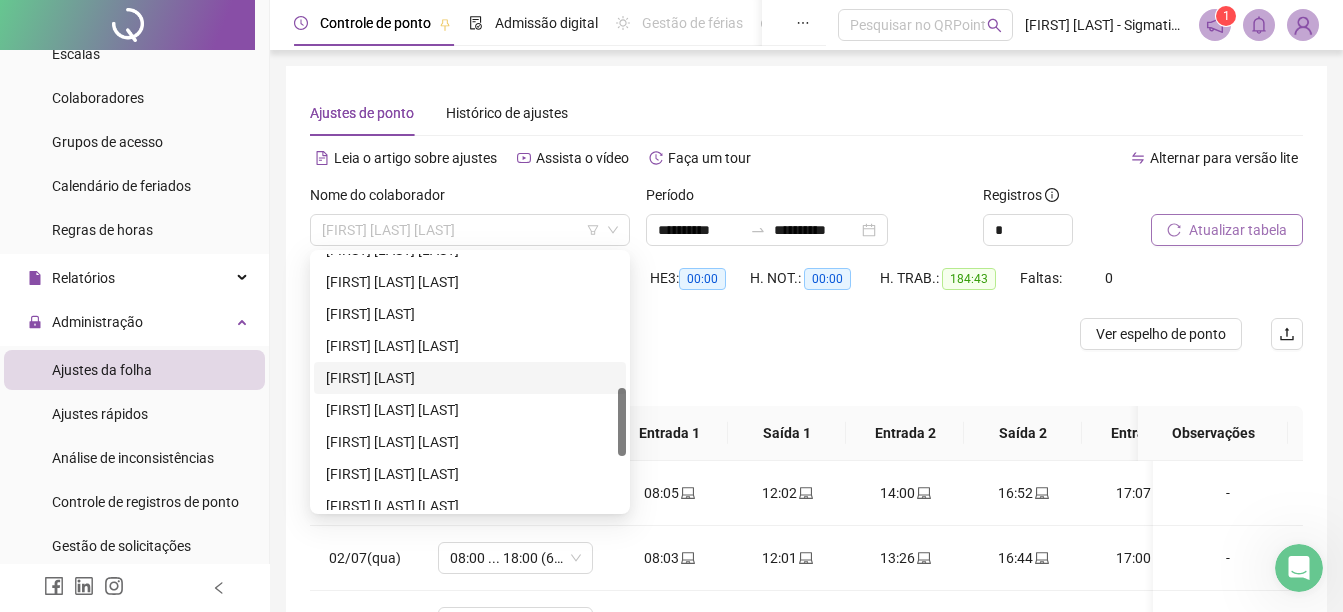 click on "[FIRST] [LAST]" at bounding box center [470, 378] 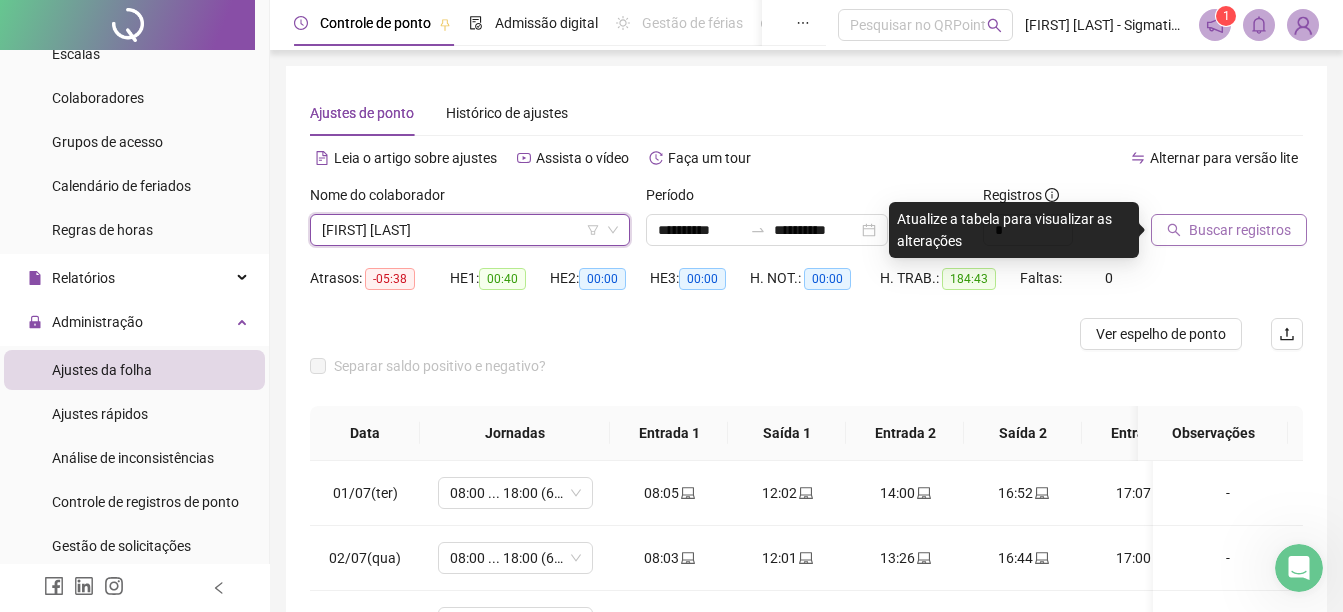 click on "Buscar registros" at bounding box center (1240, 230) 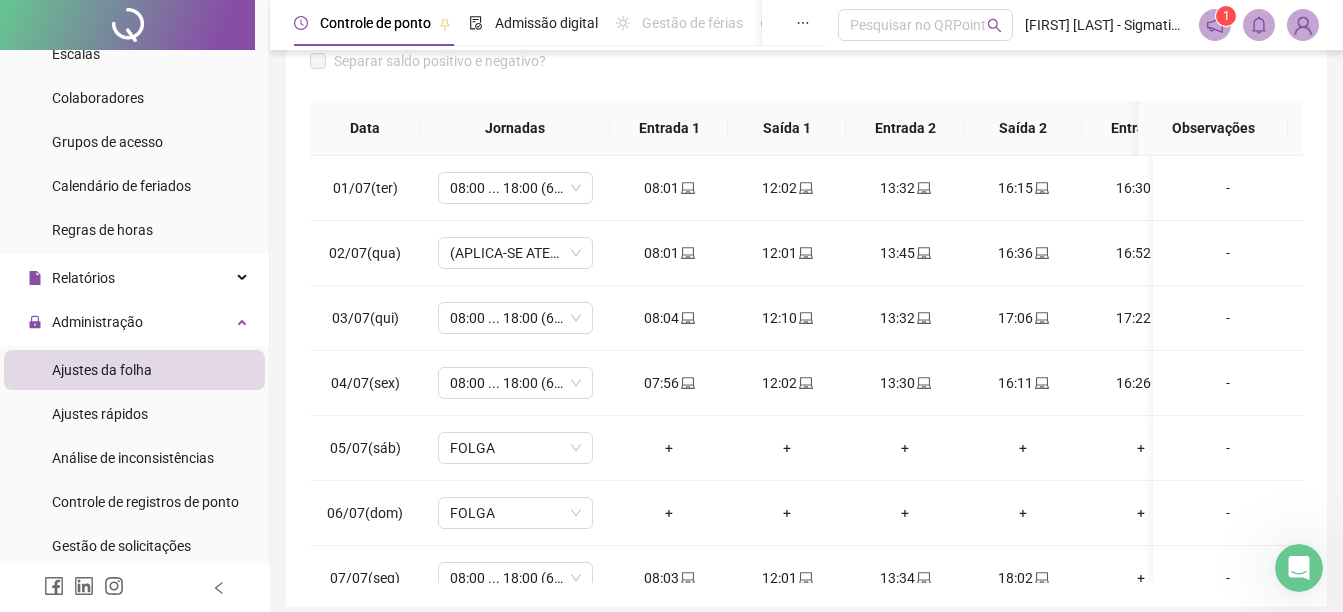 scroll, scrollTop: 386, scrollLeft: 0, axis: vertical 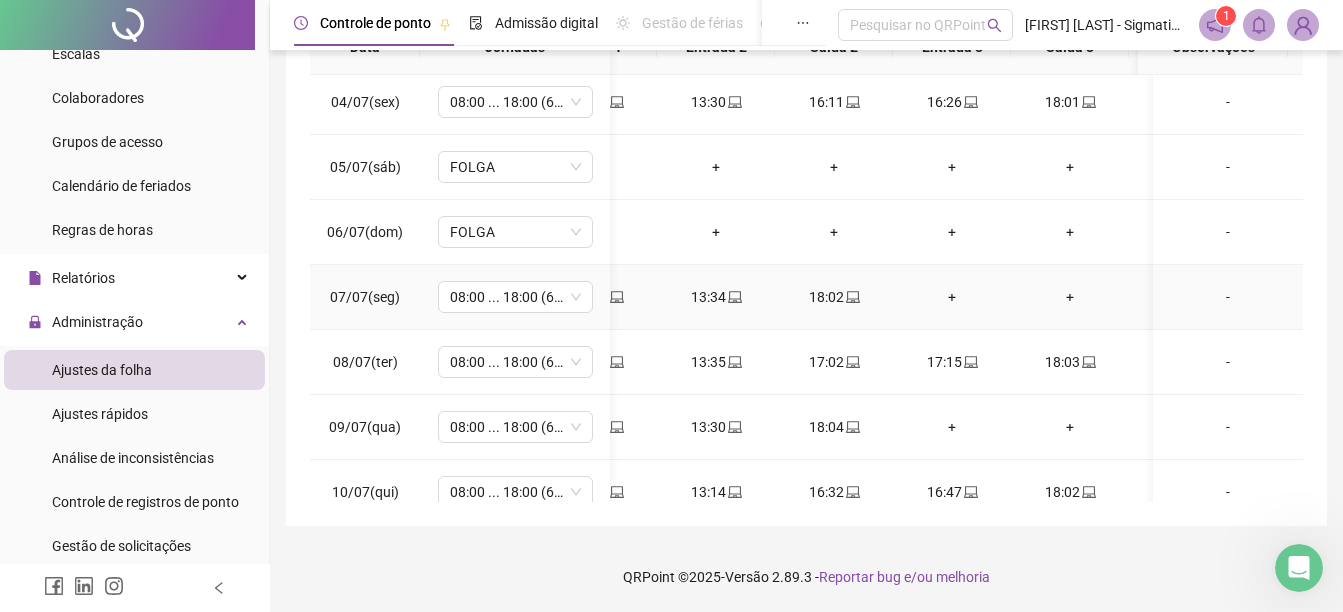 click on "+" at bounding box center [952, 297] 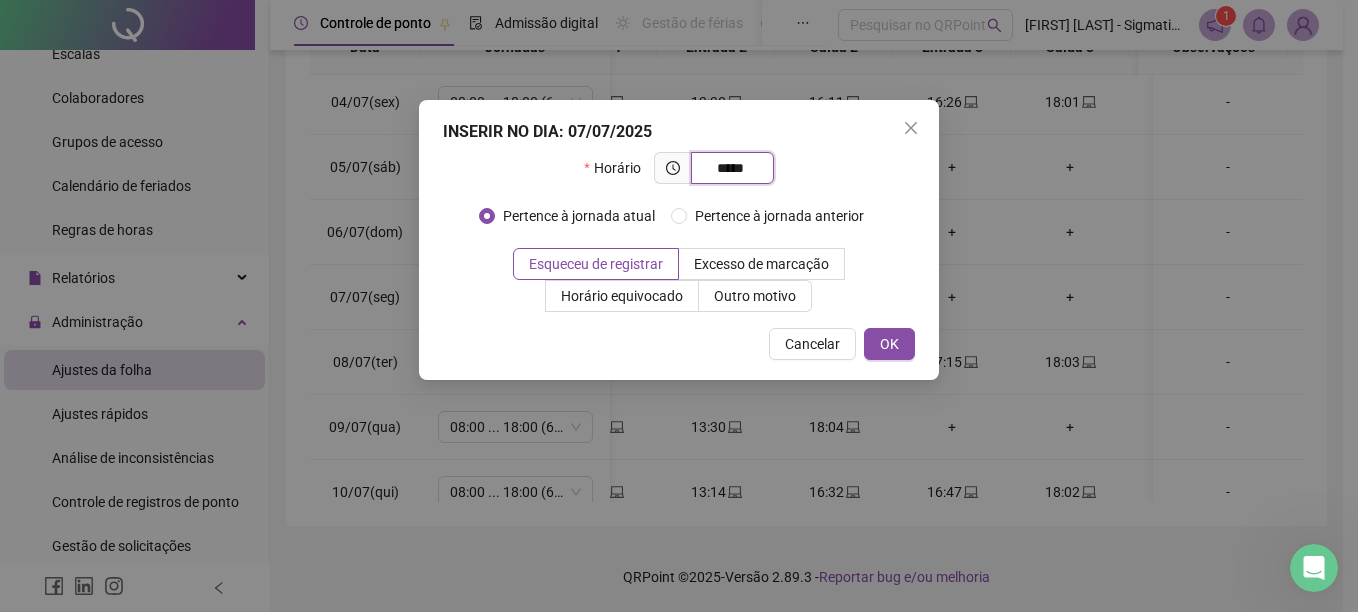type on "*****" 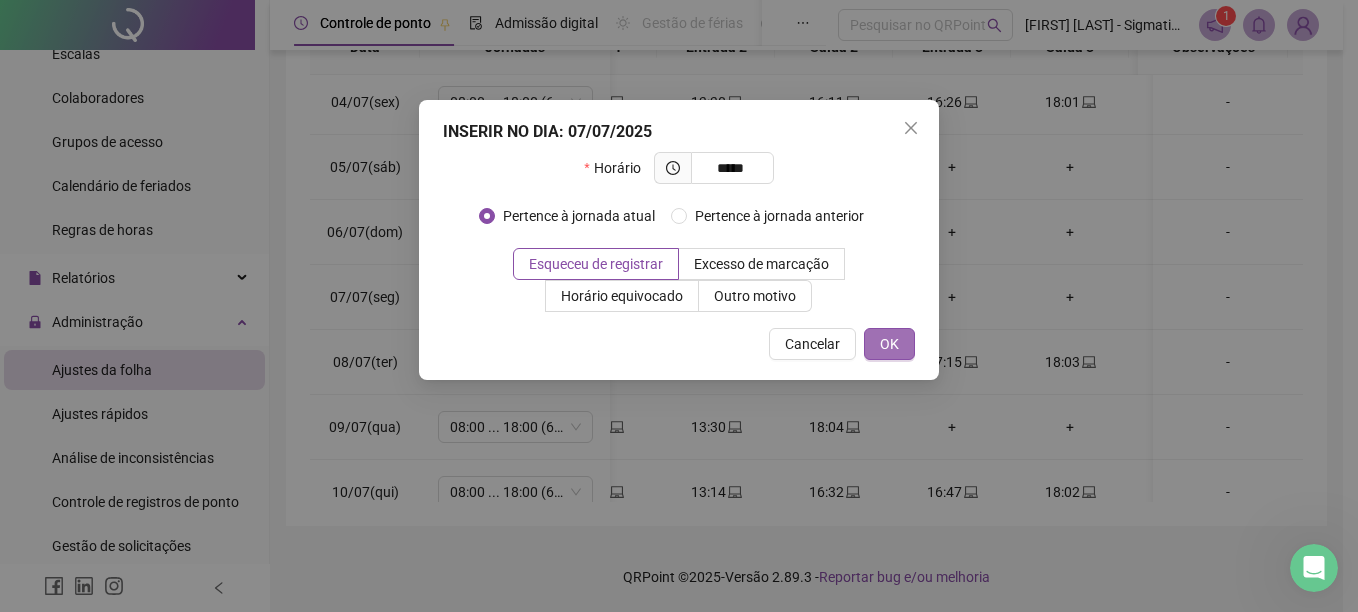 click on "OK" at bounding box center (889, 344) 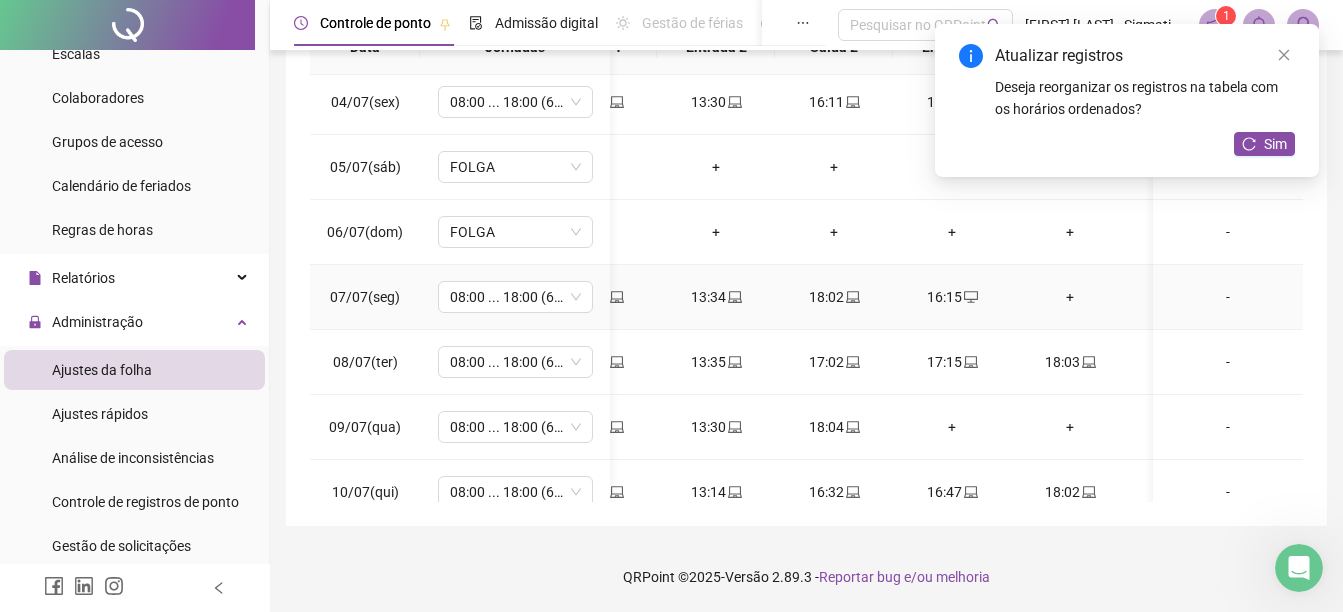 click on "+" at bounding box center [1070, 297] 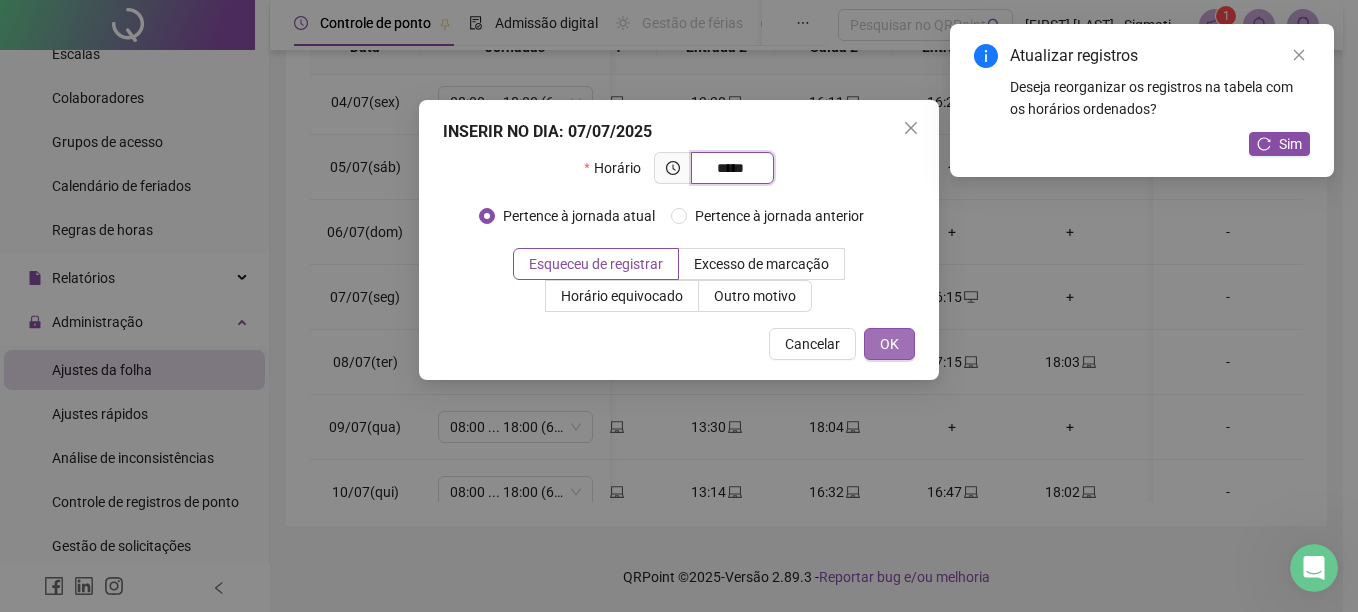 type on "*****" 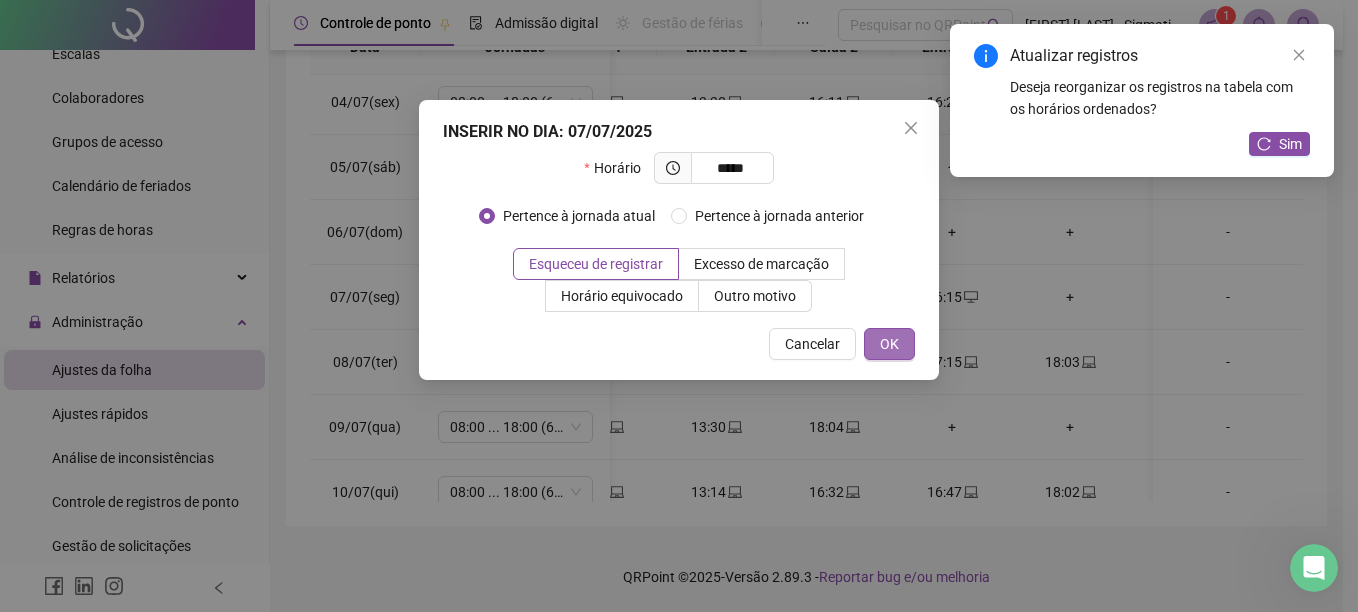 click on "OK" at bounding box center [889, 344] 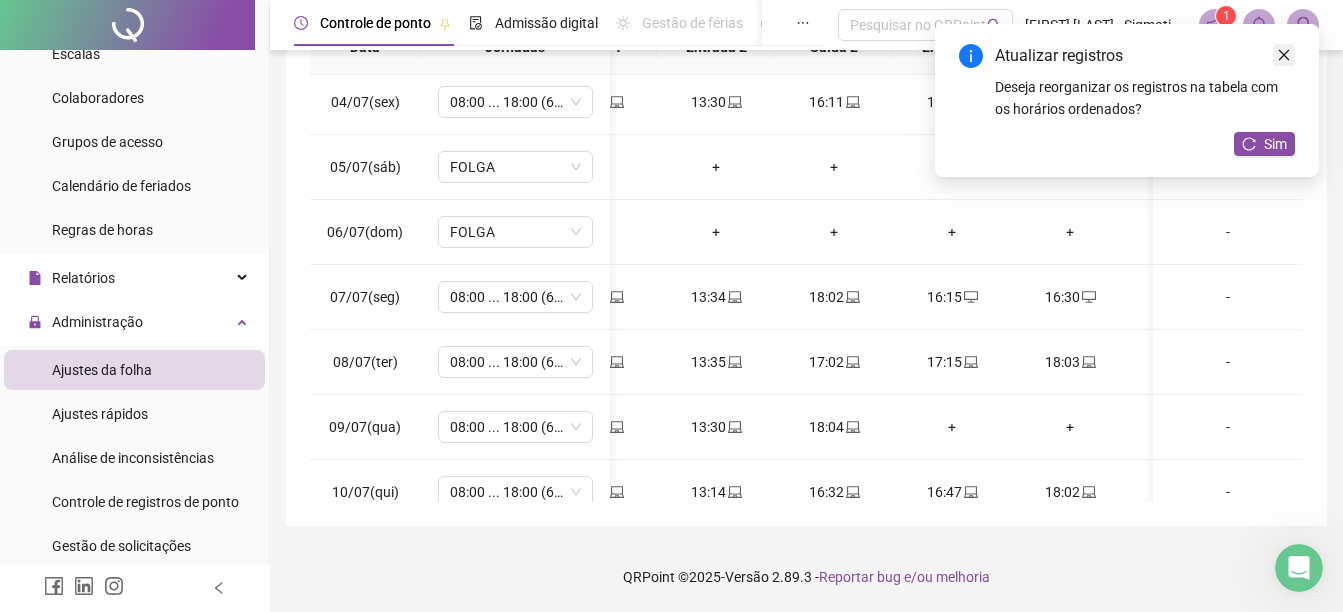 click 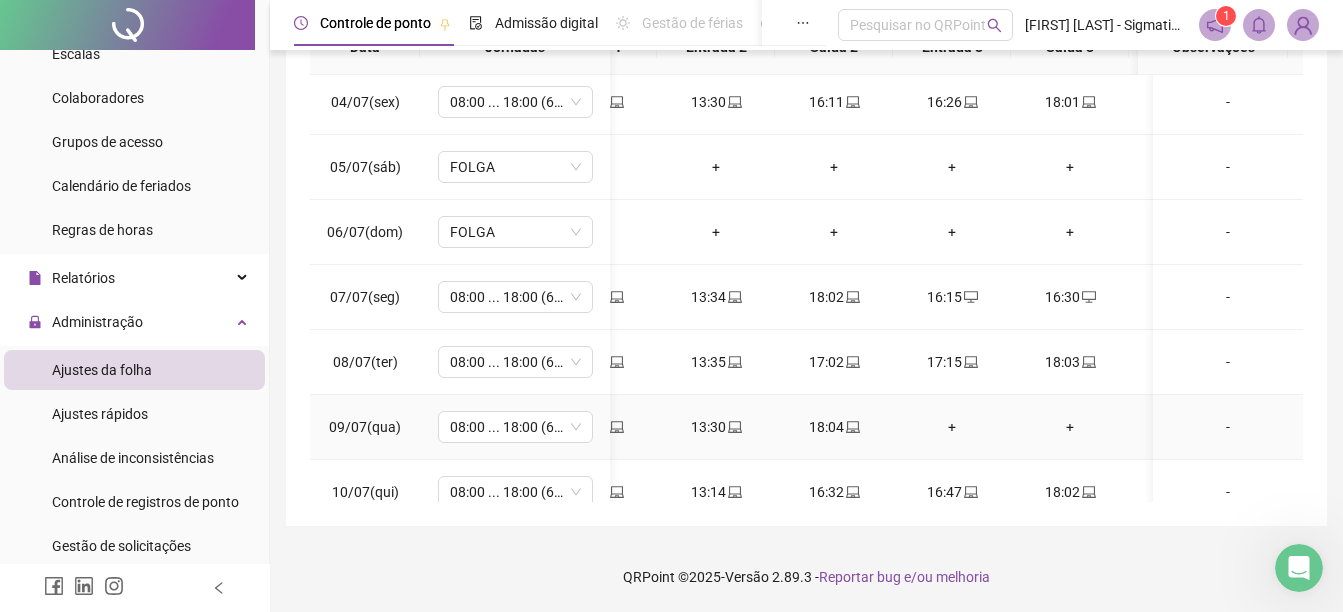 click on "+" at bounding box center [952, 427] 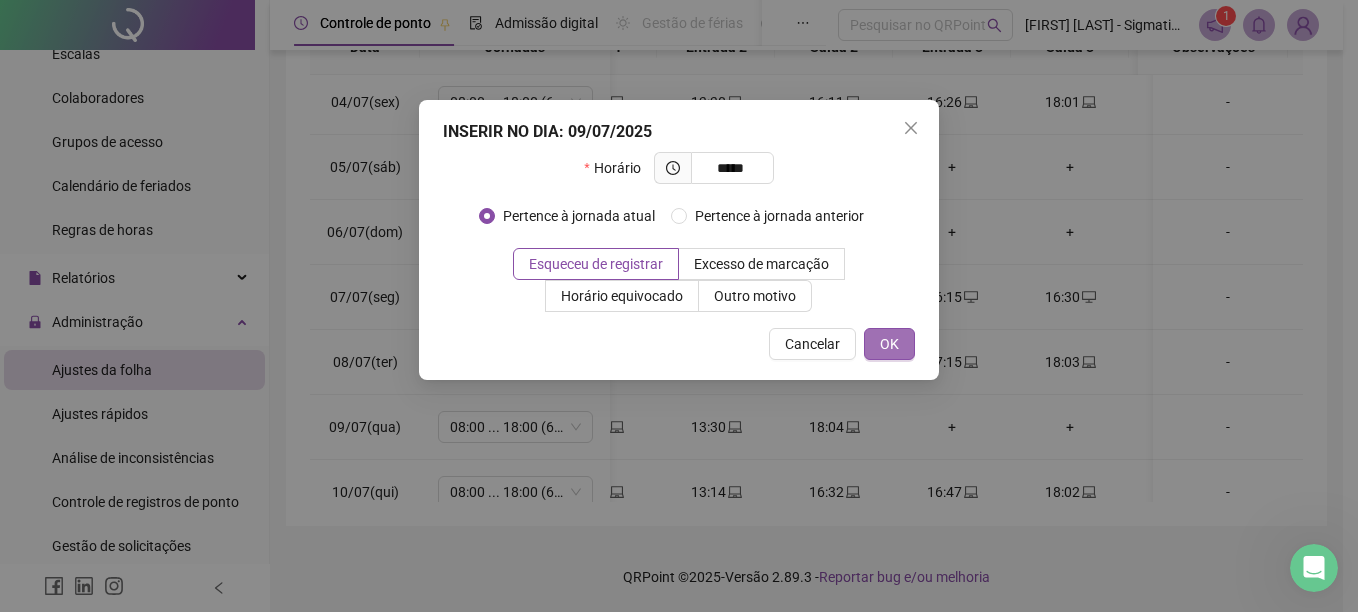 type on "*****" 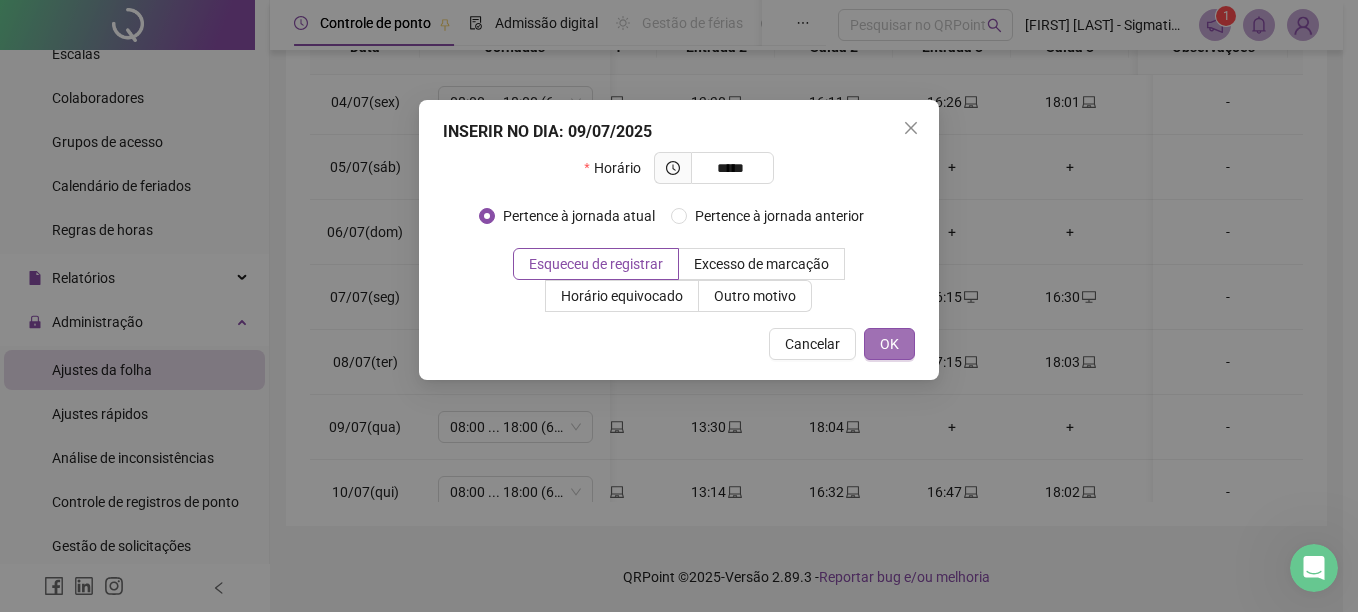 click on "OK" at bounding box center [889, 344] 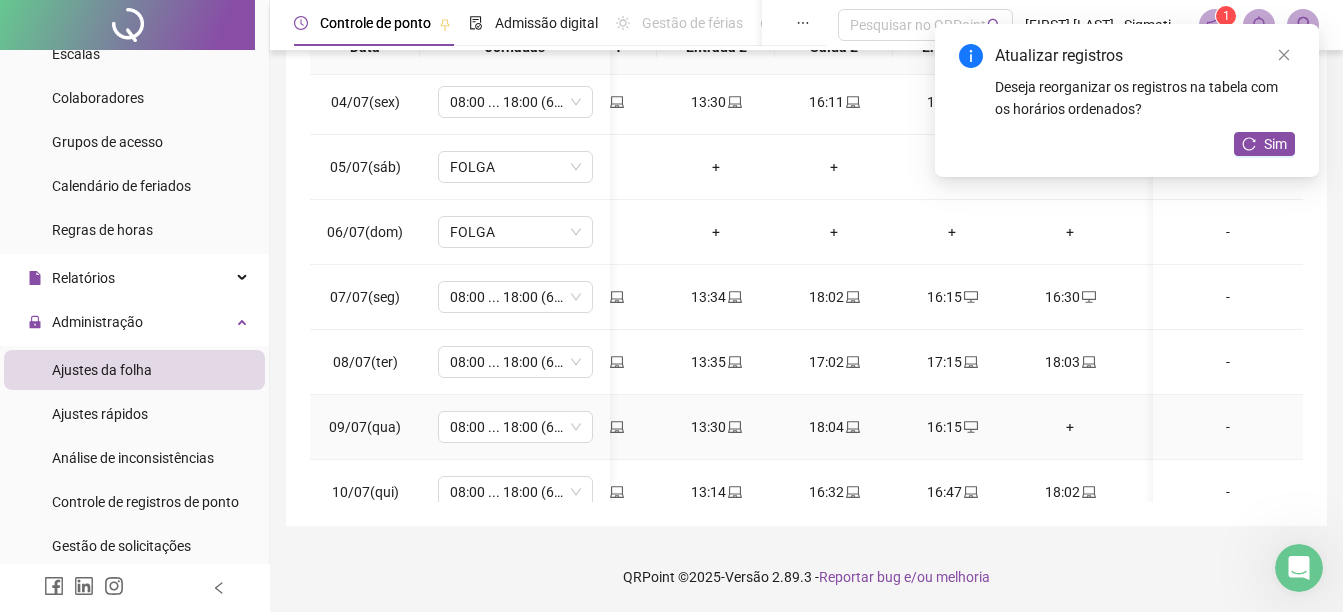 click on "+" at bounding box center [1070, 427] 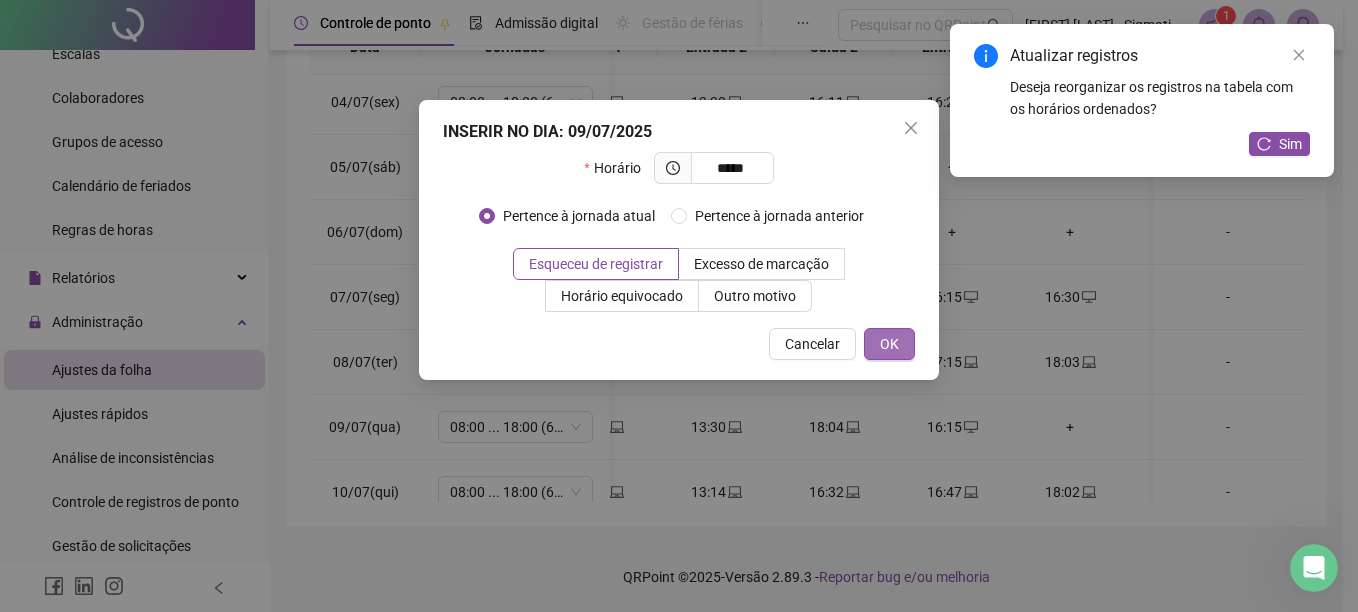 type on "*****" 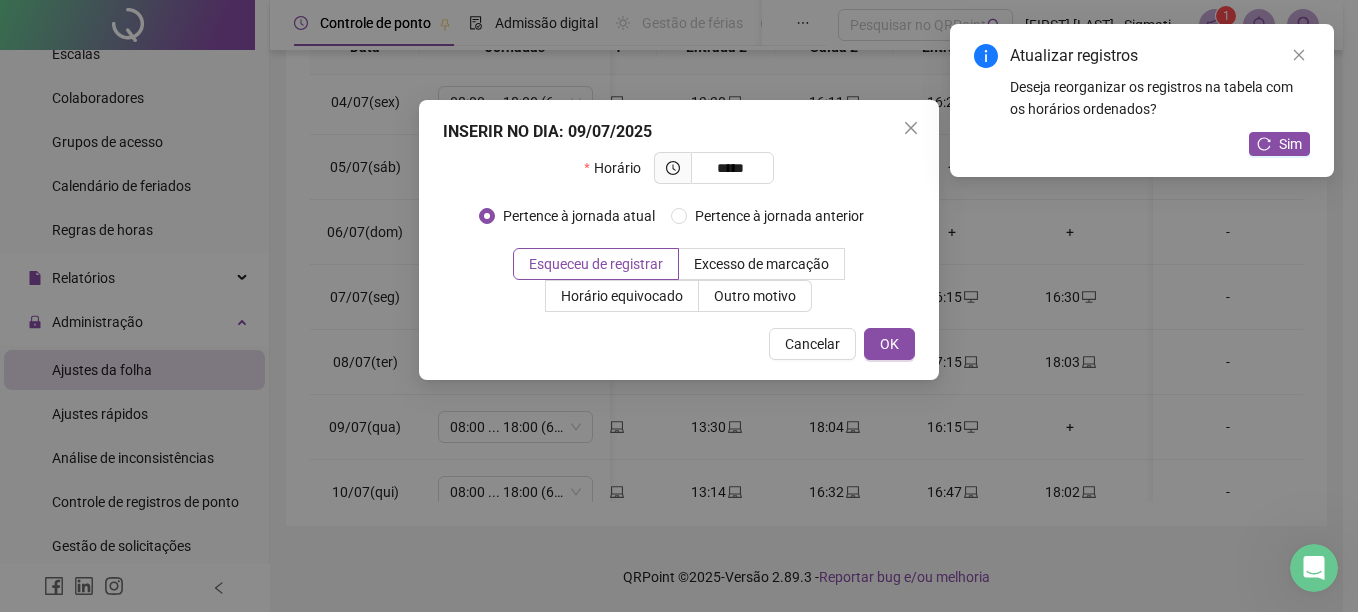 drag, startPoint x: 880, startPoint y: 353, endPoint x: 1081, endPoint y: 245, distance: 228.17757 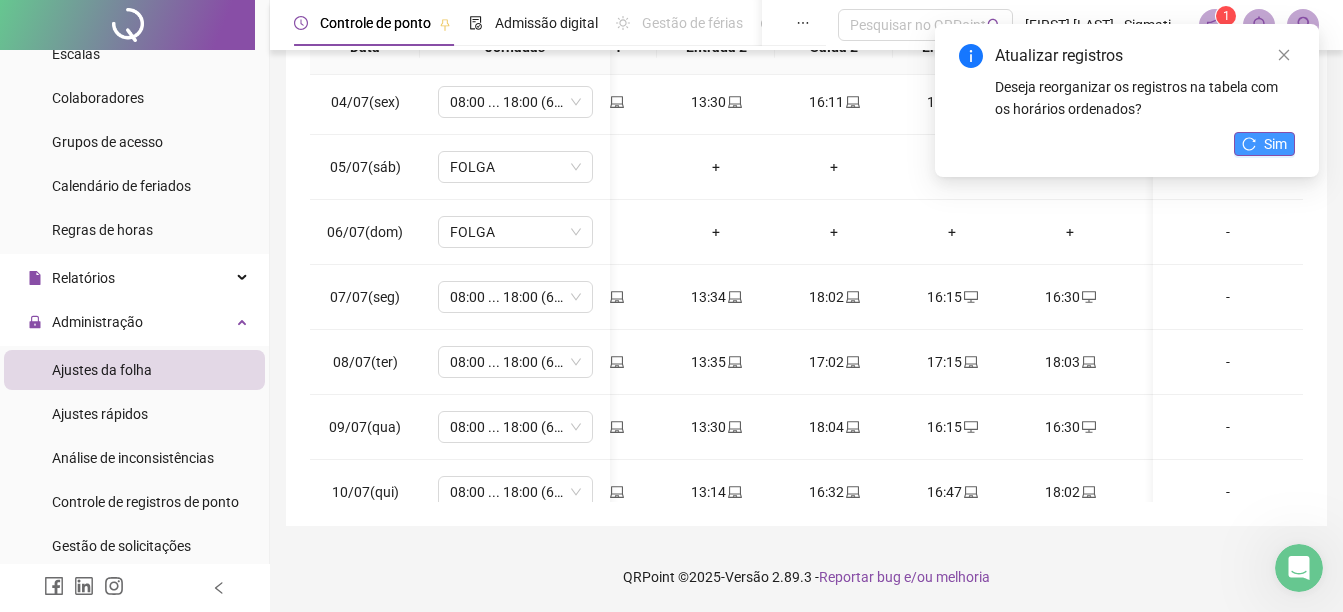 click on "Sim" at bounding box center (1275, 144) 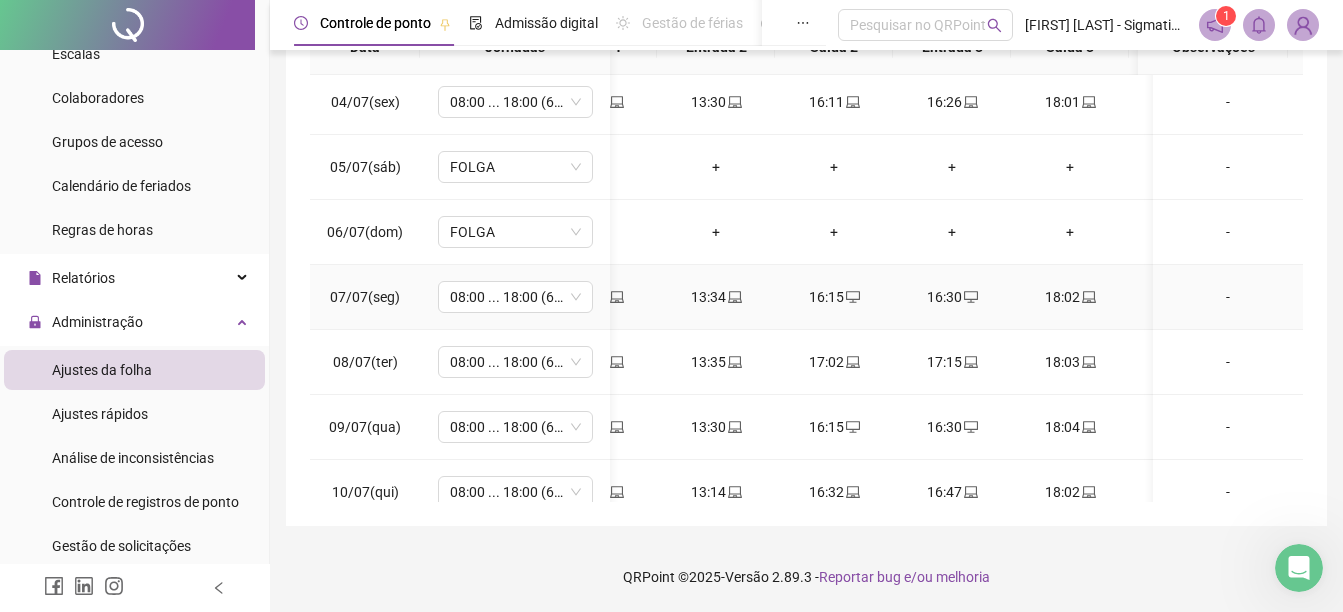 scroll, scrollTop: 0, scrollLeft: 189, axis: horizontal 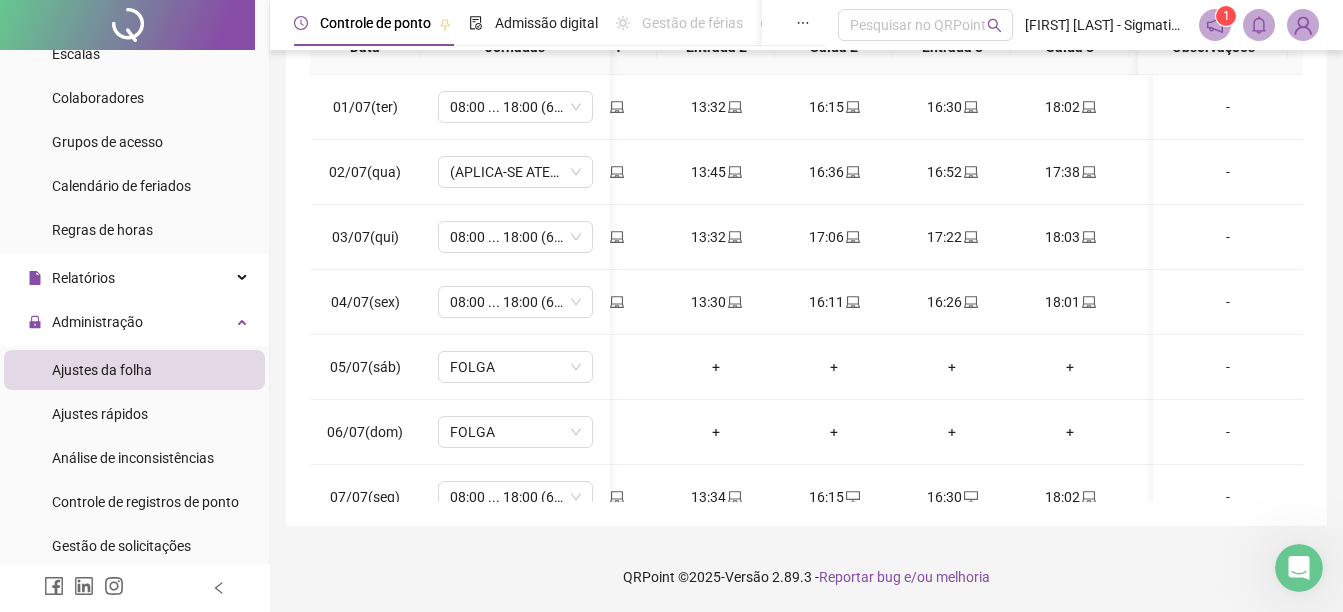 click at bounding box center [135, 588] 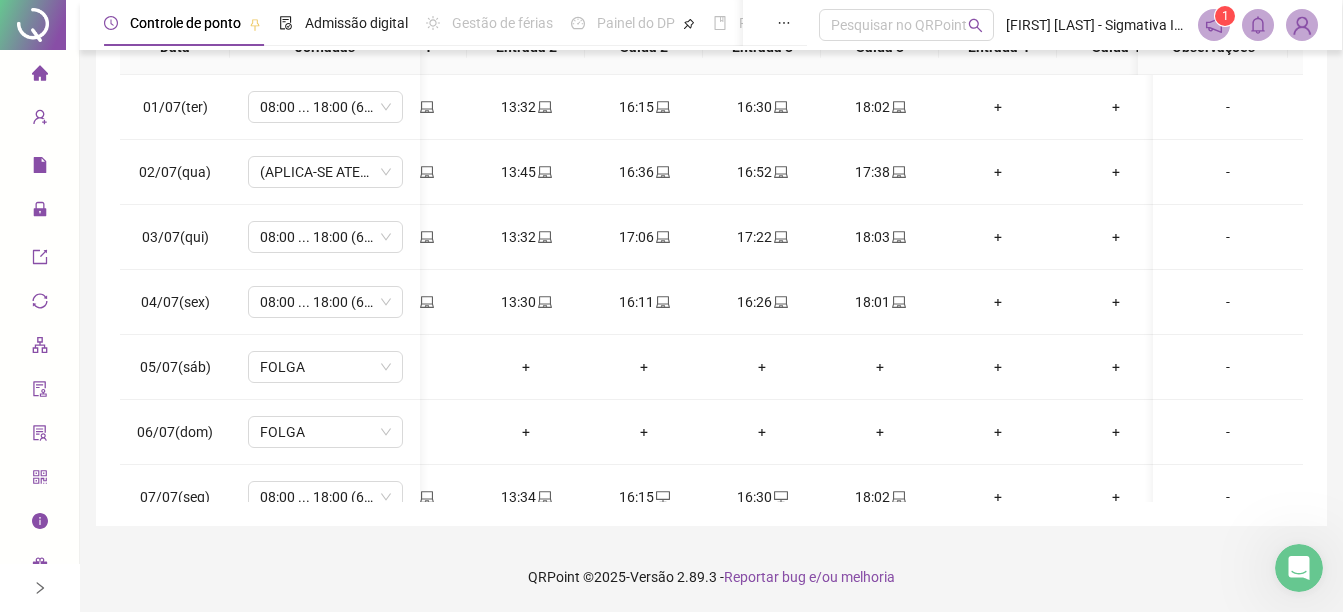 scroll, scrollTop: 0, scrollLeft: 0, axis: both 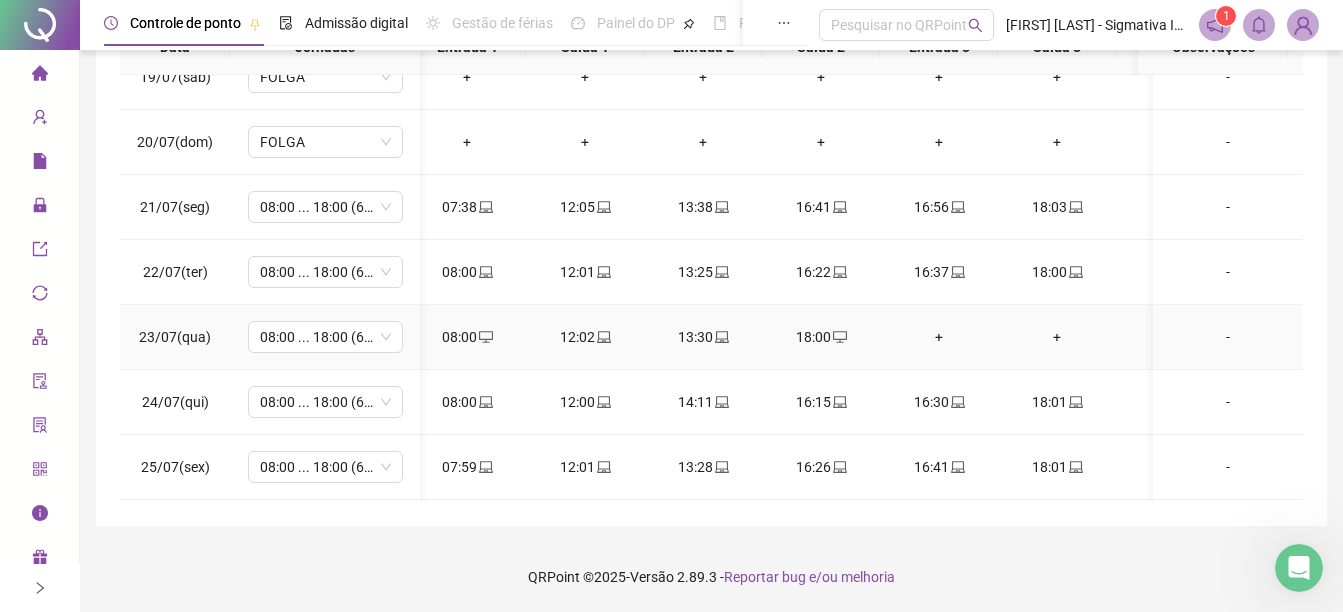 click on "+" at bounding box center (939, 337) 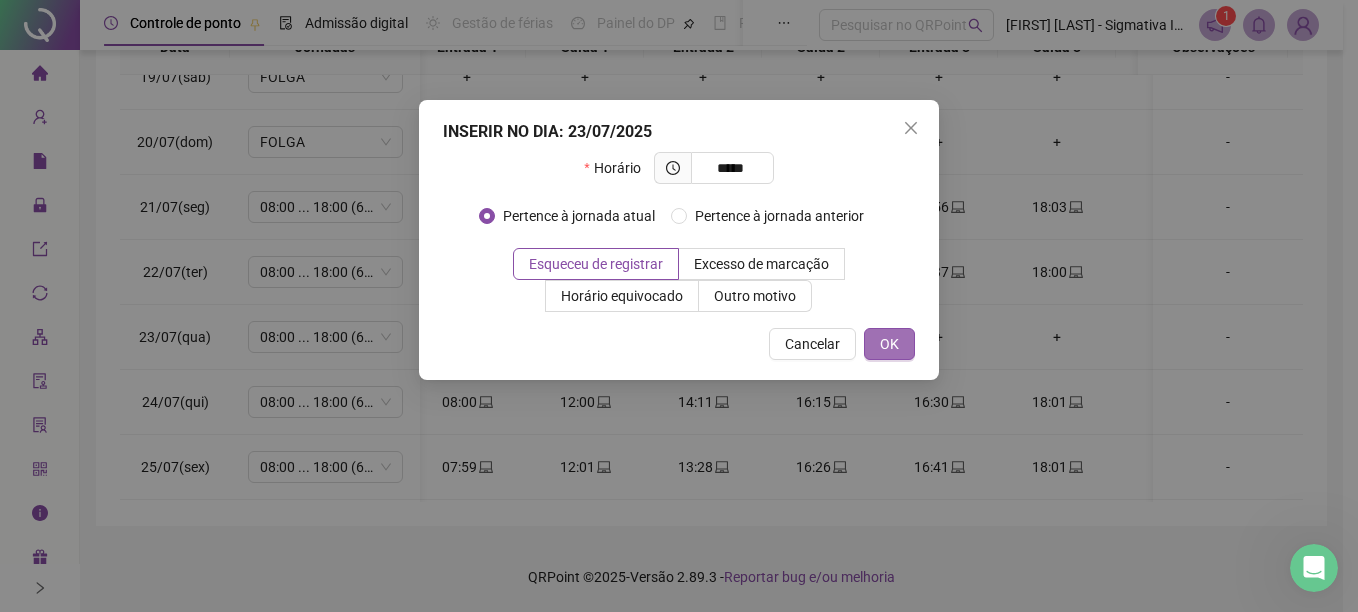 type on "*****" 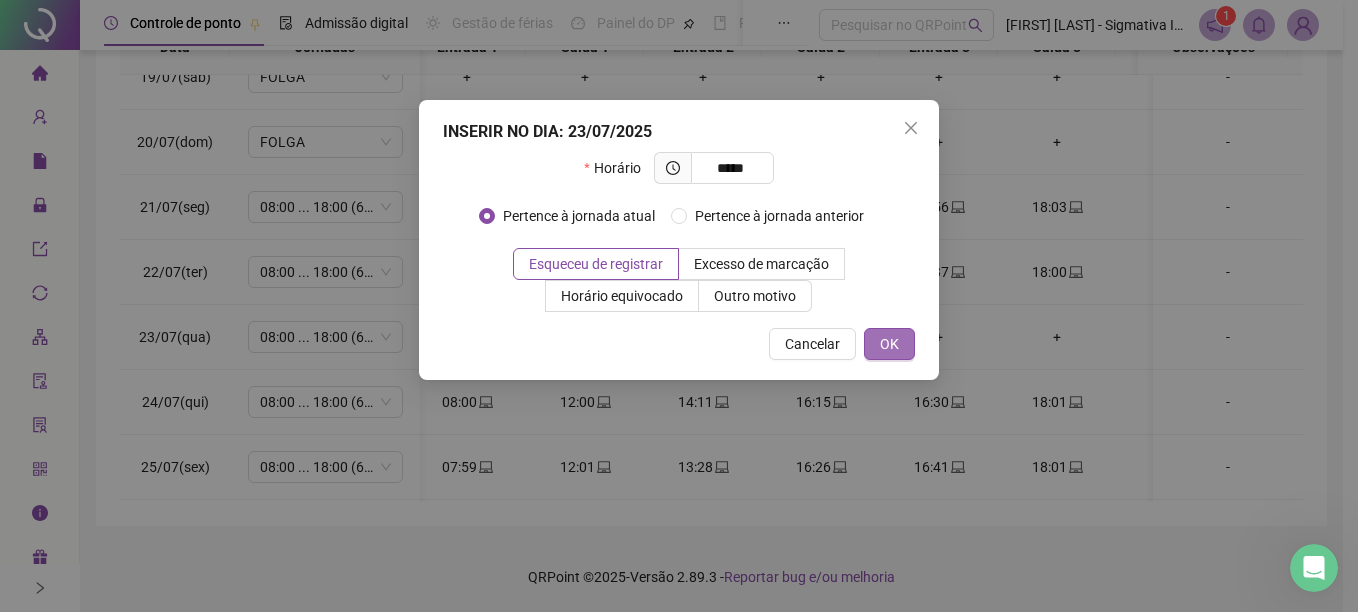 click on "OK" at bounding box center (889, 344) 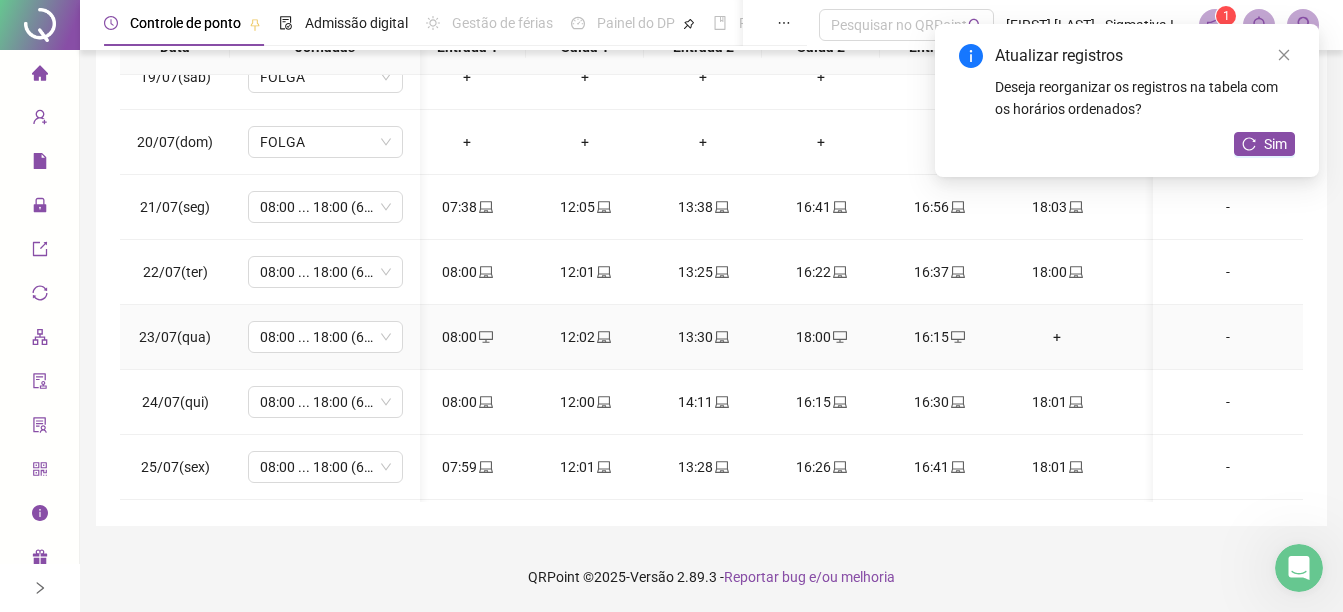 click on "+" at bounding box center [1057, 337] 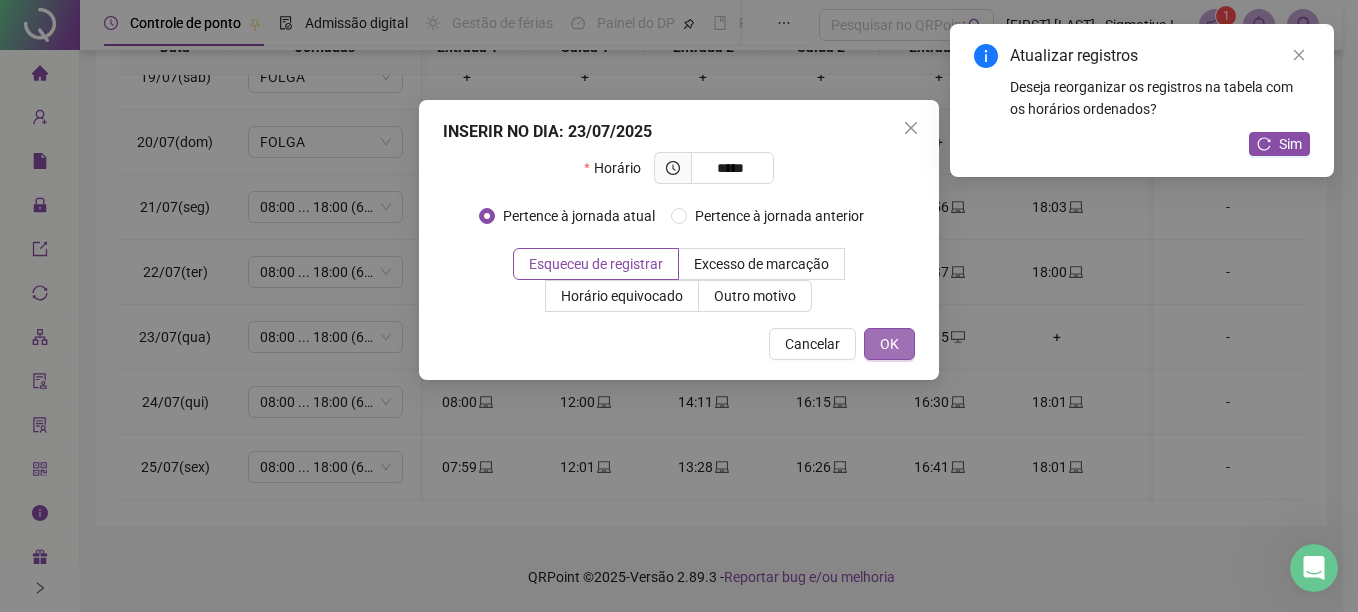 type on "*****" 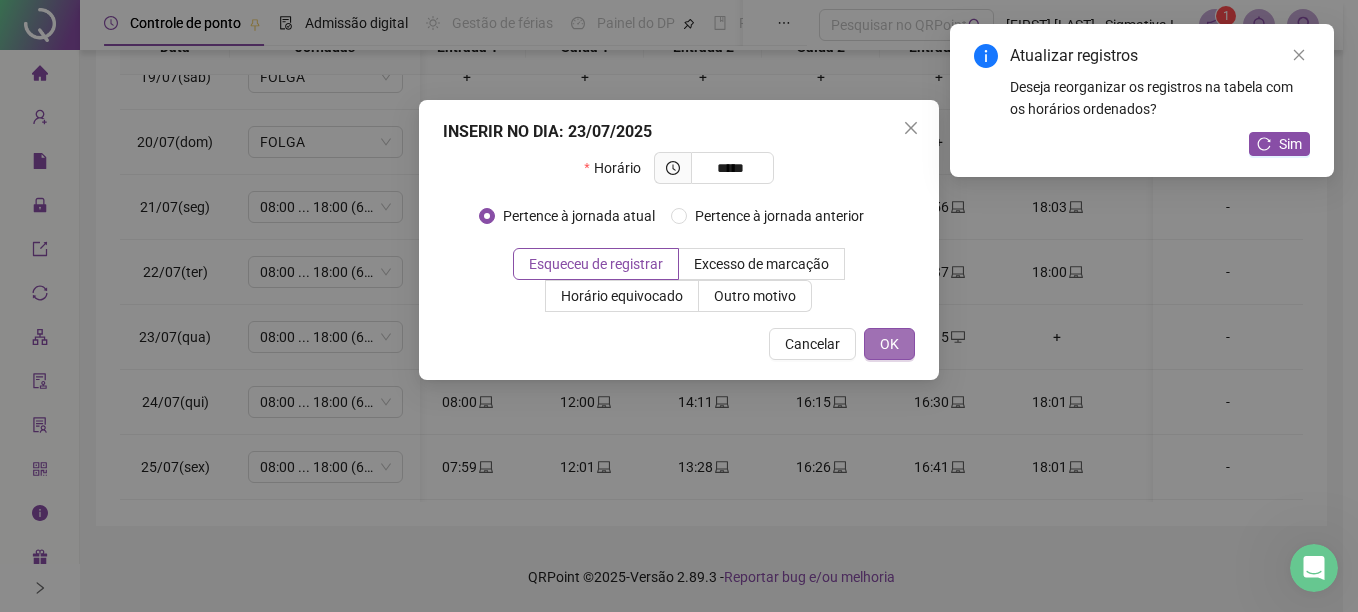 click on "OK" at bounding box center [889, 344] 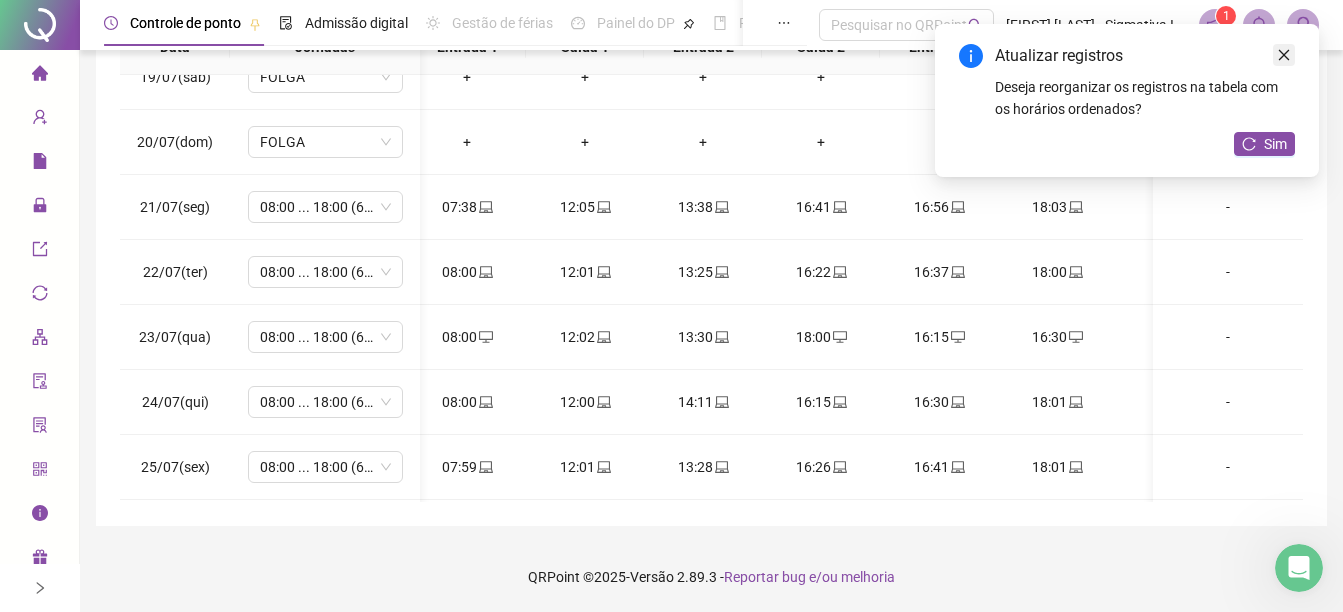 click 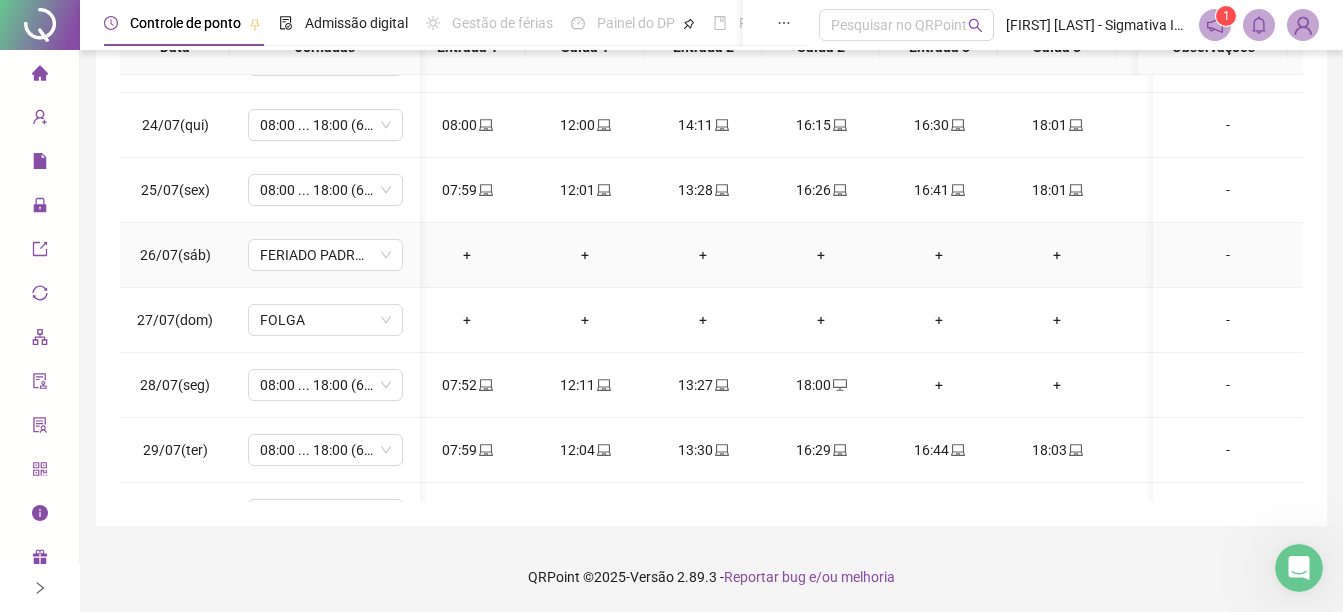 scroll, scrollTop: 1600, scrollLeft: 12, axis: both 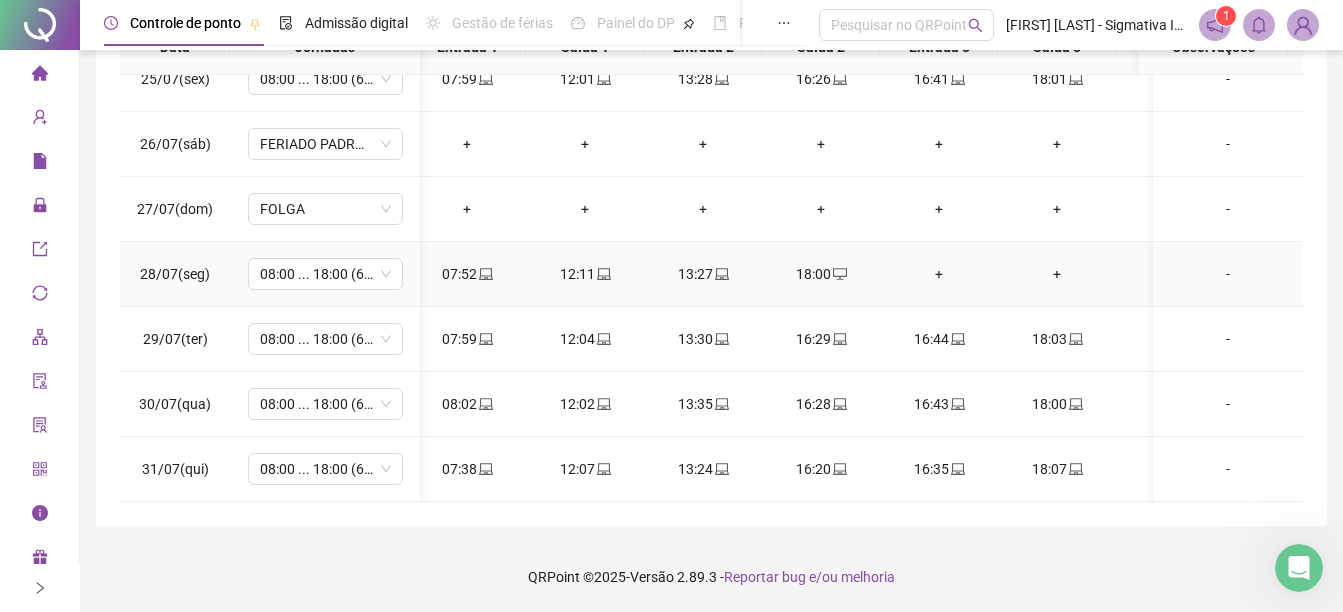 click on "+" at bounding box center [939, 274] 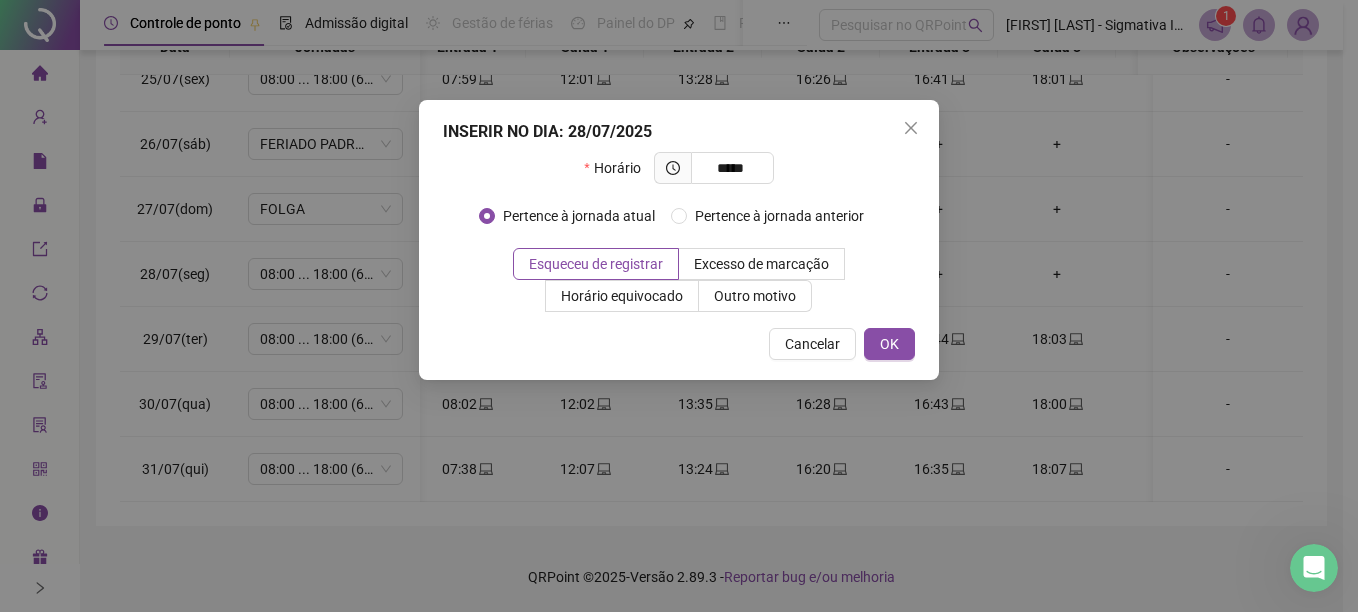 type on "*****" 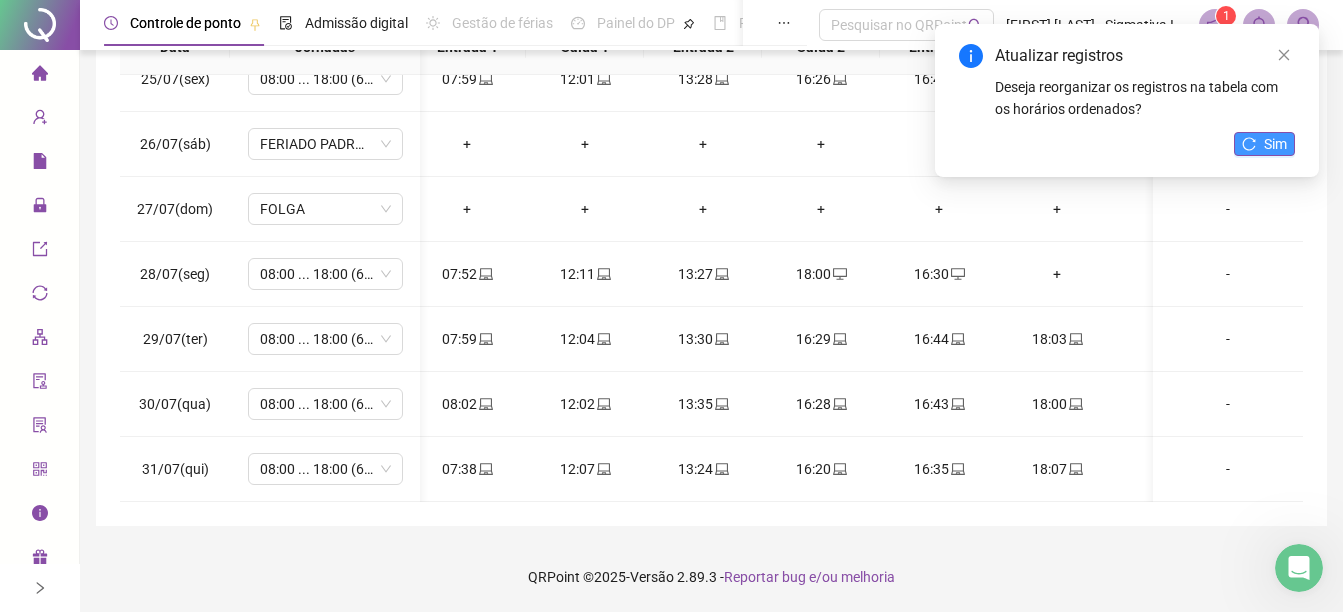 drag, startPoint x: 1263, startPoint y: 136, endPoint x: 1254, endPoint y: 142, distance: 10.816654 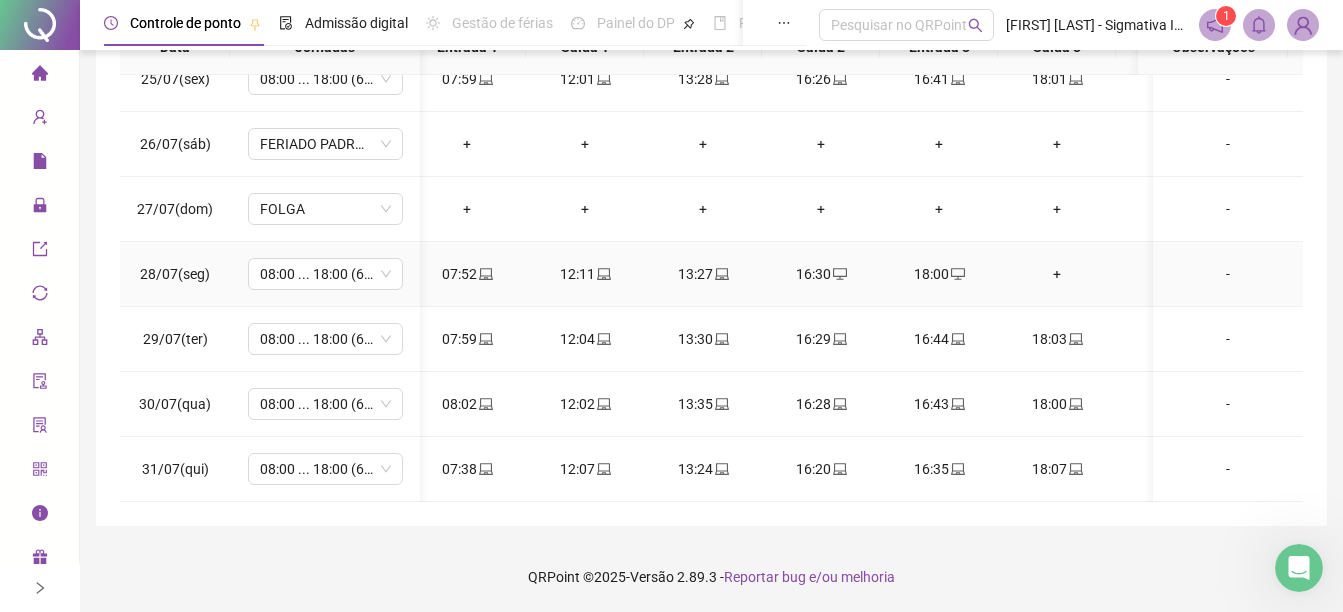 click on "+" at bounding box center (1057, 274) 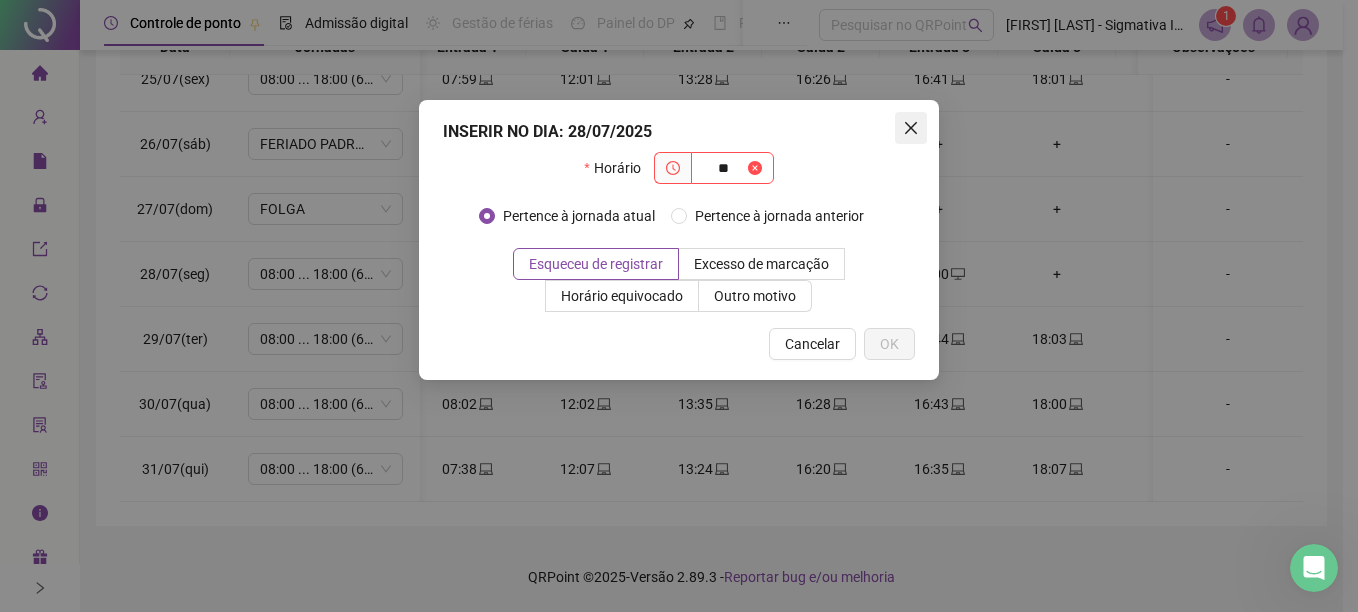 type on "**" 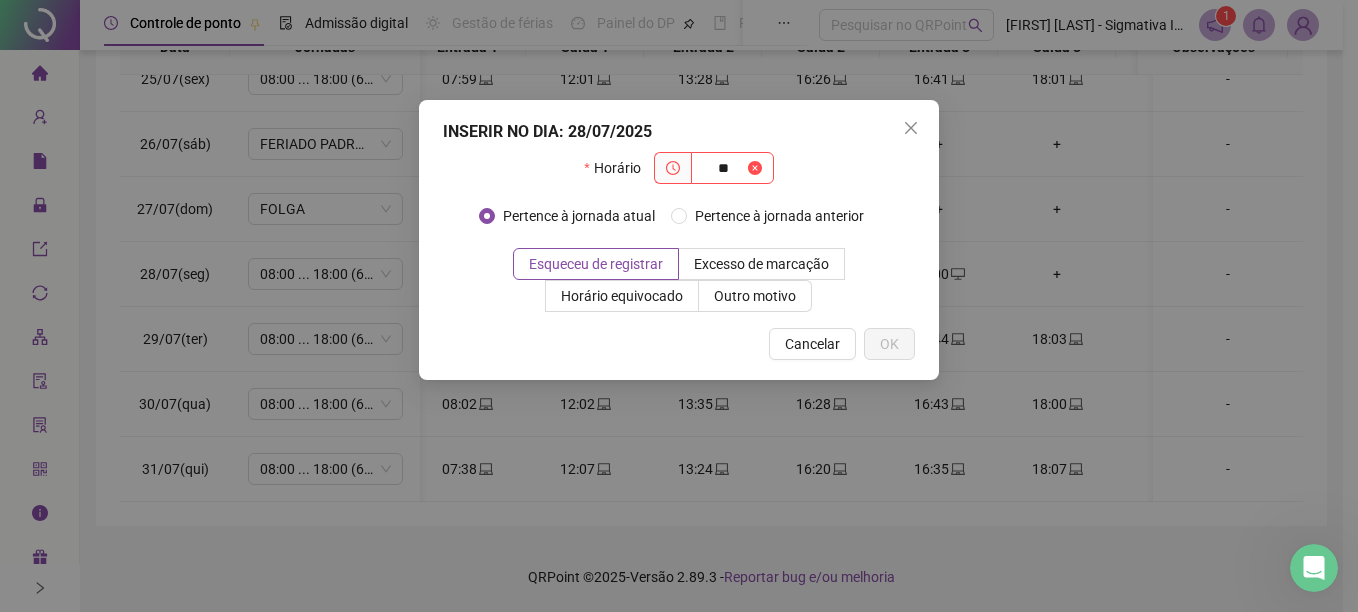 click 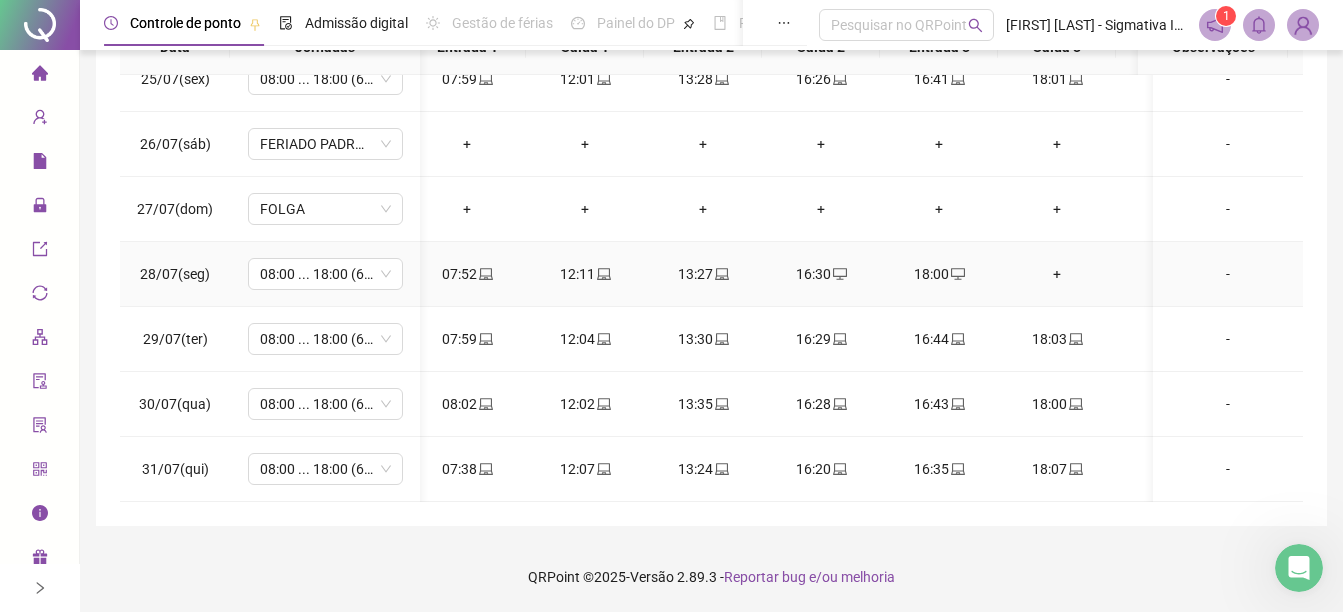 click on "+" at bounding box center (1057, 274) 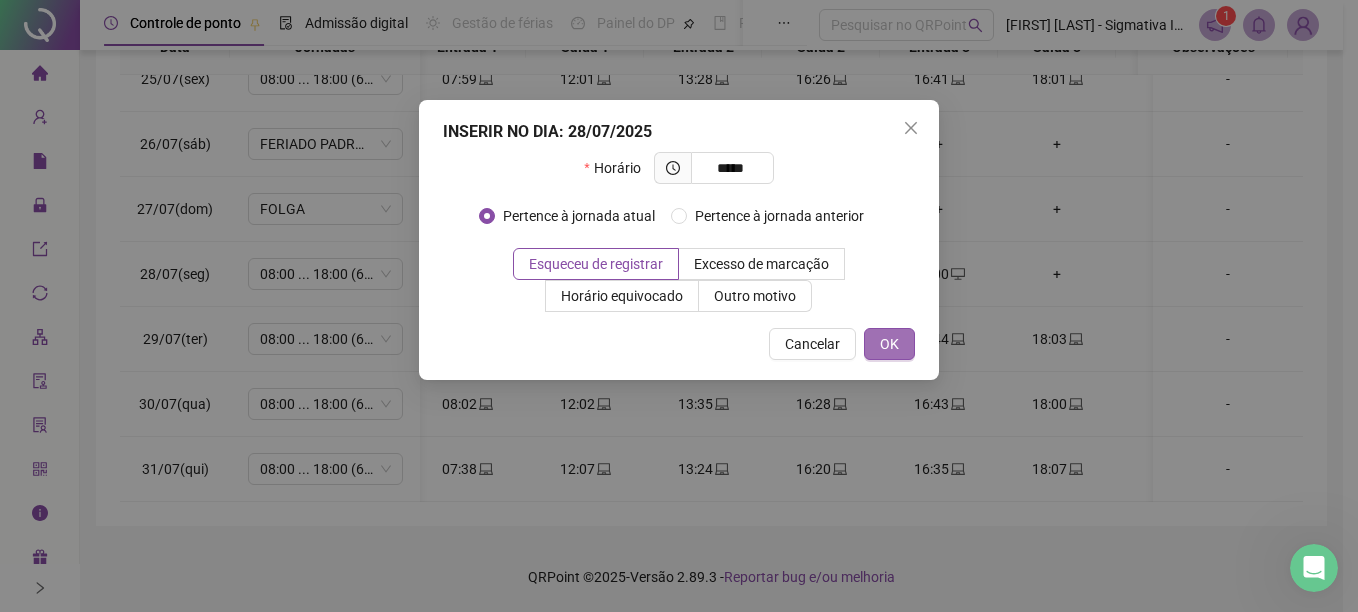 type on "*****" 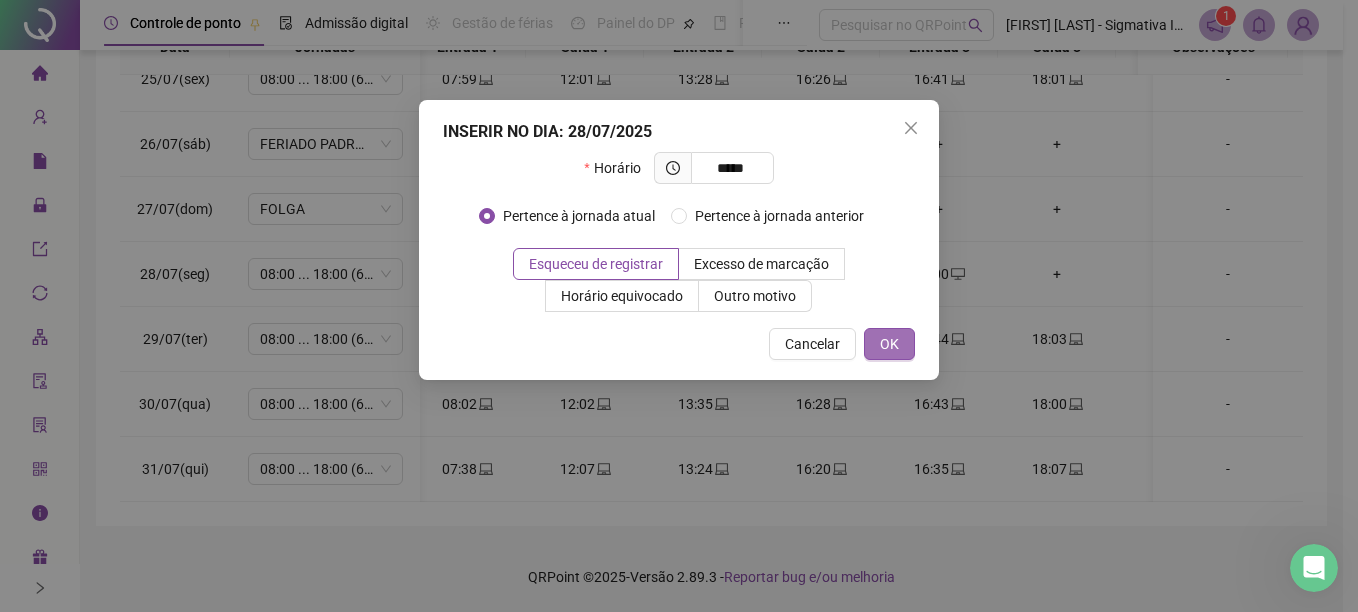 click on "OK" at bounding box center (889, 344) 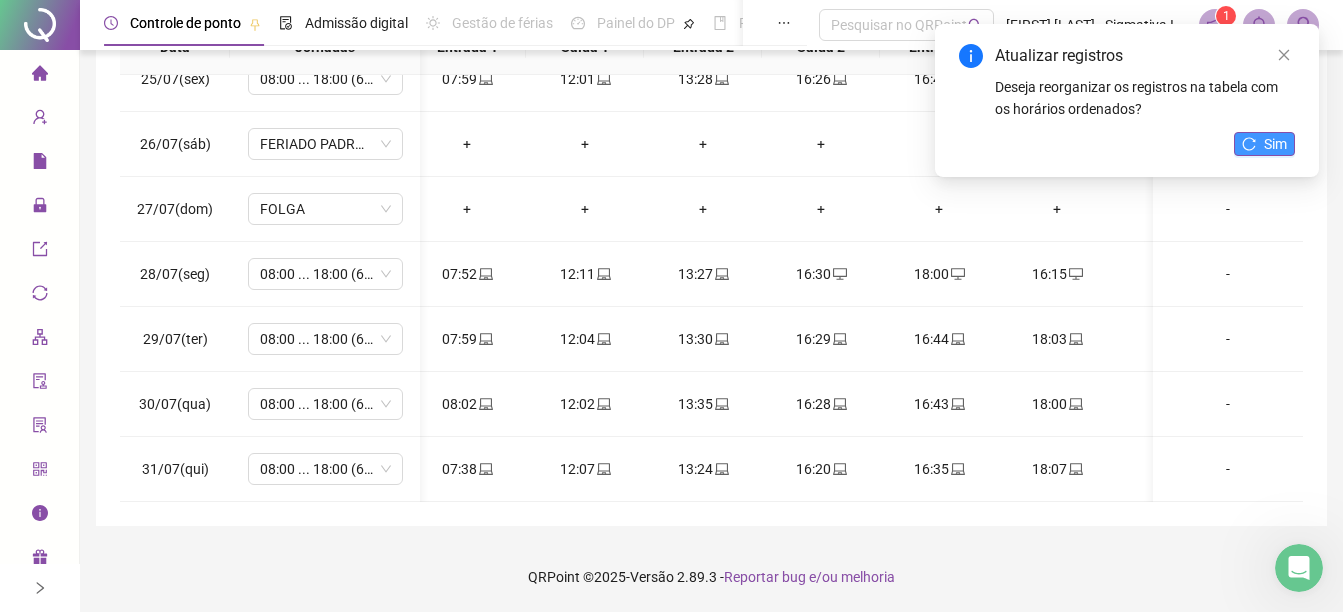 click on "Sim" at bounding box center [1275, 144] 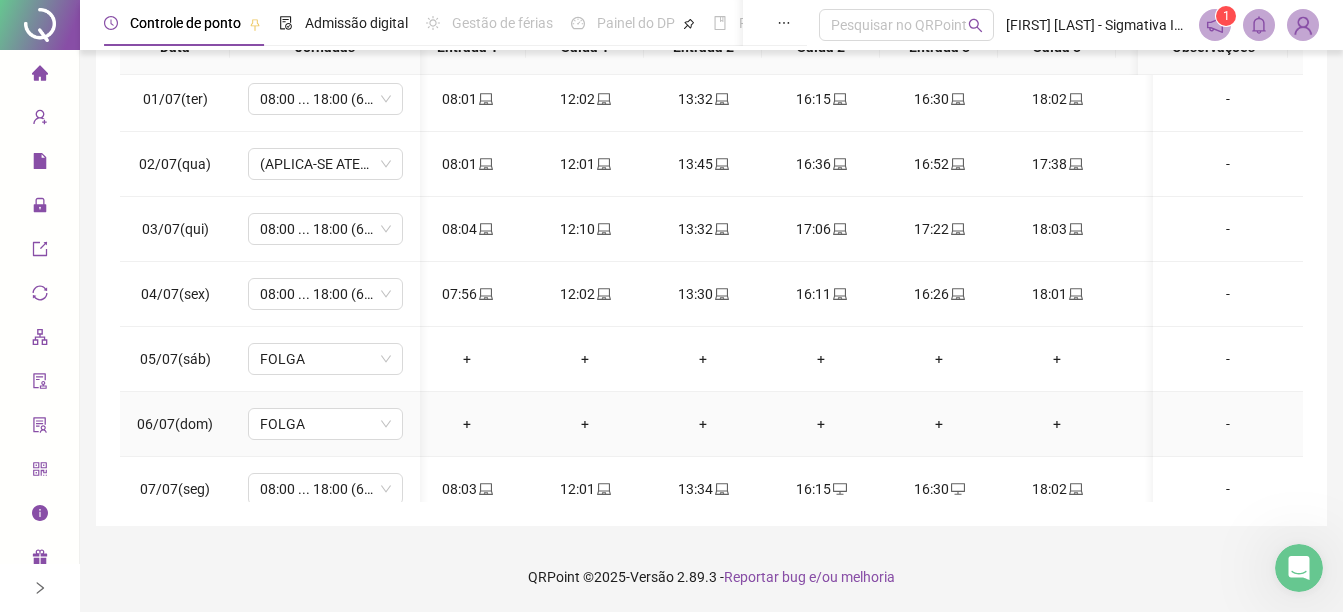 scroll, scrollTop: 0, scrollLeft: 12, axis: horizontal 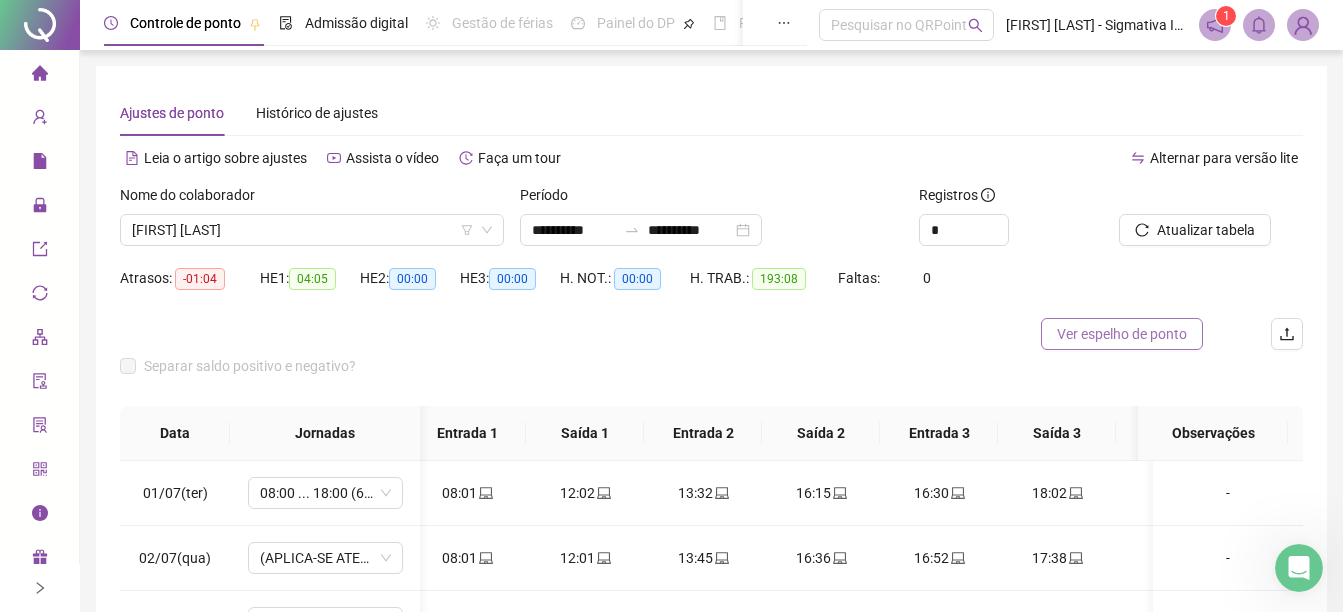 click on "Ver espelho de ponto" at bounding box center (1122, 334) 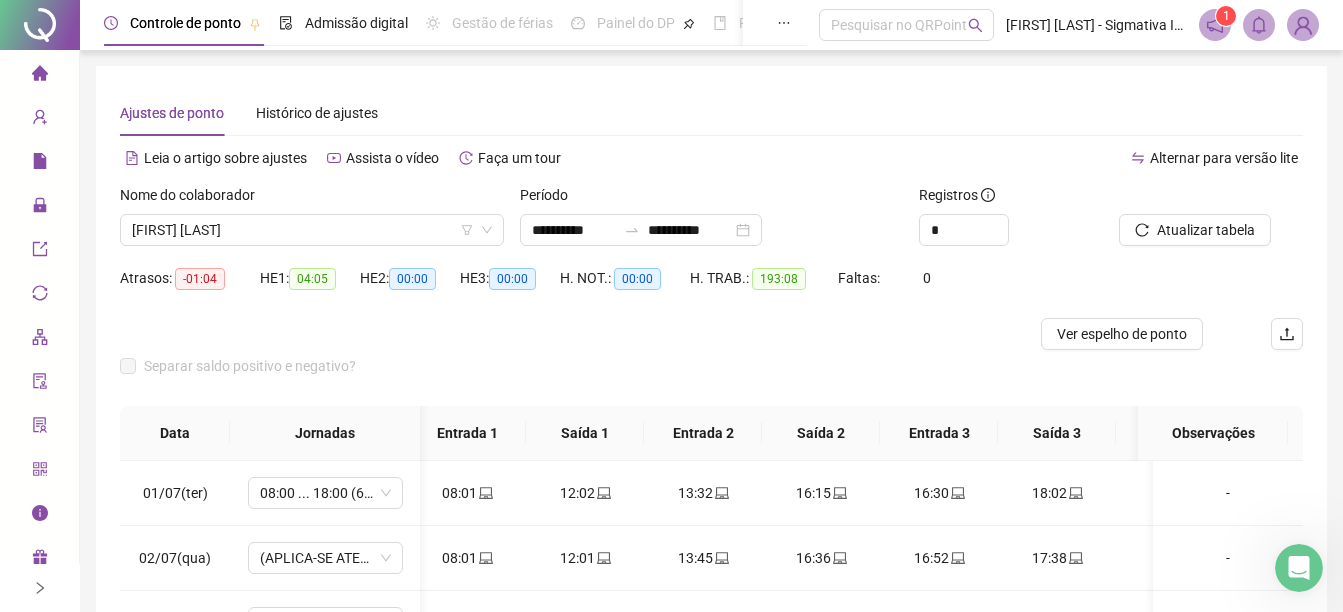 click at bounding box center [40, 588] 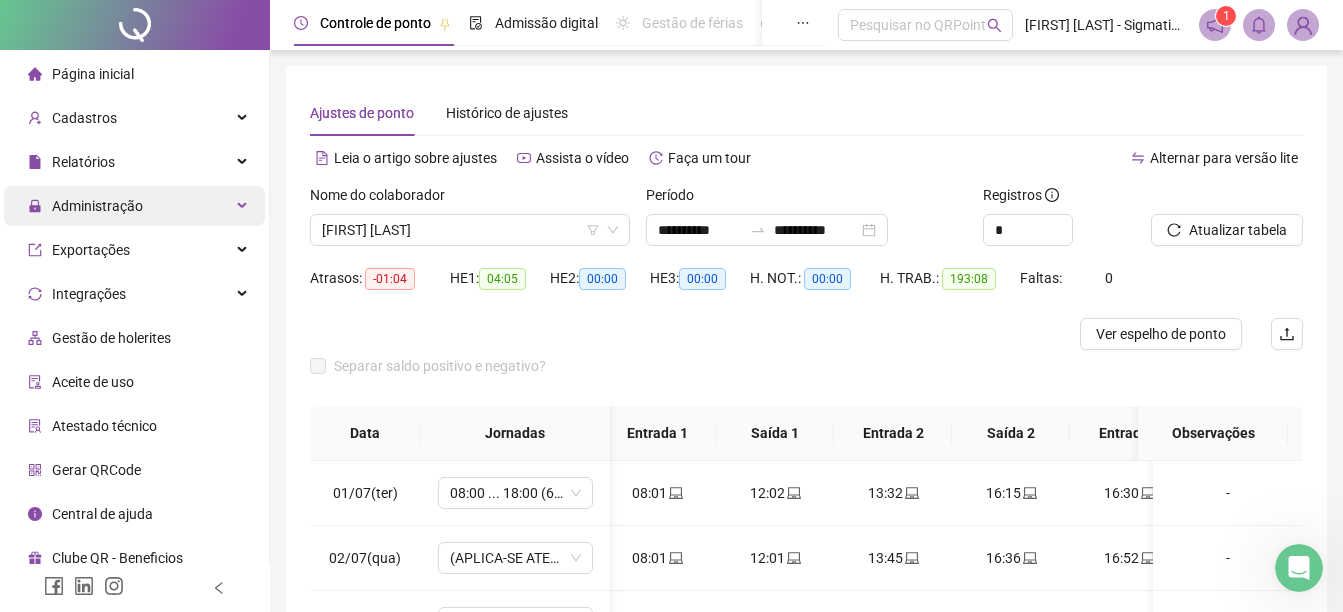drag, startPoint x: 104, startPoint y: 212, endPoint x: 144, endPoint y: 212, distance: 40 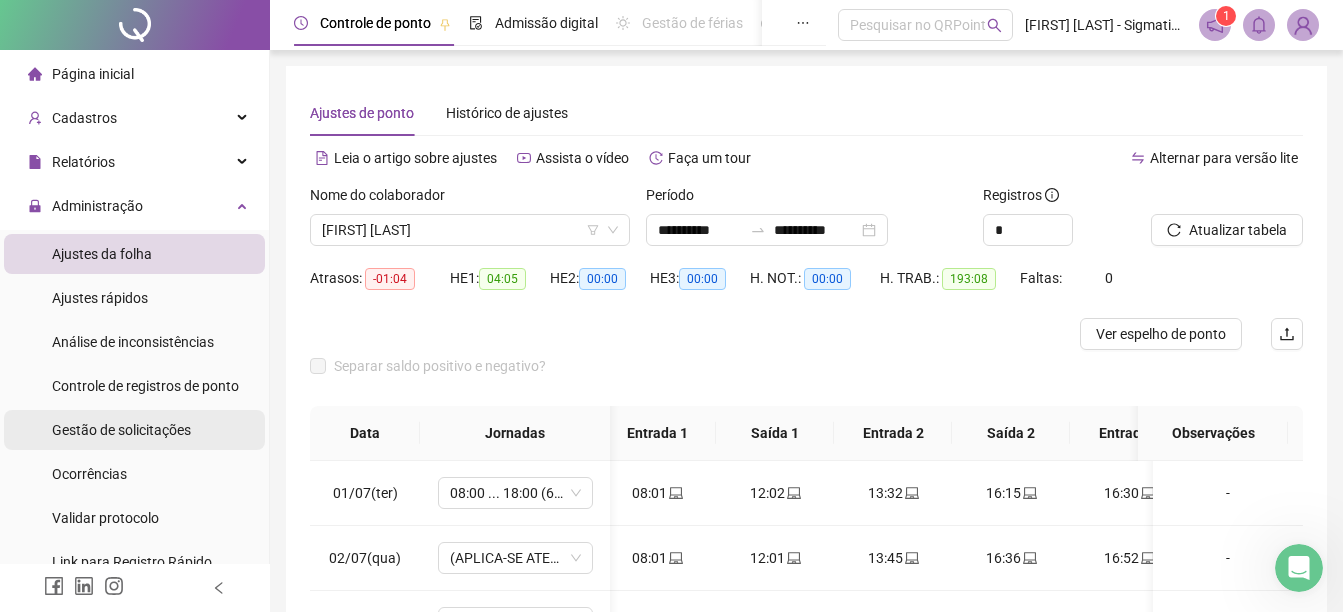 click on "Gestão de solicitações" at bounding box center (121, 430) 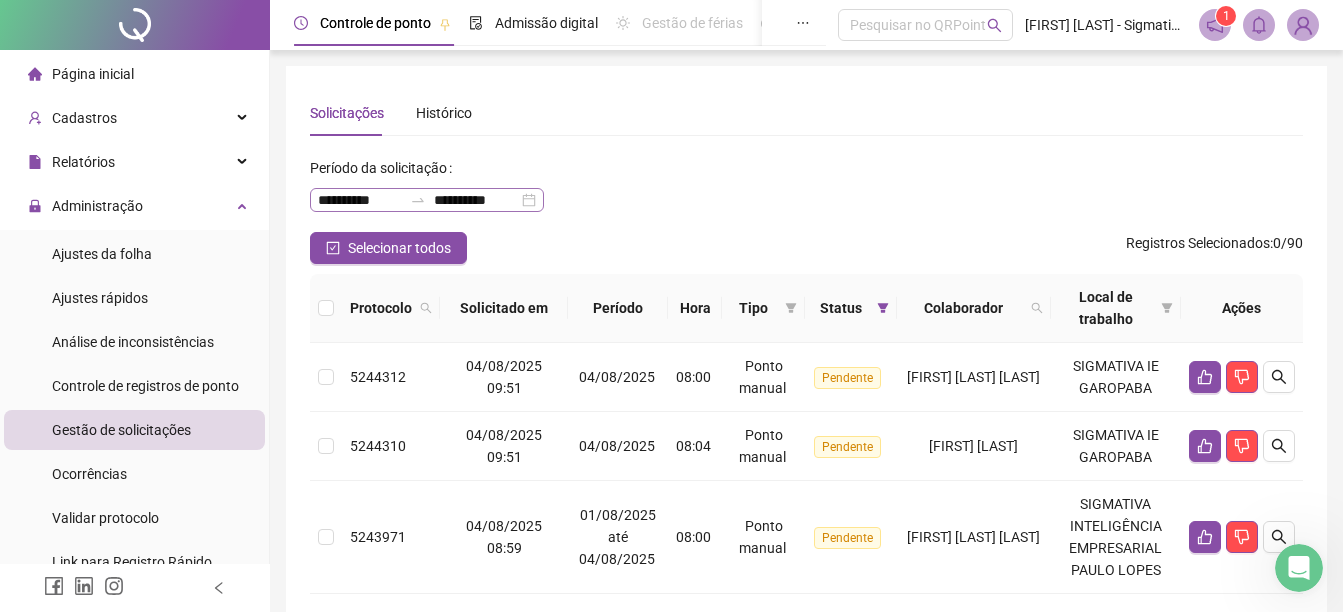 click on "**********" at bounding box center (427, 200) 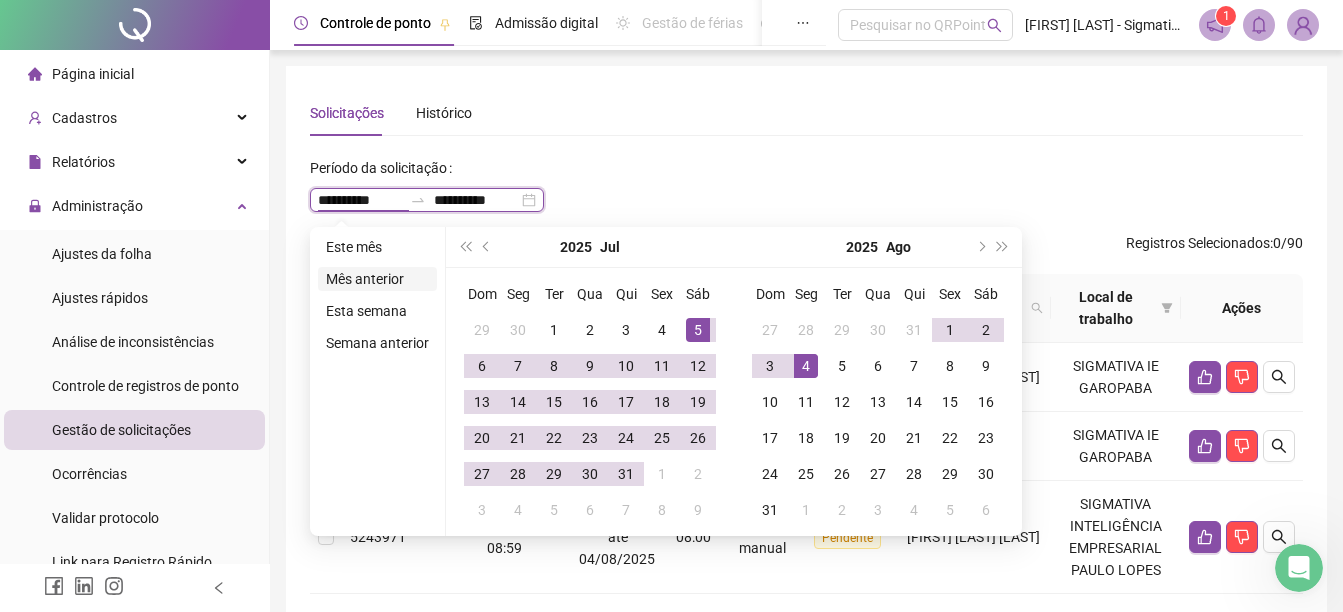 type on "**********" 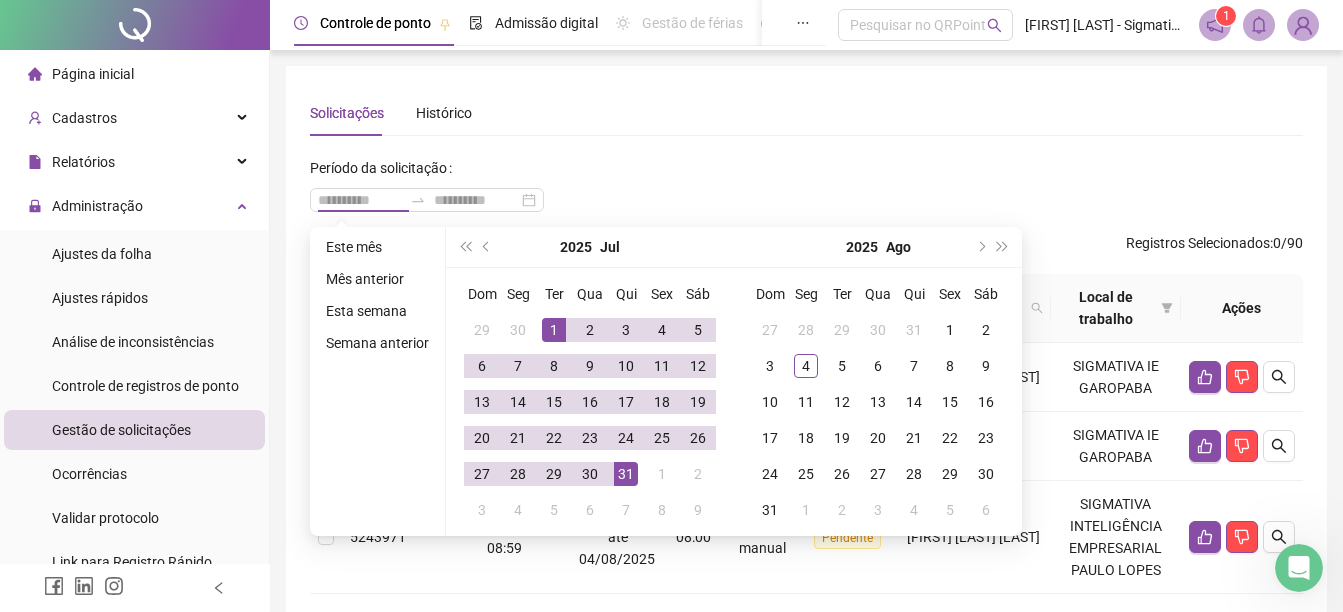 click on "Mês anterior" at bounding box center (377, 279) 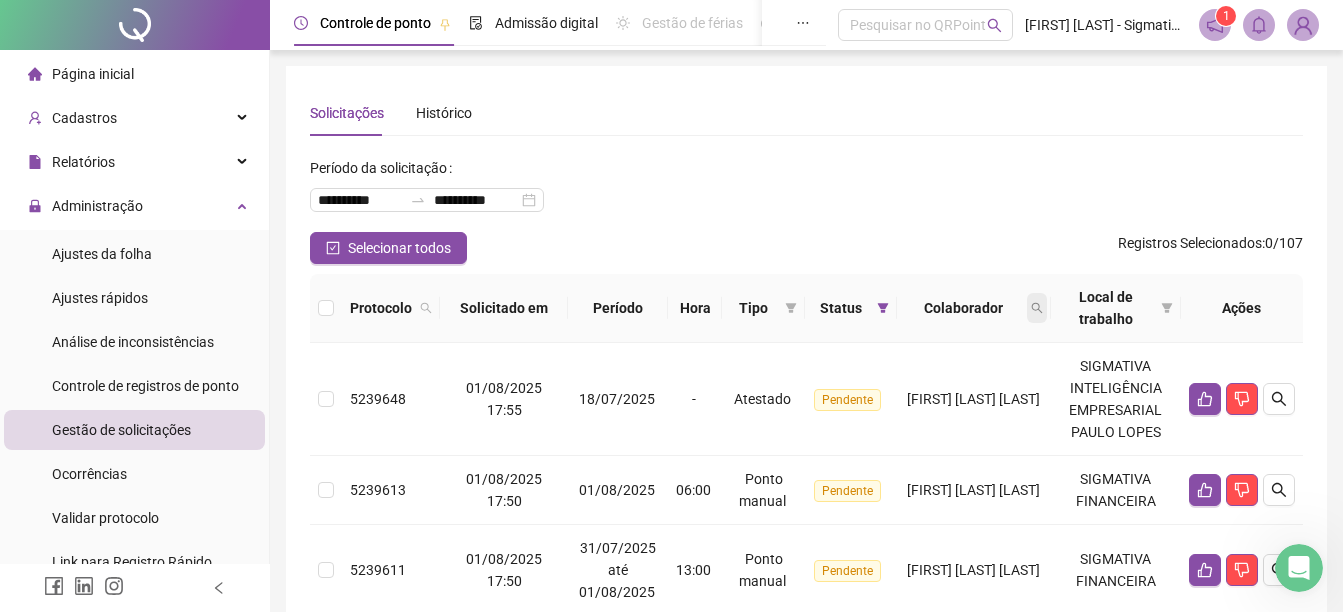 click 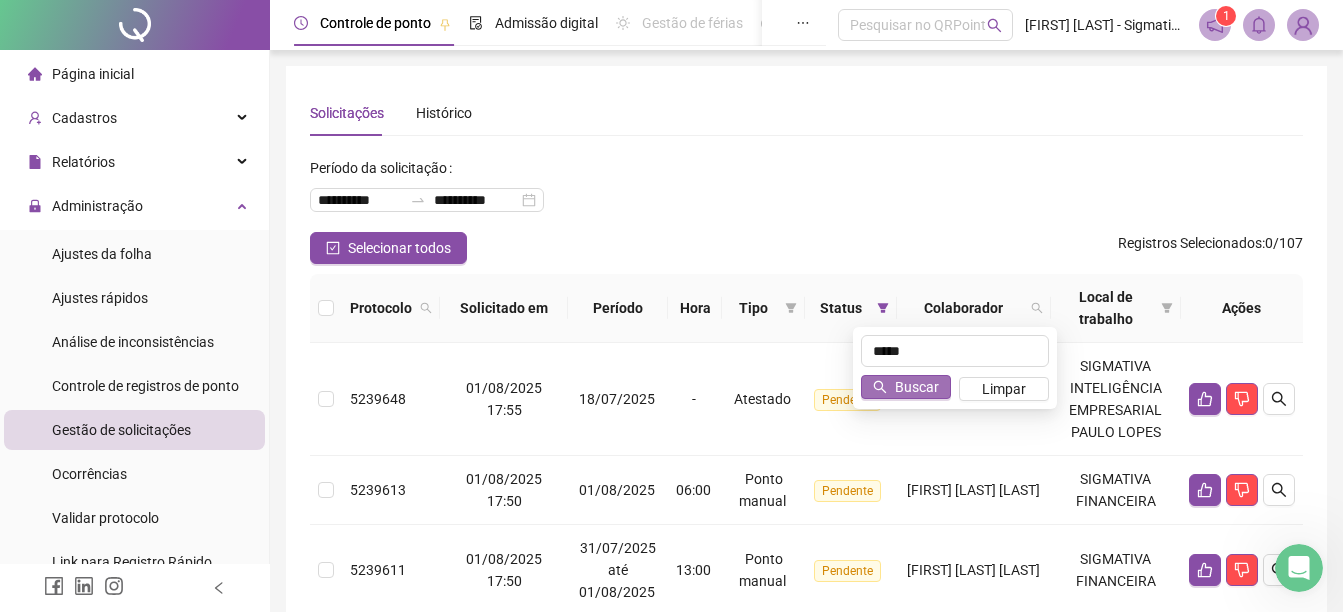 type on "*****" 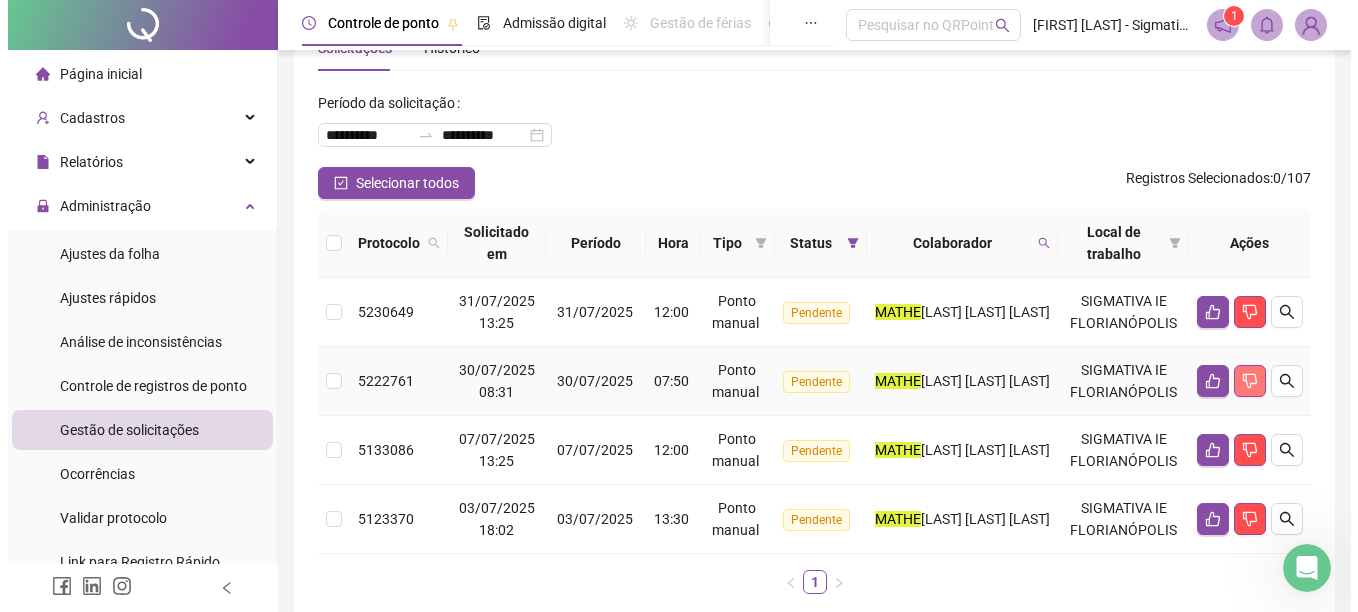 scroll, scrollTop: 100, scrollLeft: 0, axis: vertical 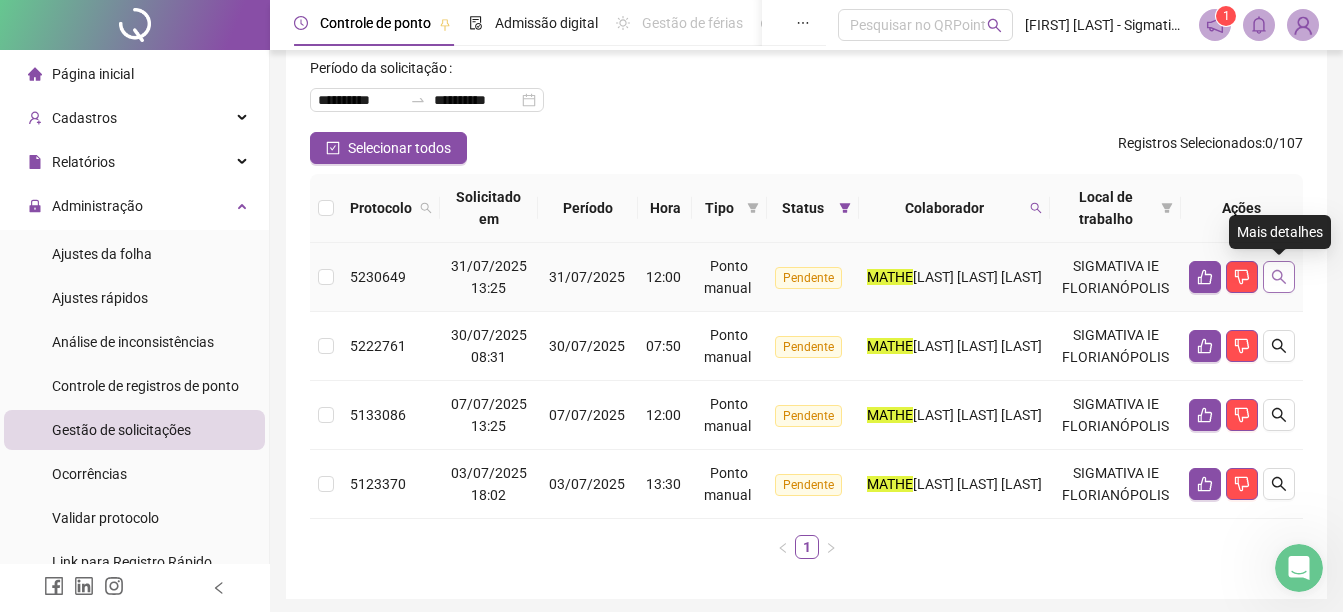 click at bounding box center [1279, 277] 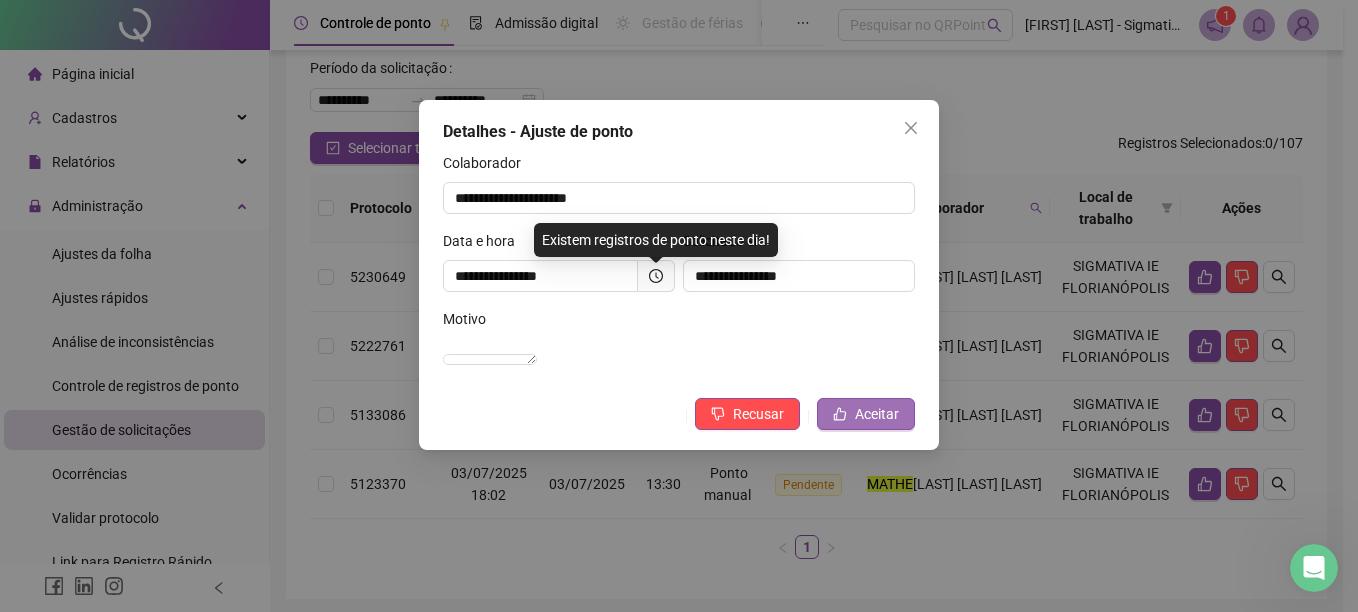 click on "Aceitar" at bounding box center [877, 414] 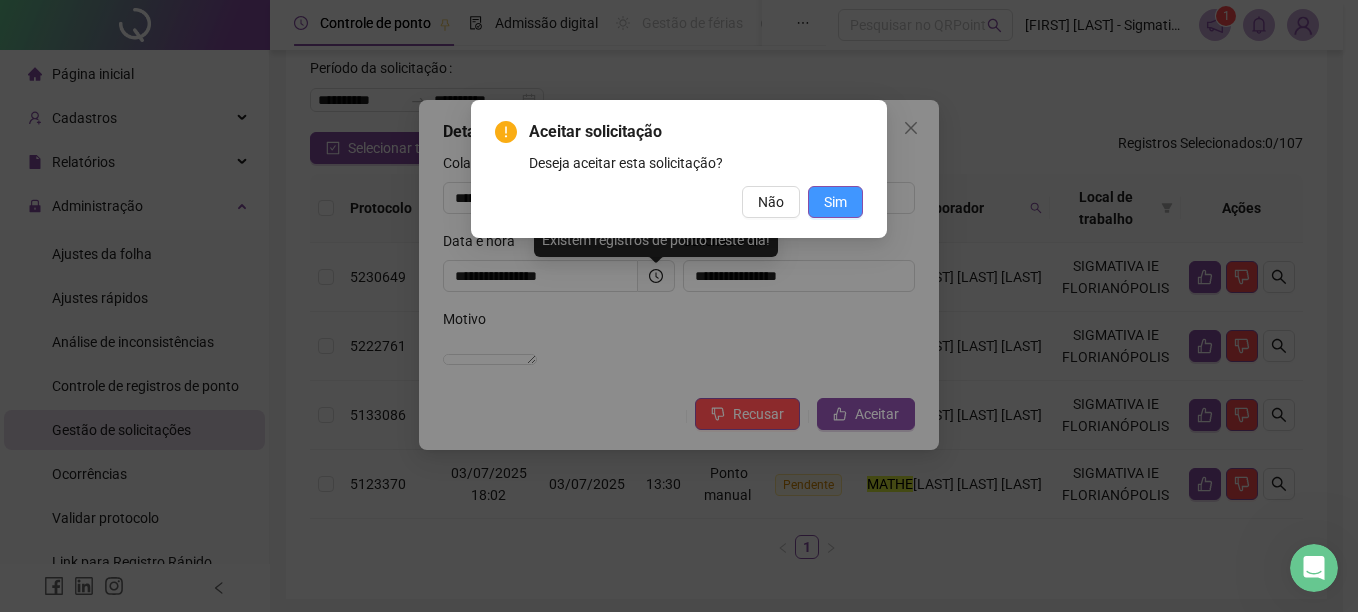 click on "Sim" at bounding box center [835, 202] 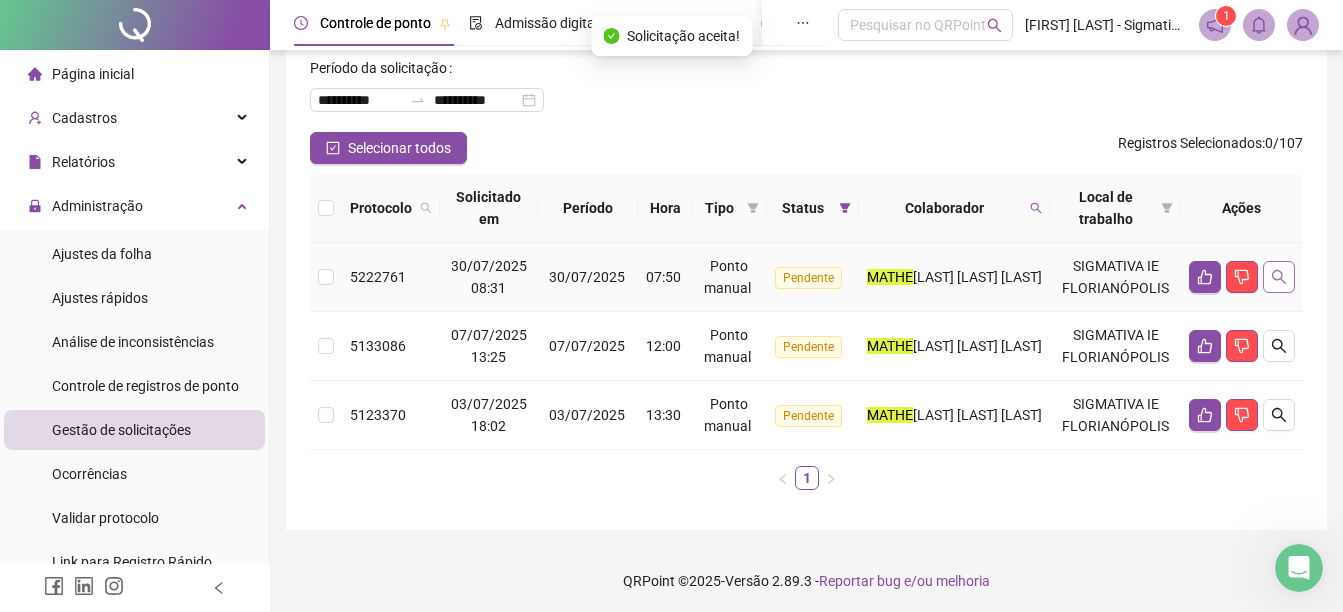 click 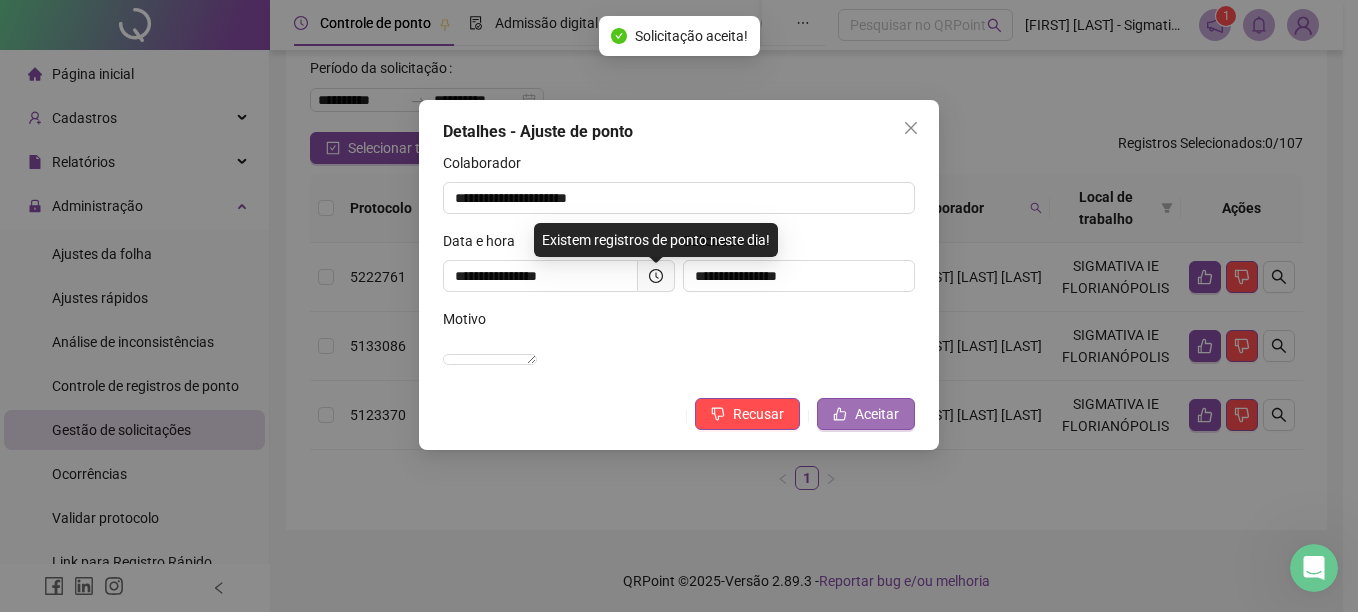 click on "Aceitar" at bounding box center [877, 414] 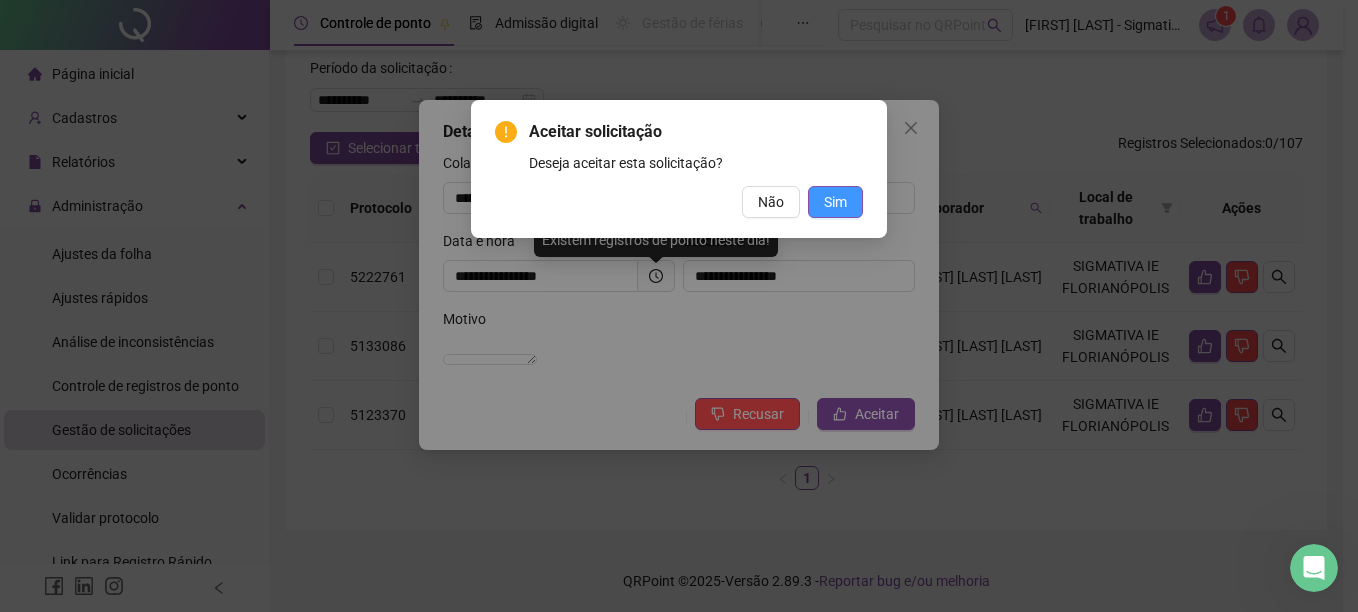 click on "Sim" at bounding box center (835, 202) 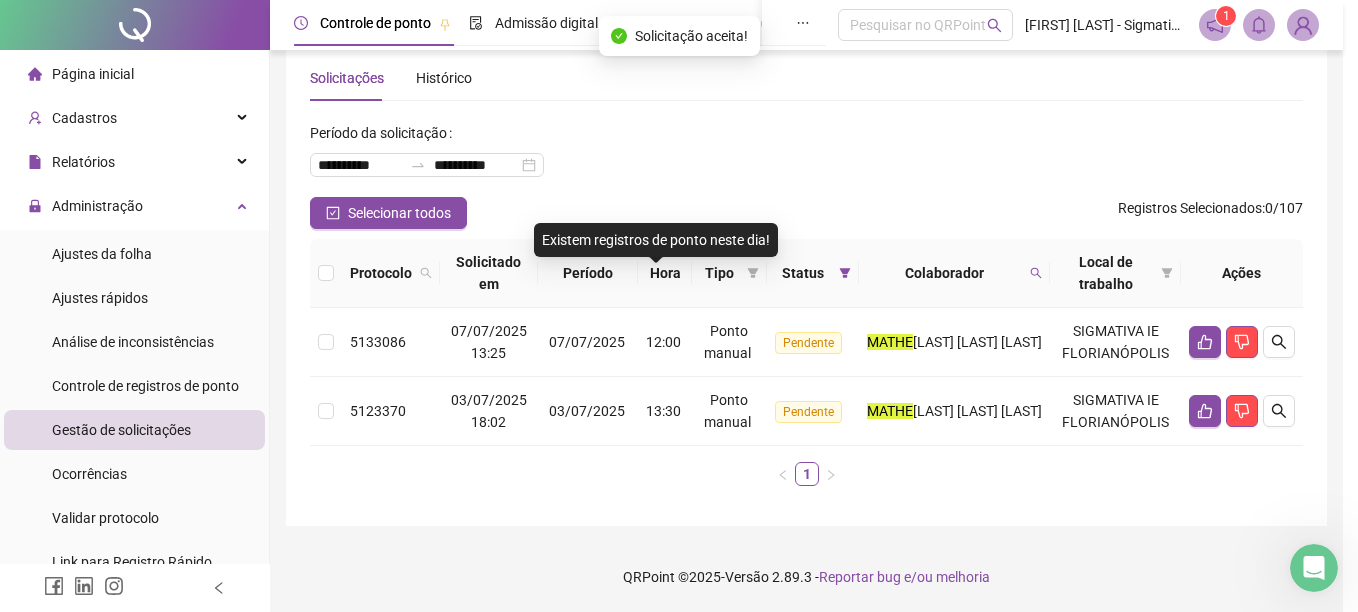 scroll, scrollTop: 35, scrollLeft: 0, axis: vertical 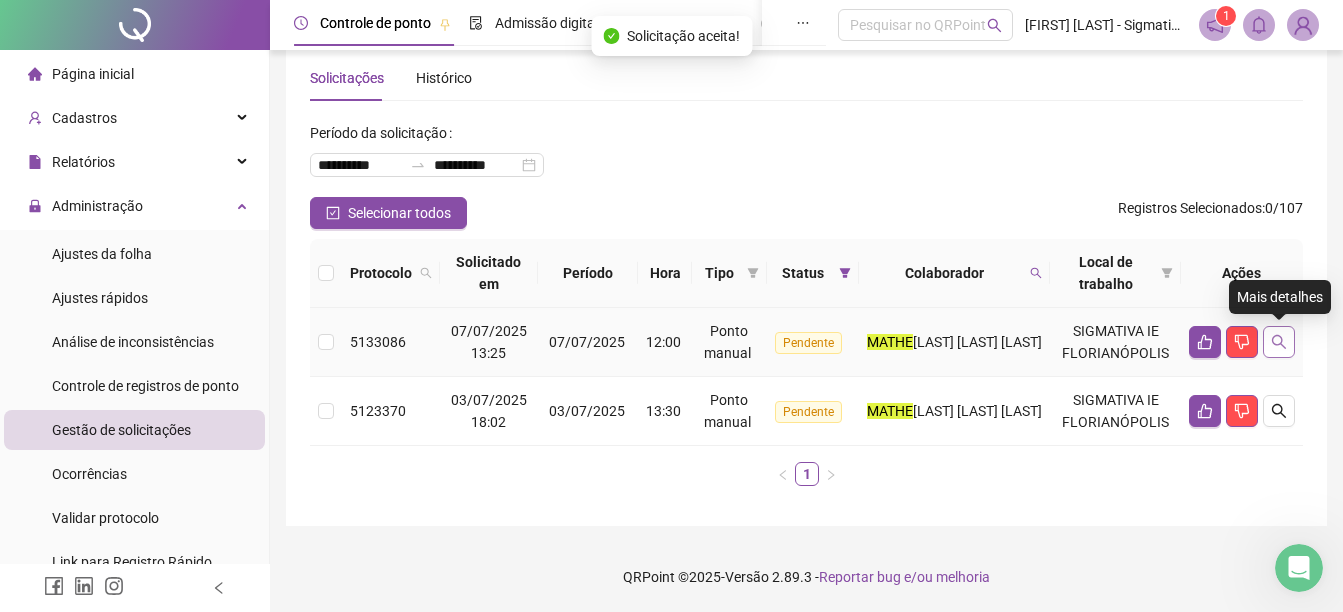 click at bounding box center [1279, 342] 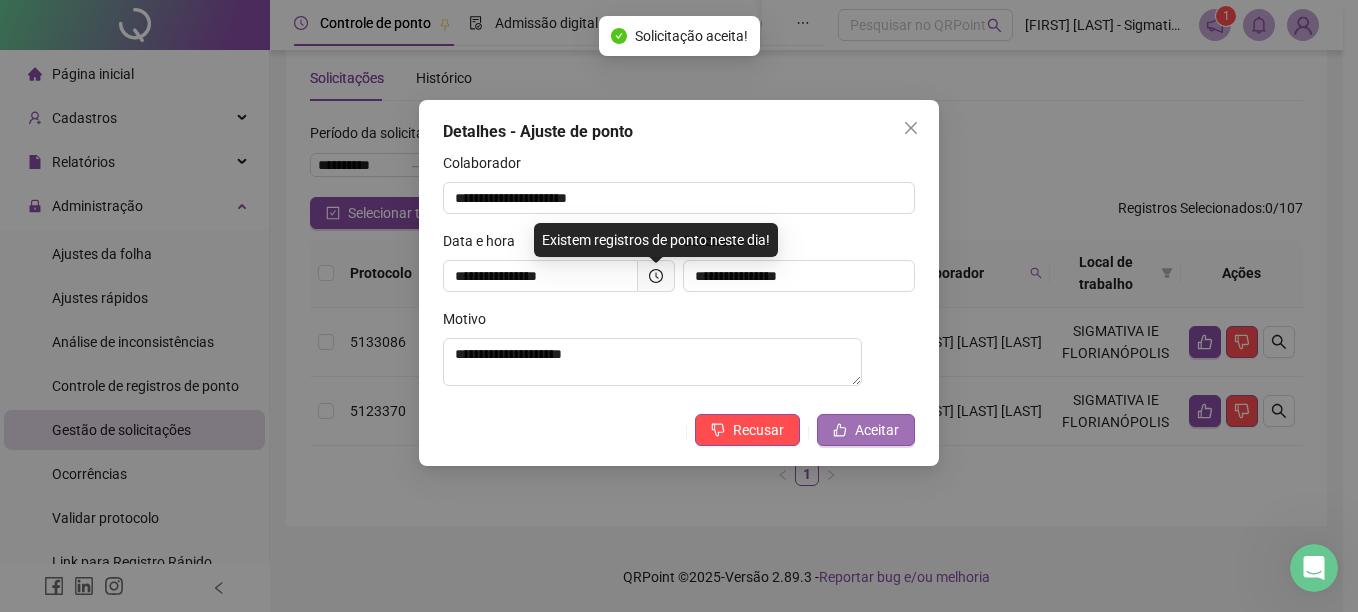 click on "Aceitar" at bounding box center [866, 430] 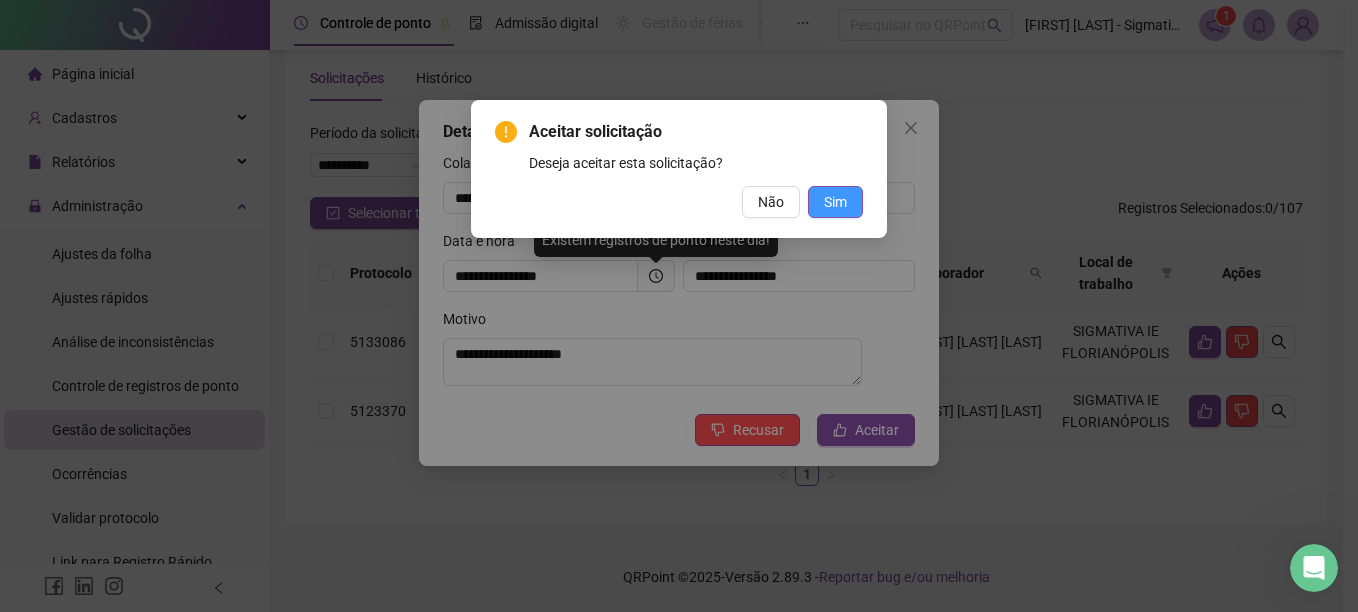 drag, startPoint x: 834, startPoint y: 209, endPoint x: 856, endPoint y: 208, distance: 22.022715 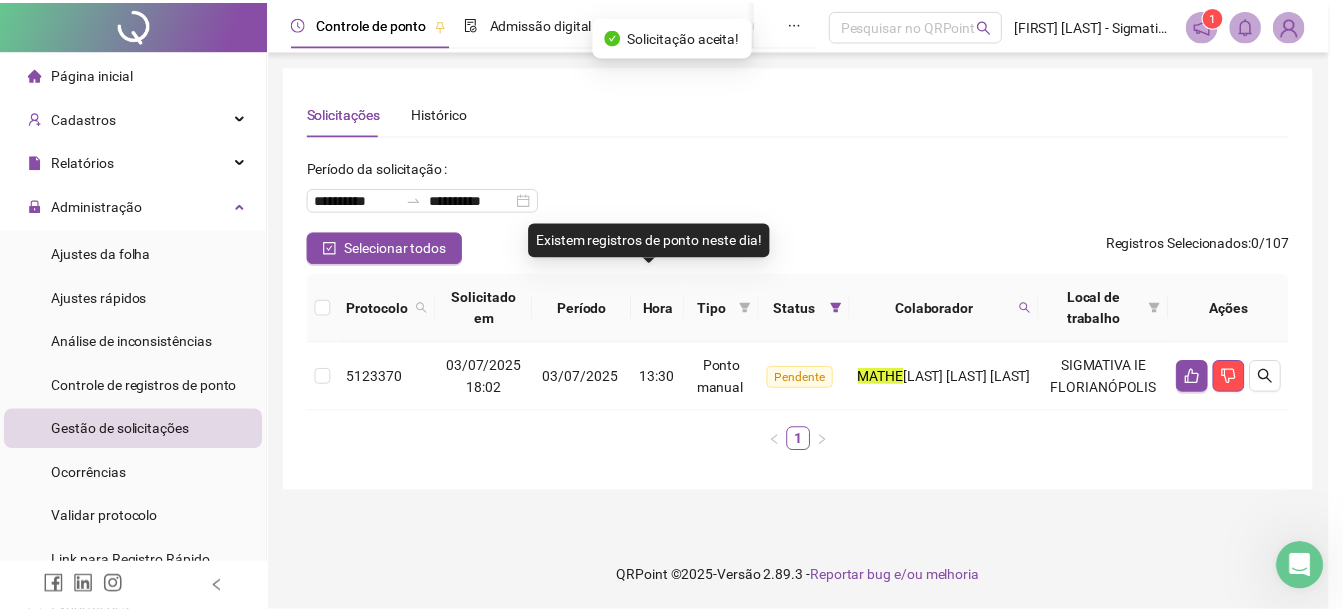 scroll, scrollTop: 0, scrollLeft: 0, axis: both 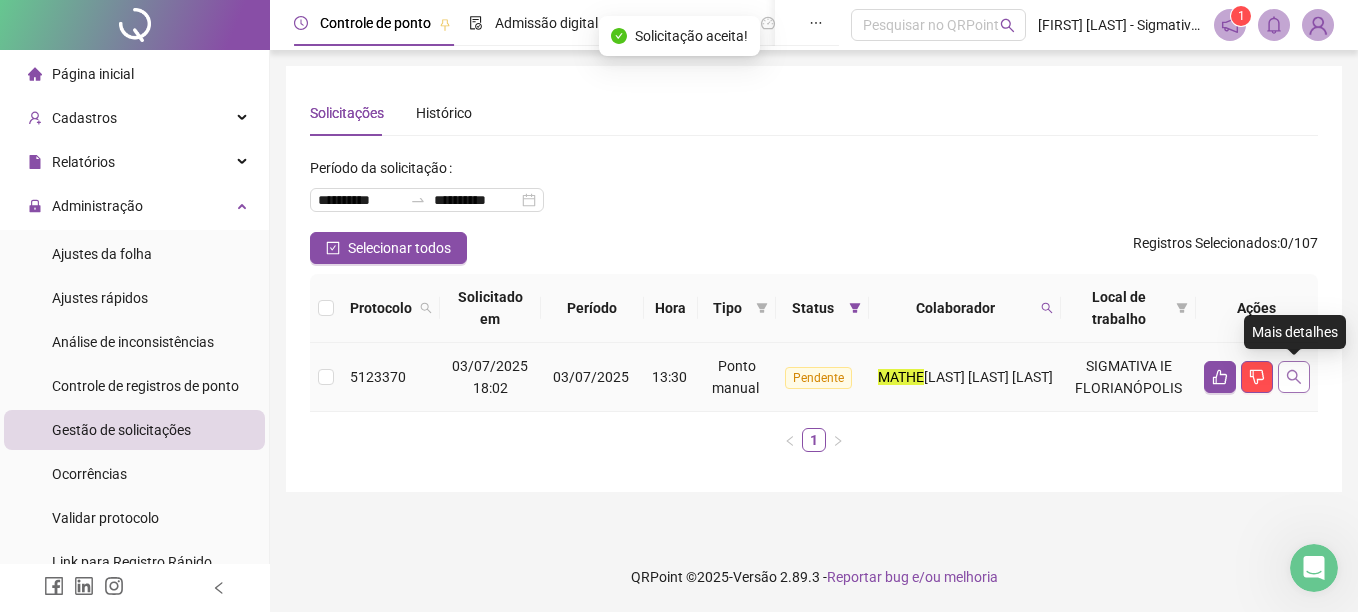 click 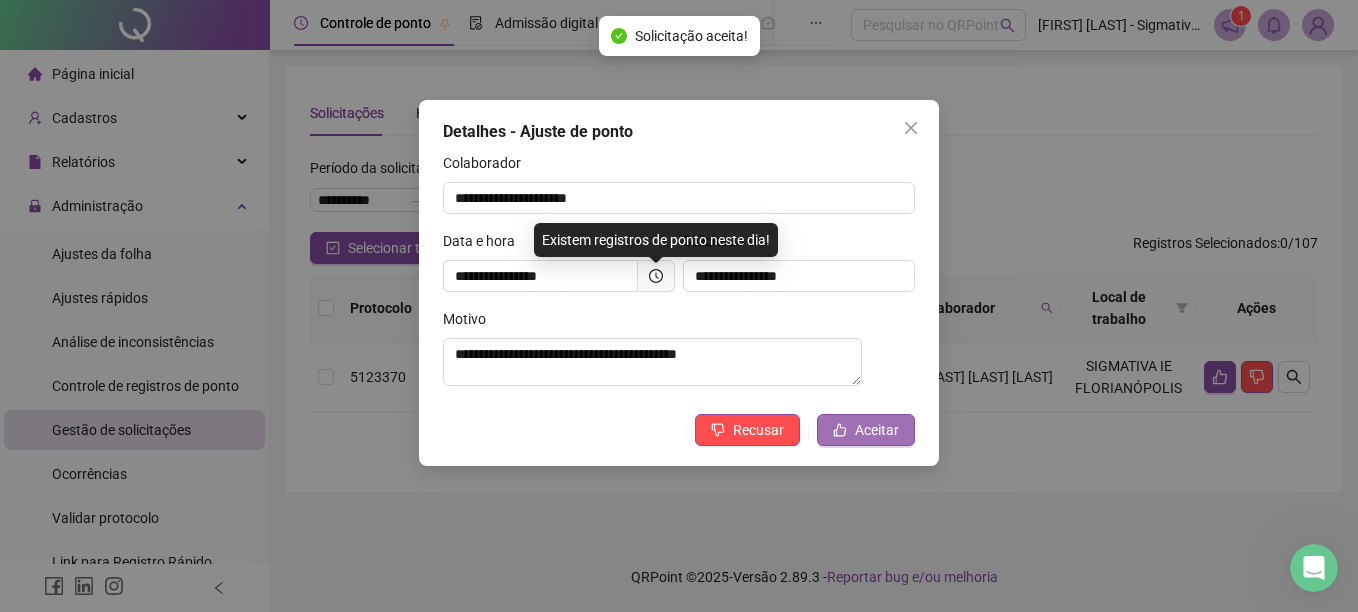 click on "Aceitar" at bounding box center [877, 430] 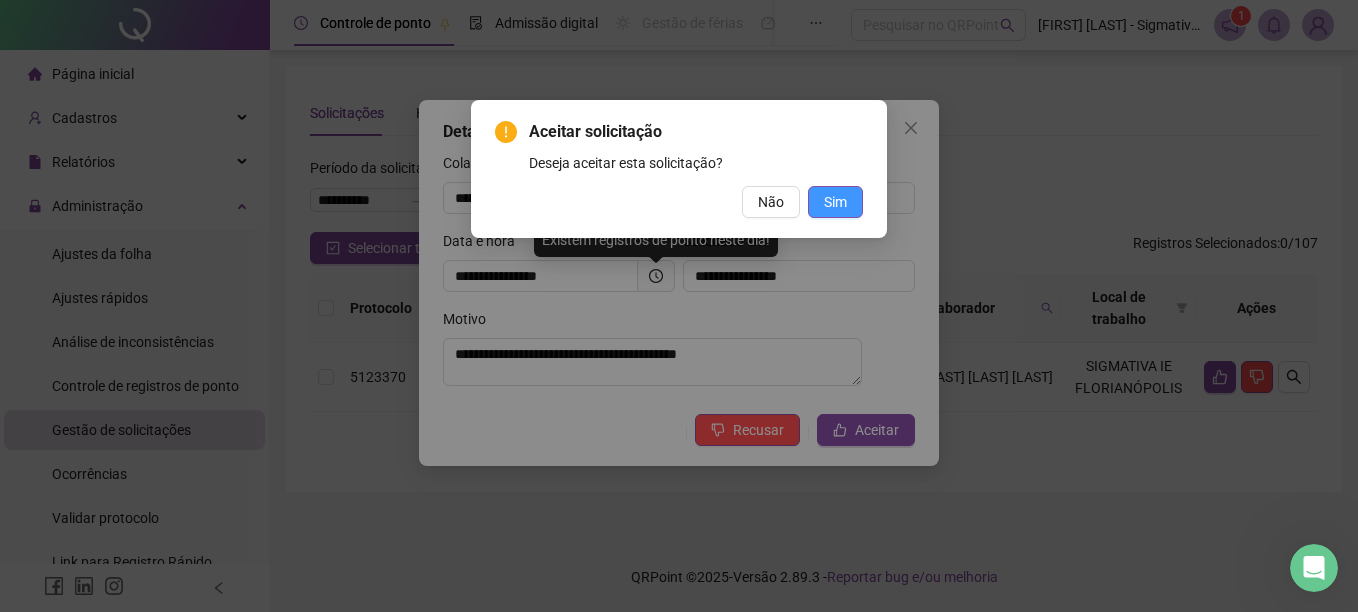 click on "Sim" at bounding box center (835, 202) 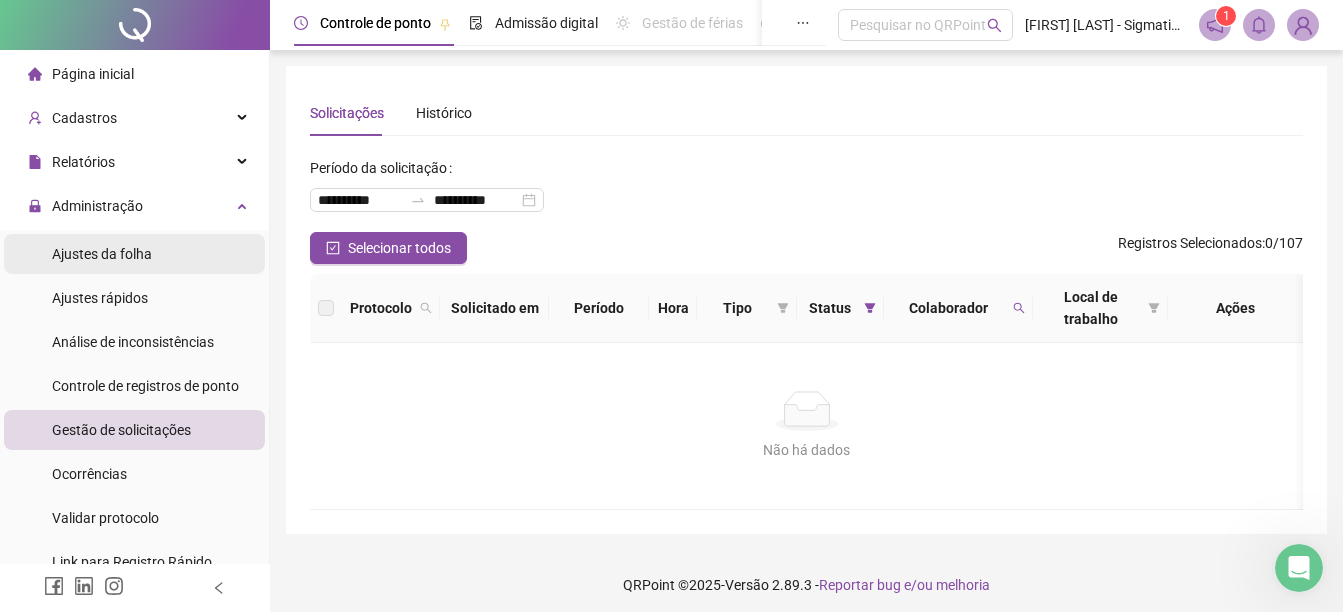 drag, startPoint x: 104, startPoint y: 253, endPoint x: 147, endPoint y: 250, distance: 43.104523 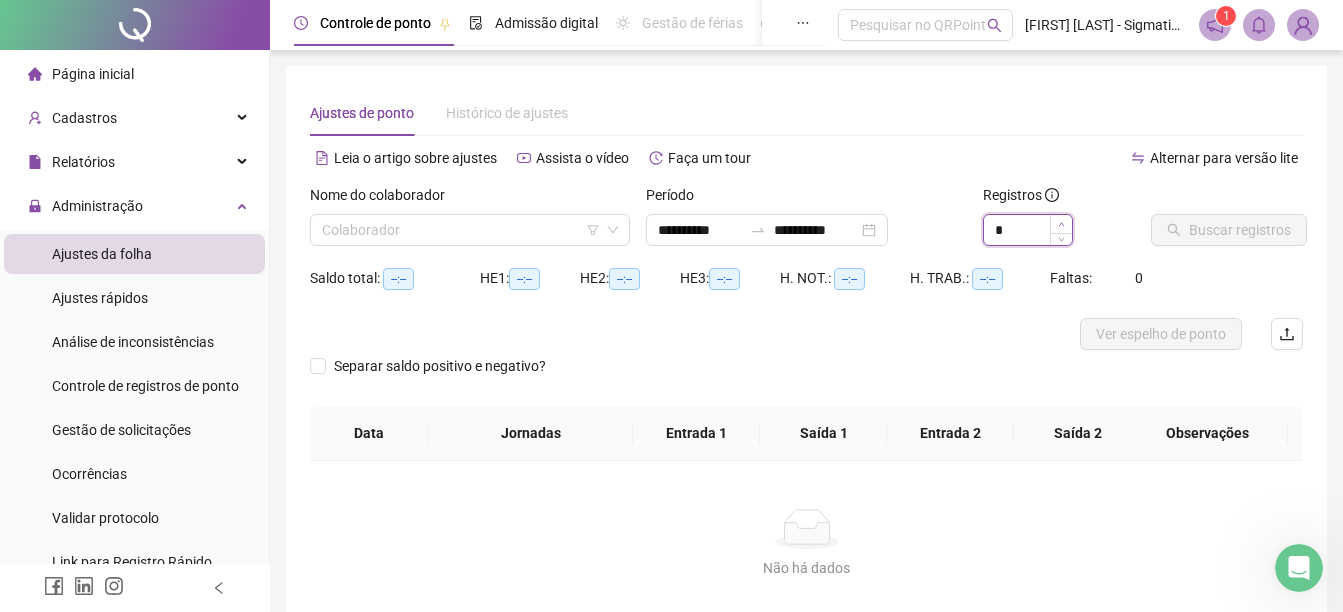 type on "*" 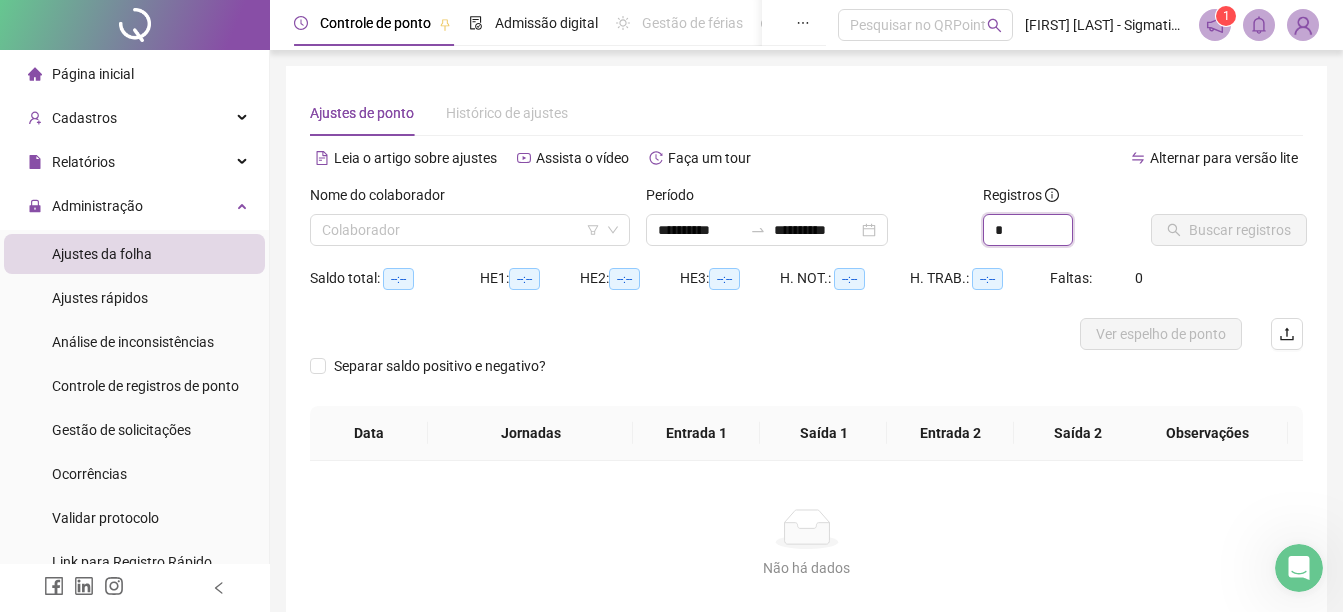 drag, startPoint x: 1071, startPoint y: 219, endPoint x: 739, endPoint y: 246, distance: 333.09607 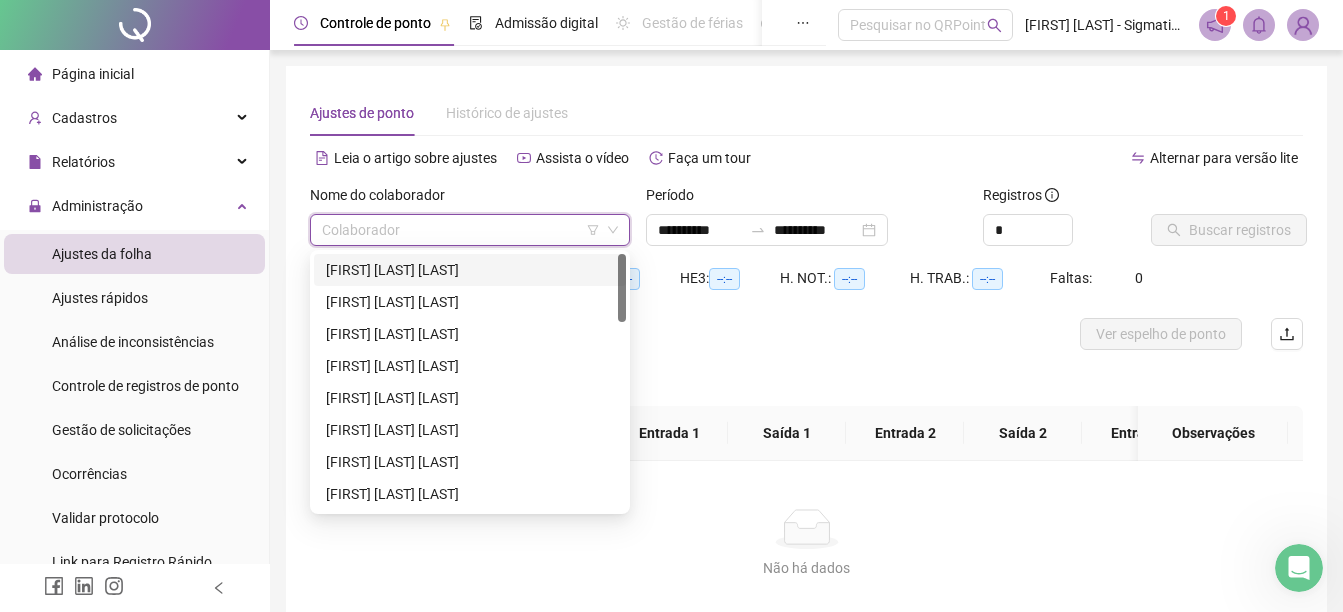click at bounding box center (461, 230) 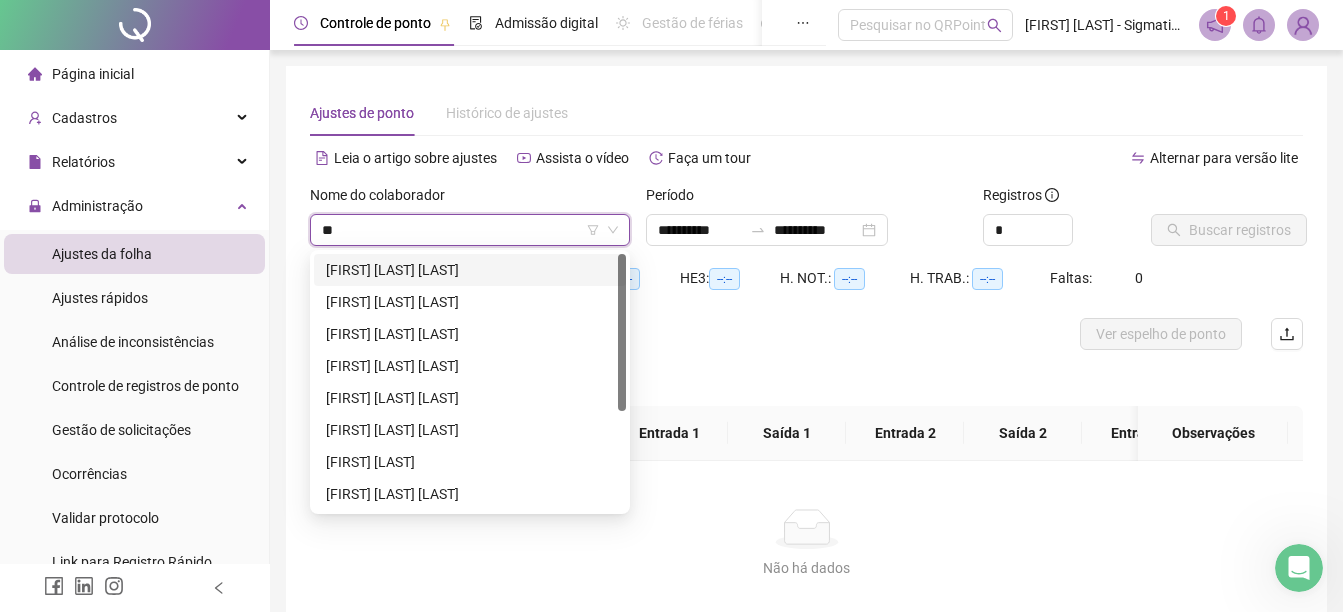 type on "***" 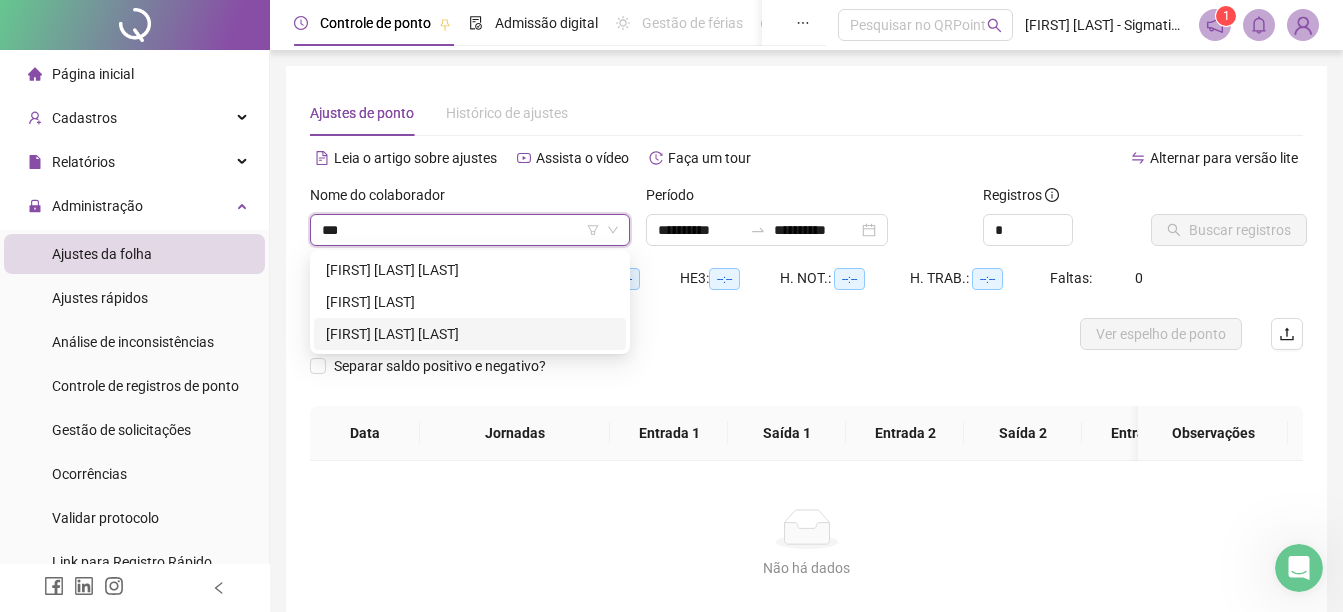 click on "[FIRST] [LAST] [LAST]" at bounding box center (470, 334) 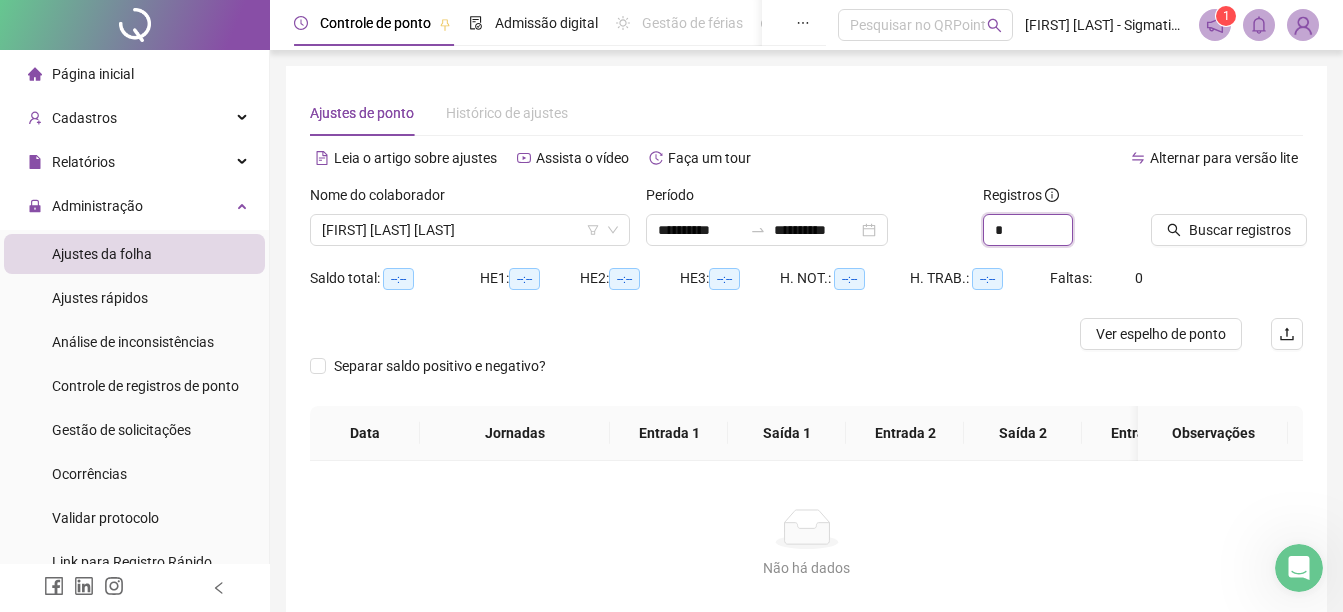 drag, startPoint x: 1040, startPoint y: 227, endPoint x: 955, endPoint y: 231, distance: 85.09406 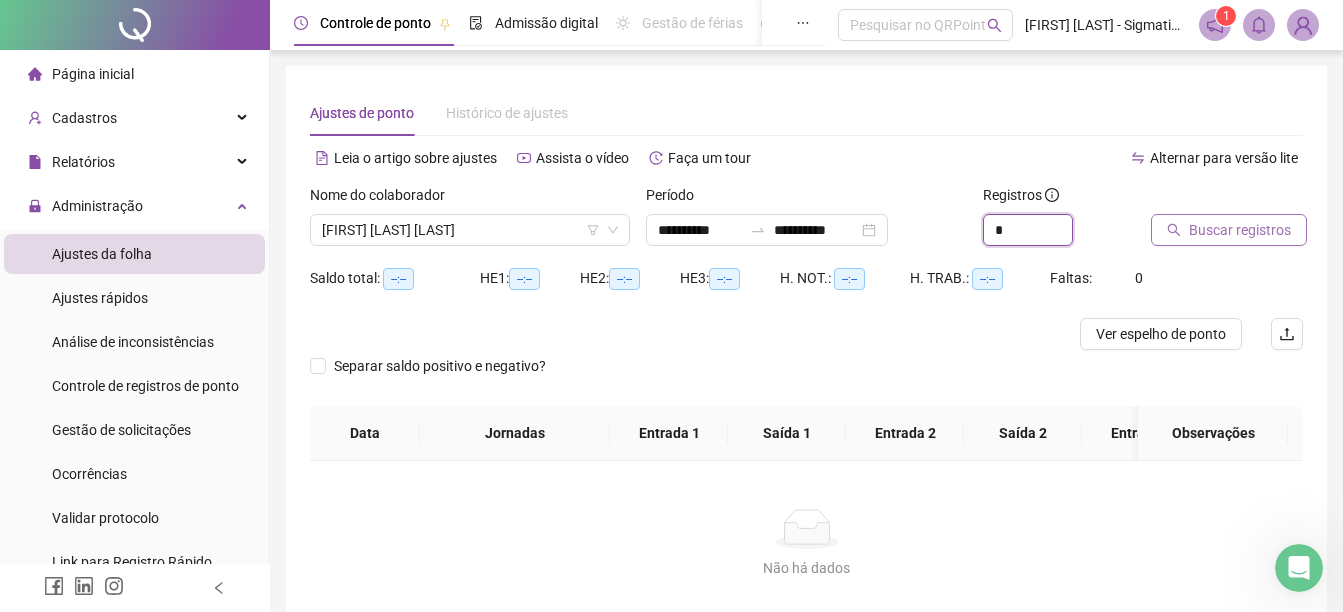 type on "*" 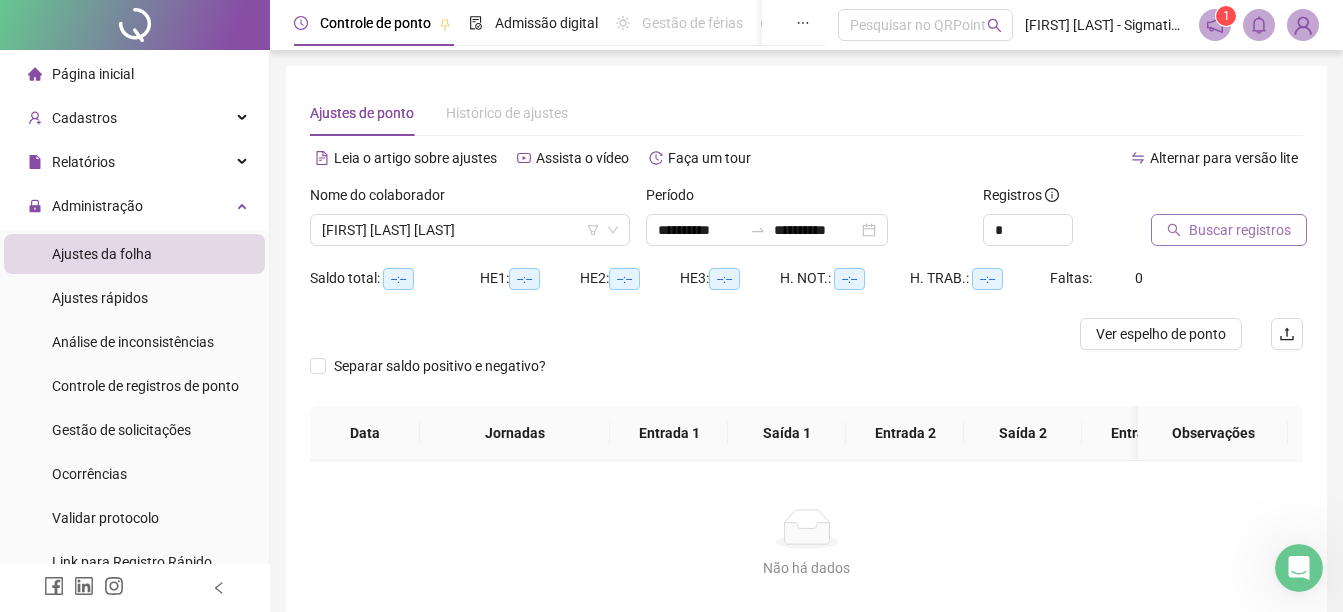 click on "Buscar registros" at bounding box center [1229, 230] 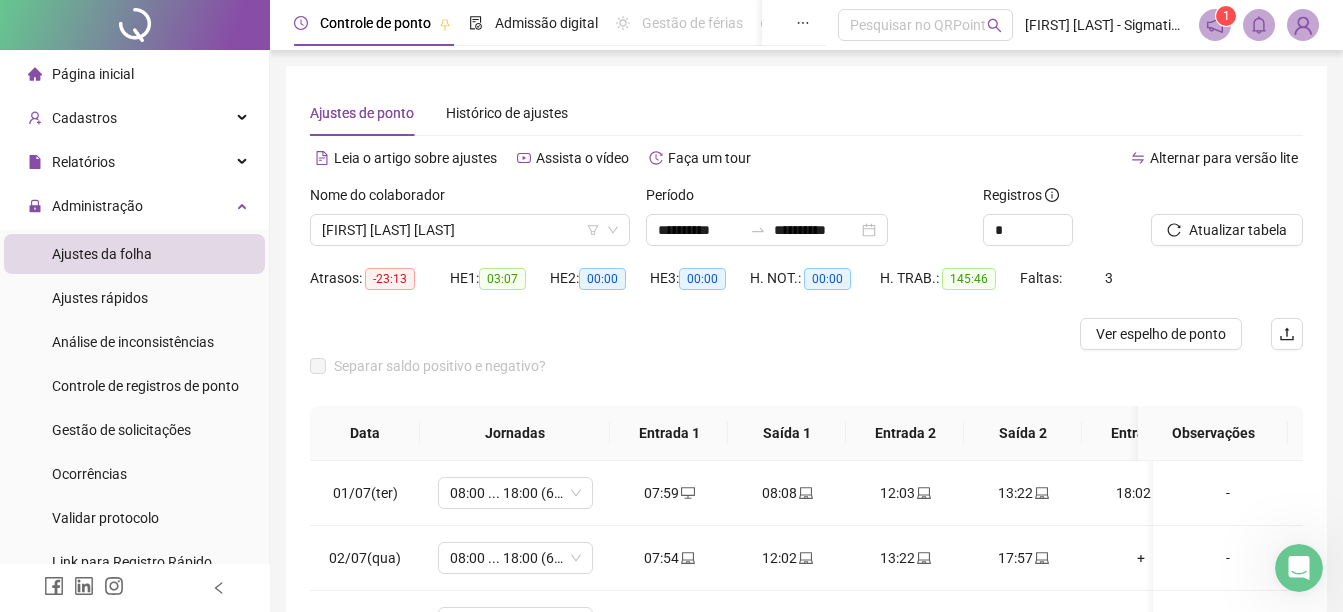 click at bounding box center [135, 588] 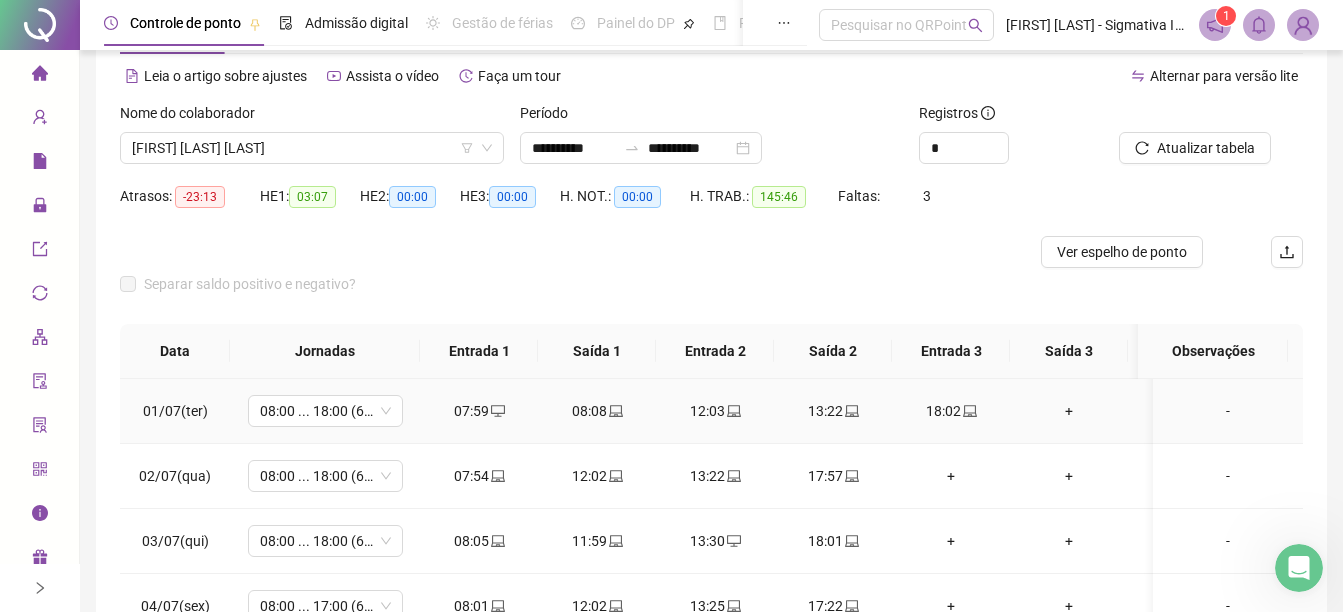 scroll, scrollTop: 100, scrollLeft: 0, axis: vertical 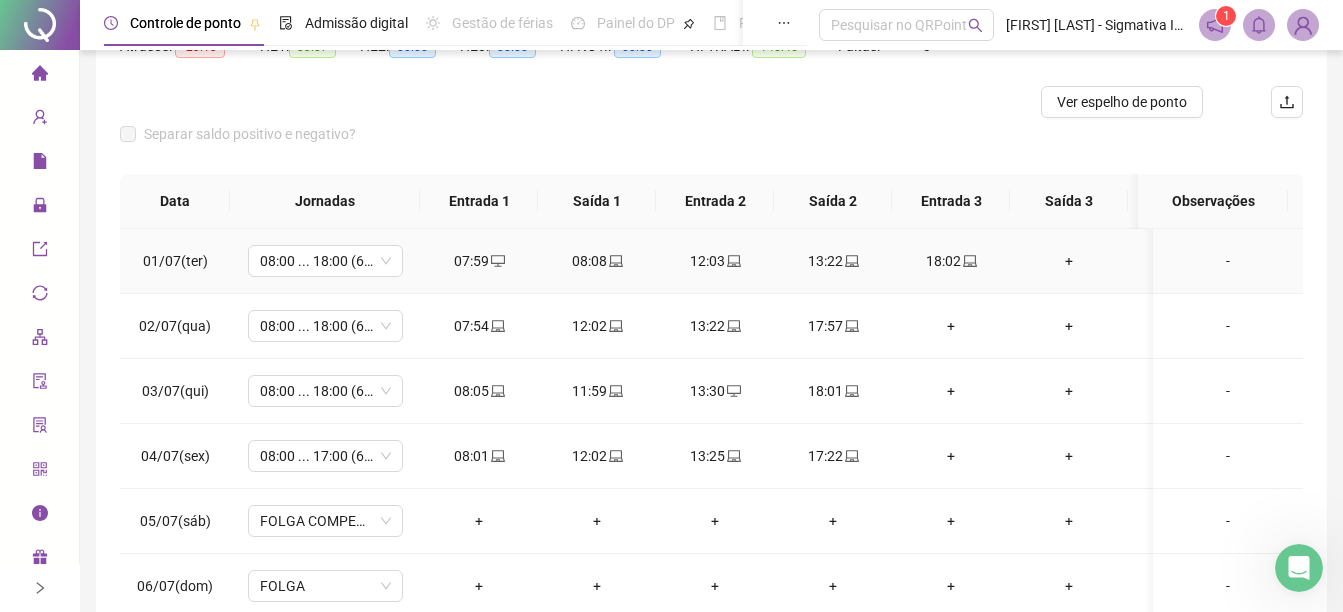 click on "07:59" at bounding box center (479, 261) 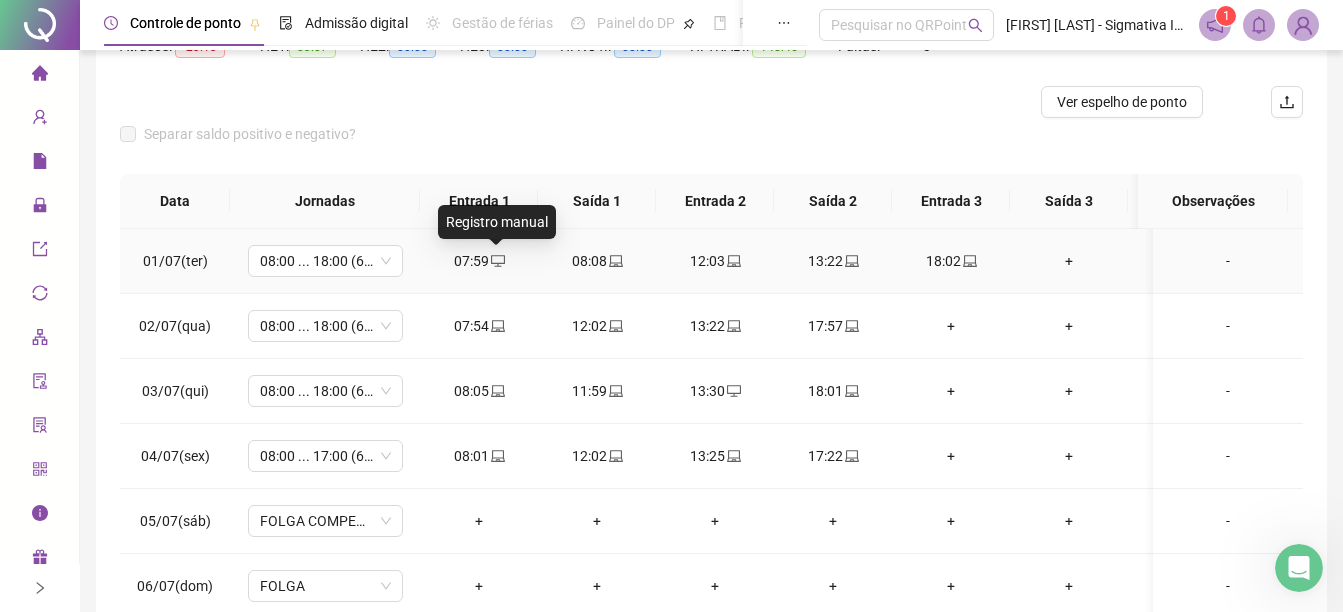 click 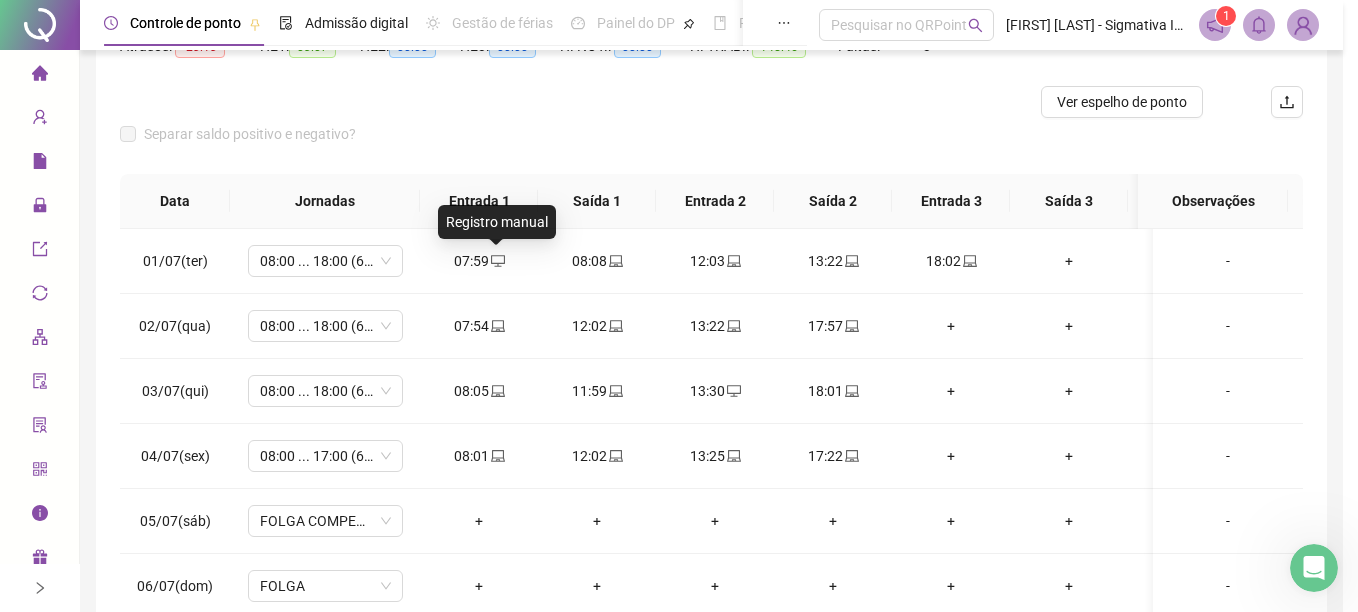 type on "**********" 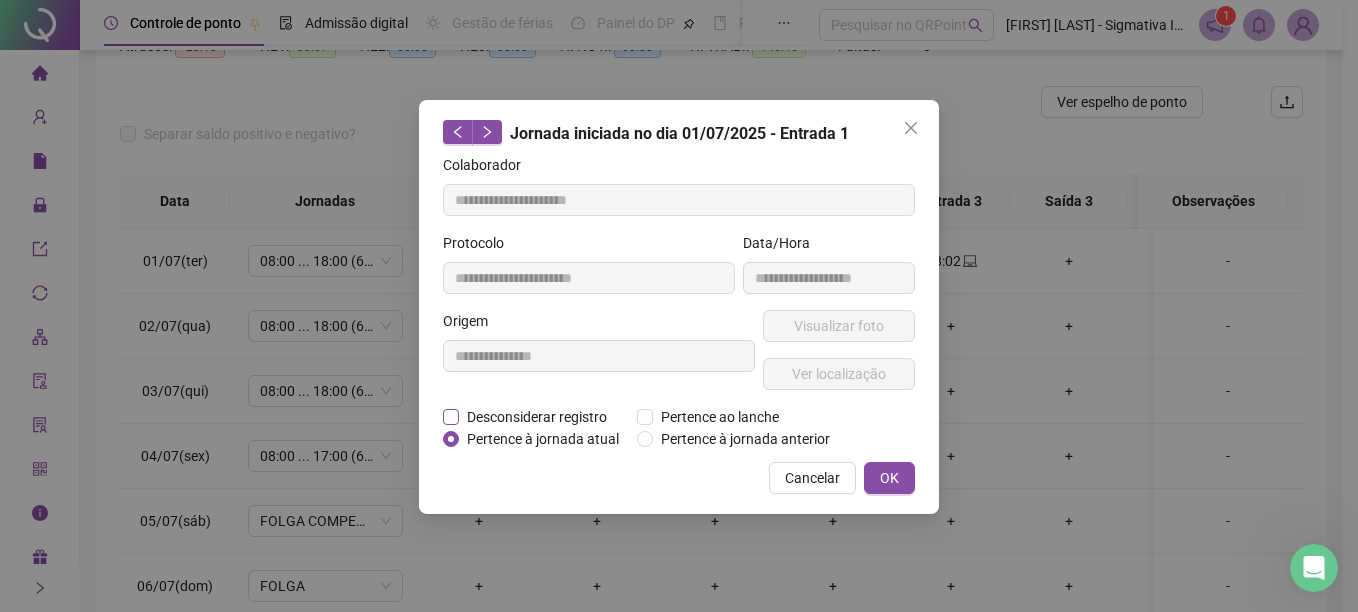 click on "Desconsiderar registro" at bounding box center [537, 417] 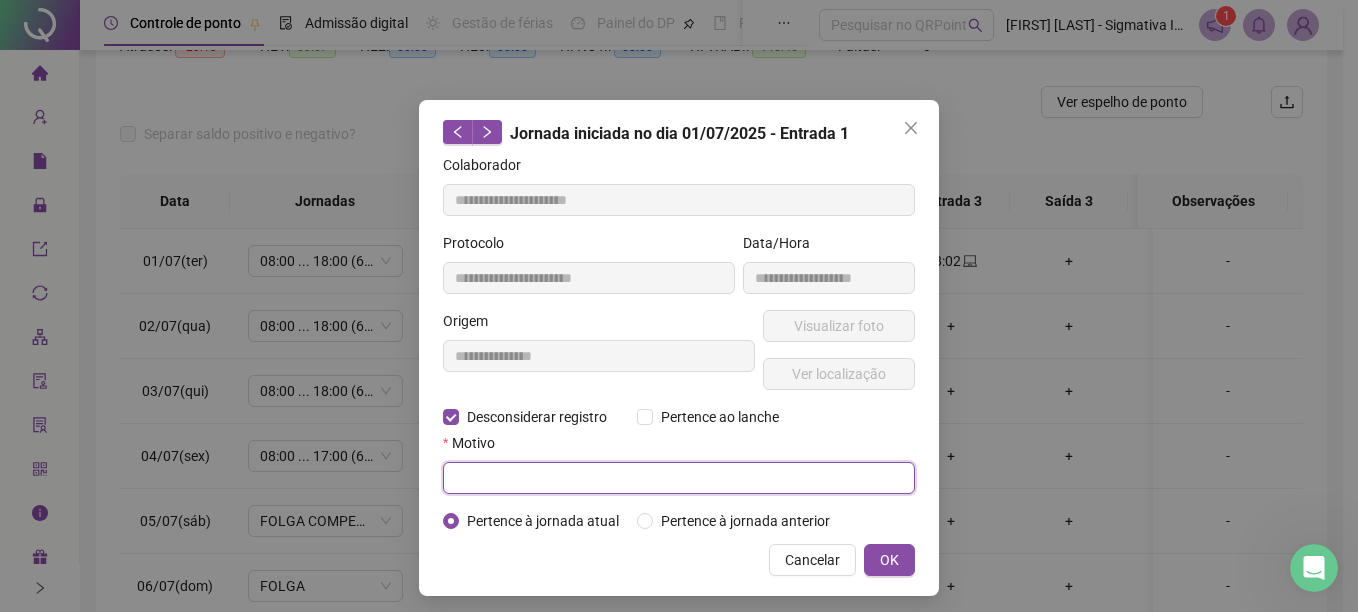 click at bounding box center [679, 478] 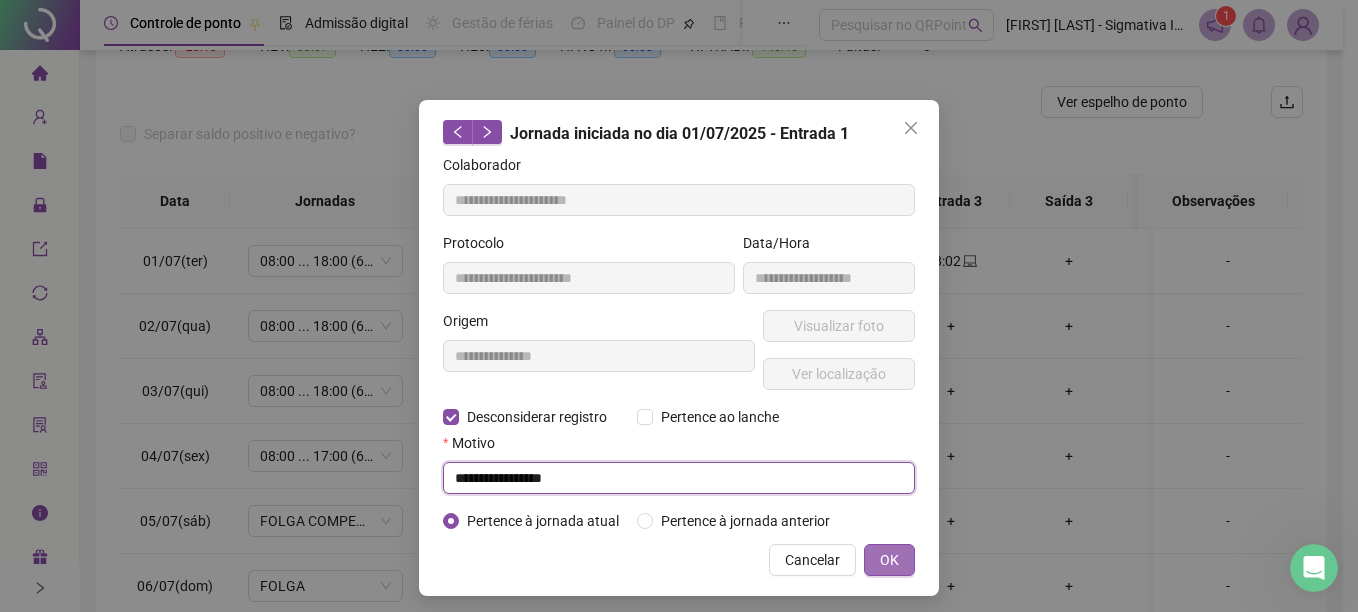 type on "**********" 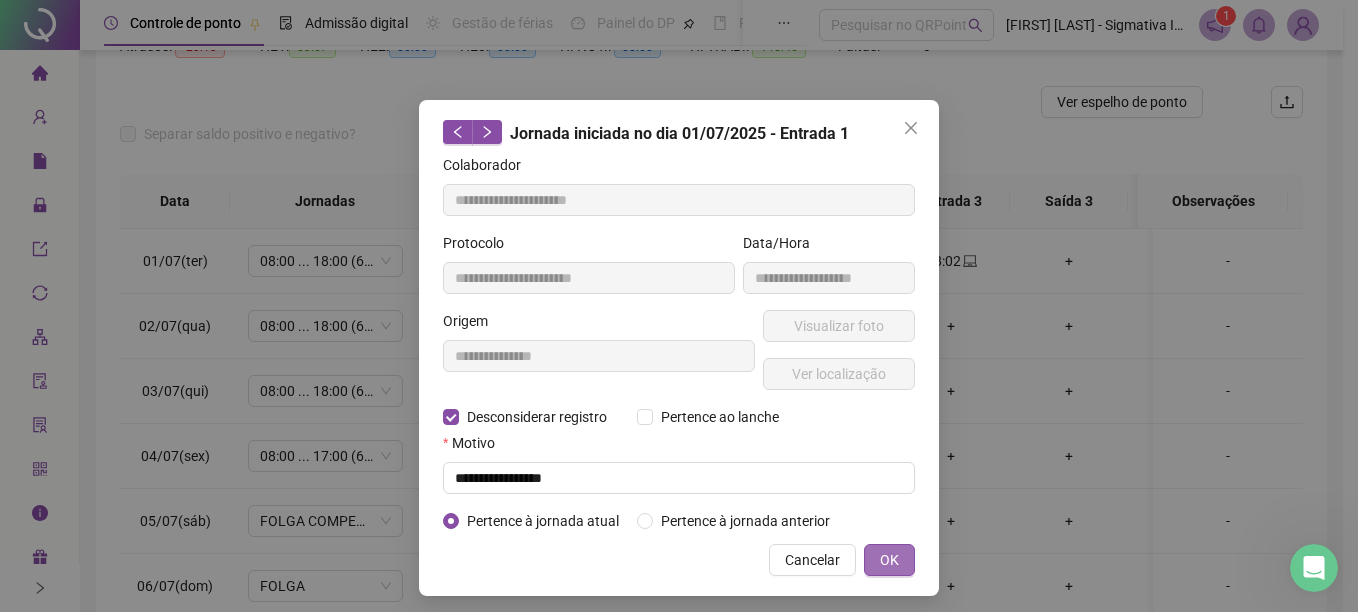 click on "OK" at bounding box center [889, 560] 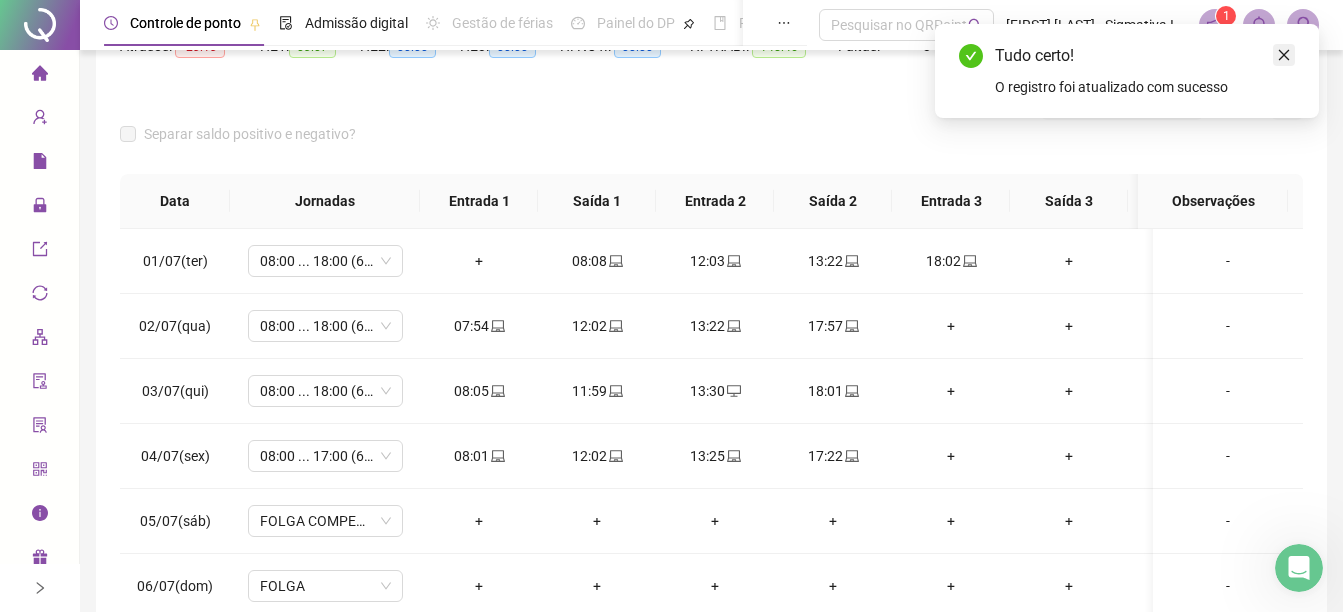 click 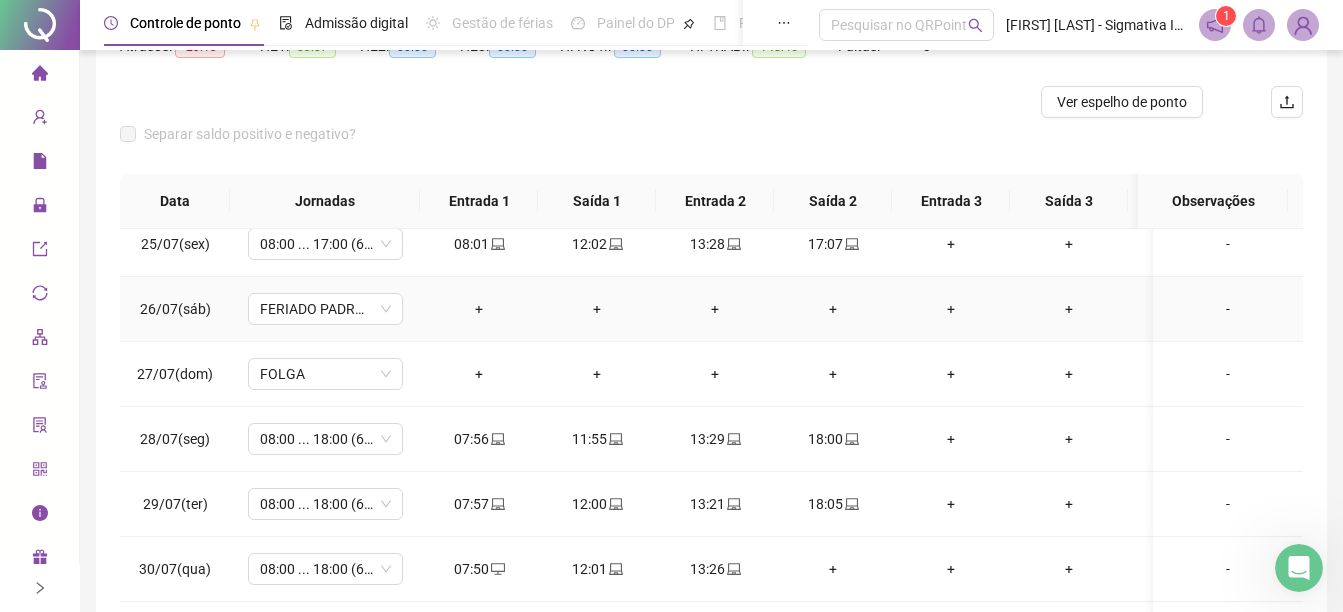 scroll, scrollTop: 1603, scrollLeft: 0, axis: vertical 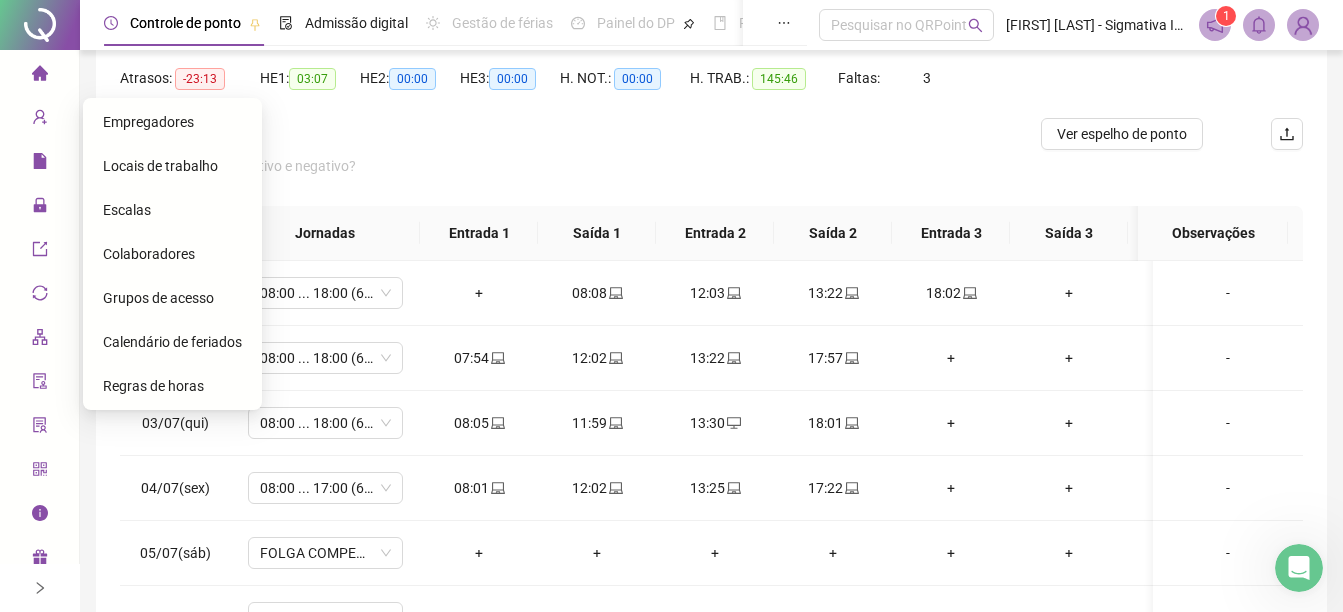 click on "Colaboradores" at bounding box center [149, 254] 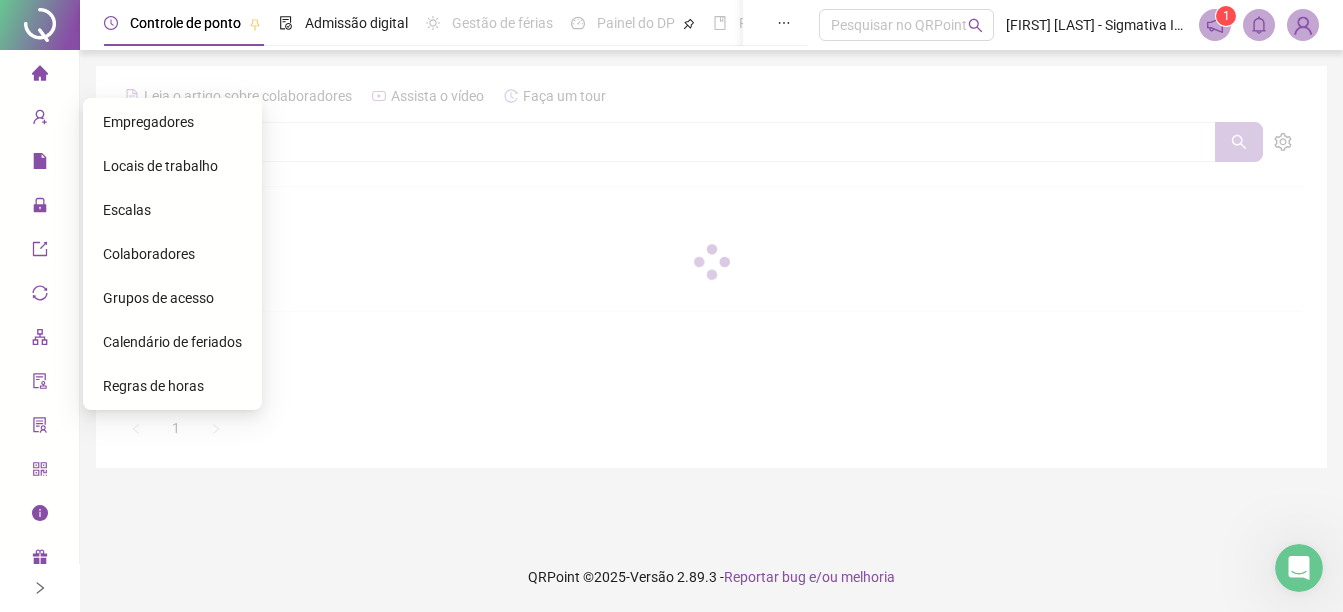scroll, scrollTop: 0, scrollLeft: 0, axis: both 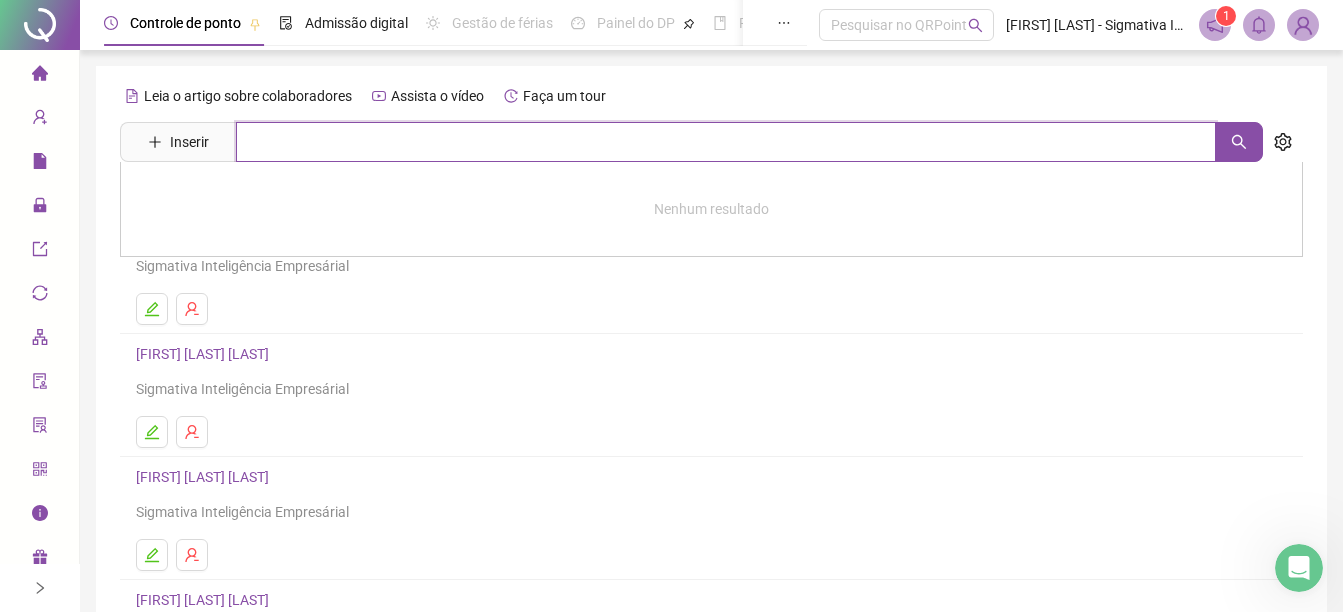 click at bounding box center [726, 142] 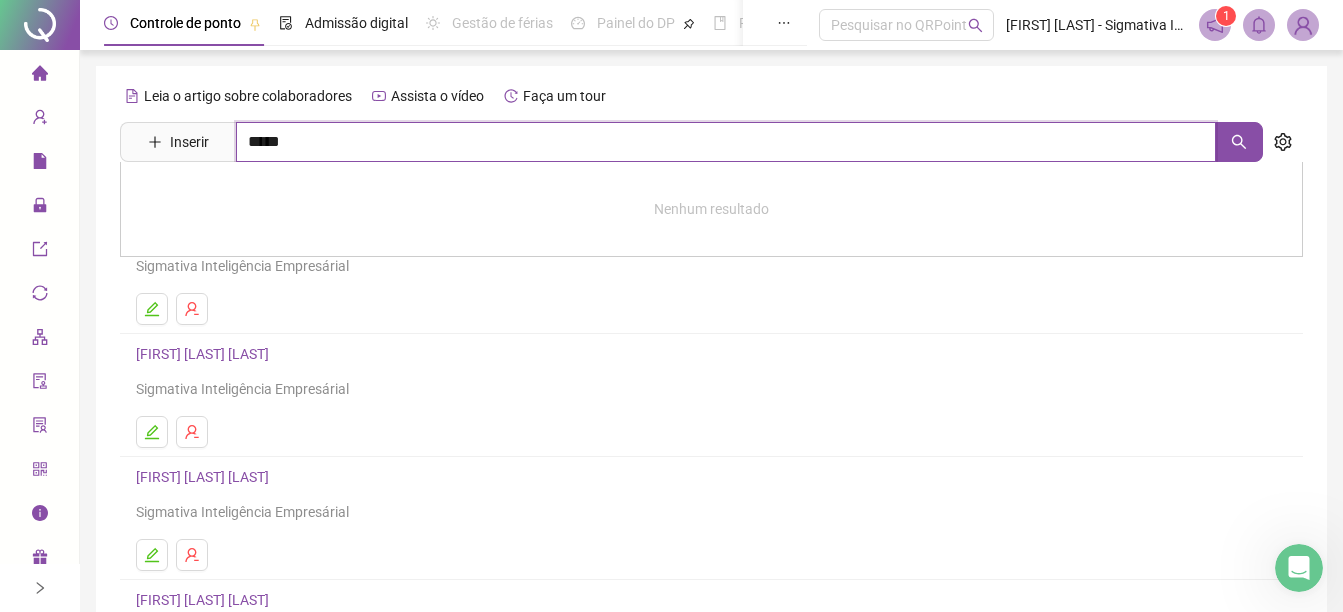 type on "*****" 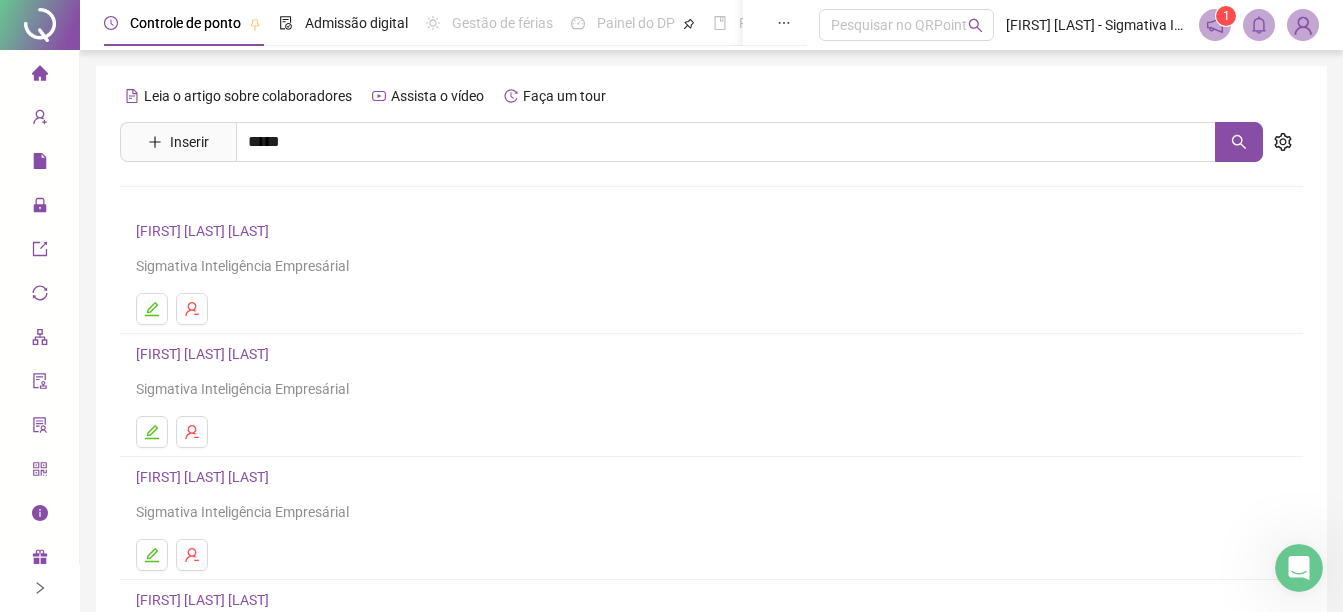 click on "[FIRST] [LAST] [LAST]" at bounding box center (223, 201) 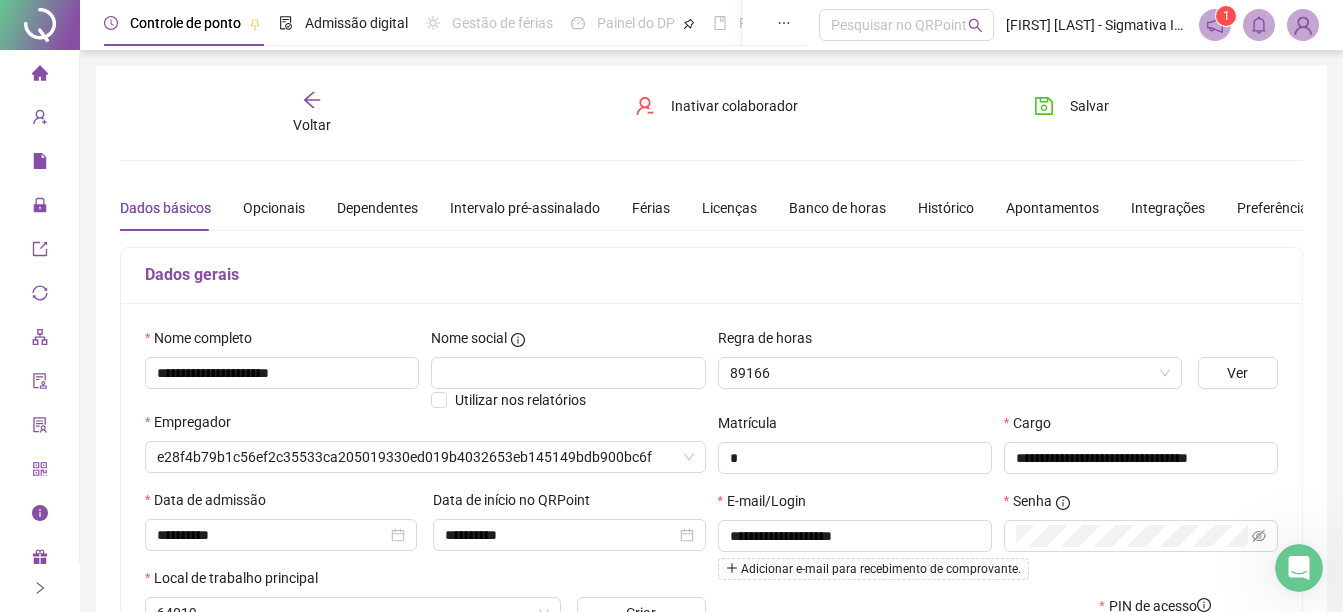 type on "**********" 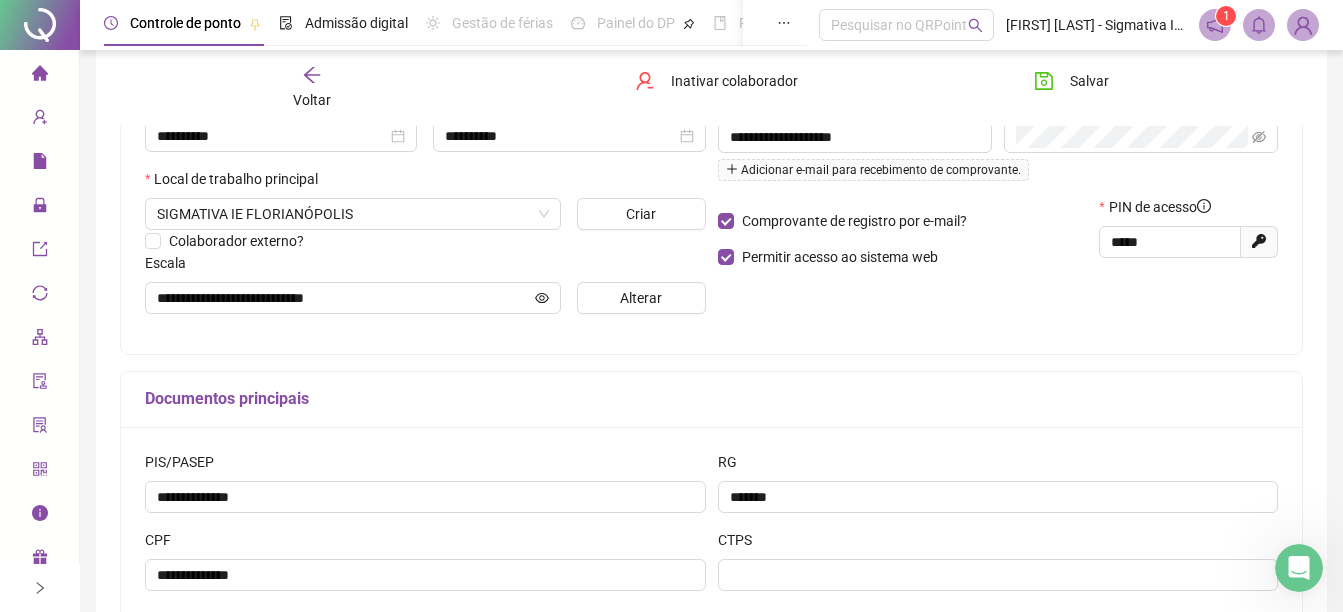 scroll, scrollTop: 400, scrollLeft: 0, axis: vertical 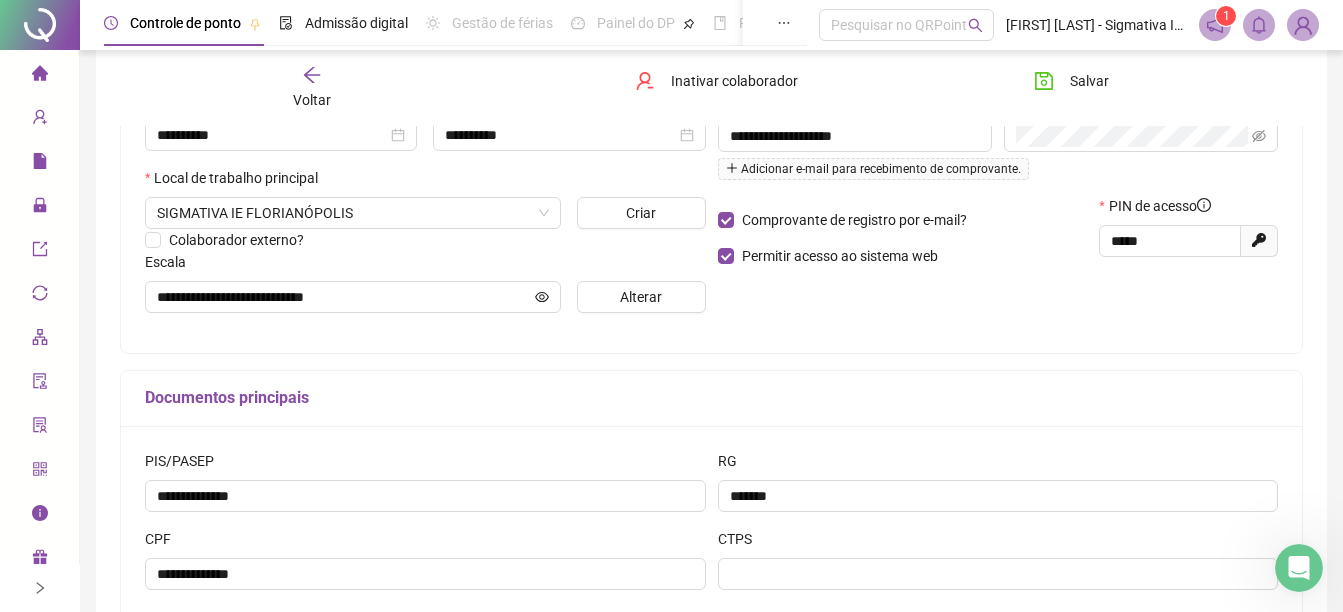 drag, startPoint x: 616, startPoint y: 295, endPoint x: 253, endPoint y: 320, distance: 363.85986 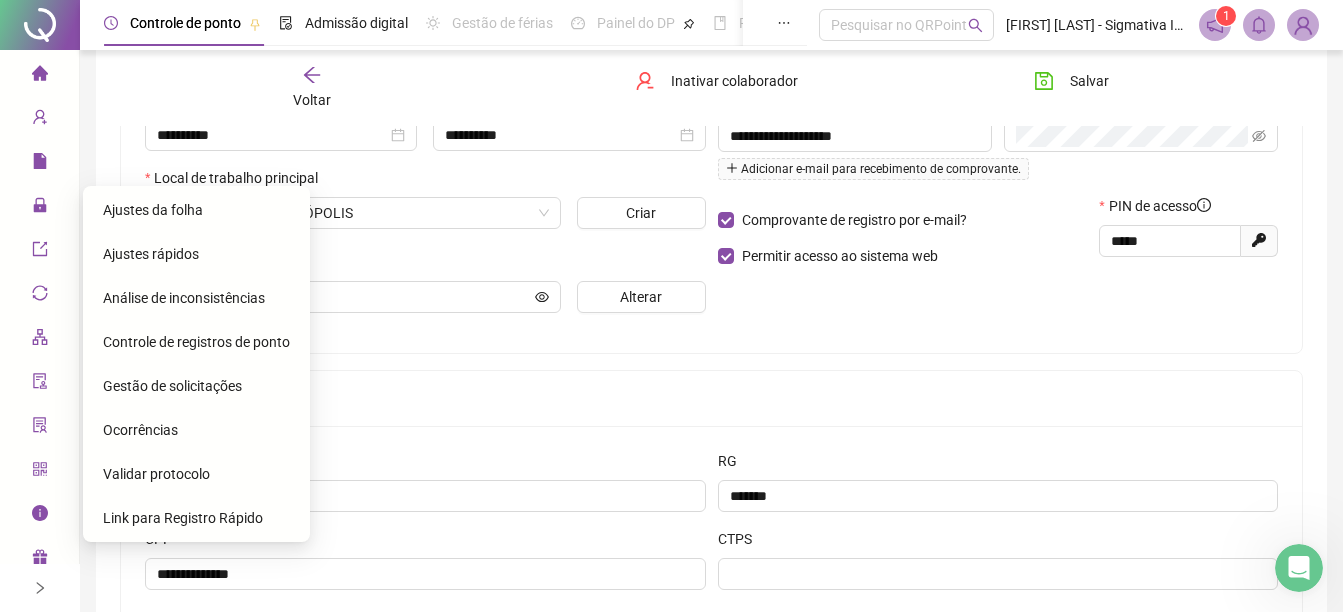 click on "Ajustes da folha" at bounding box center (153, 210) 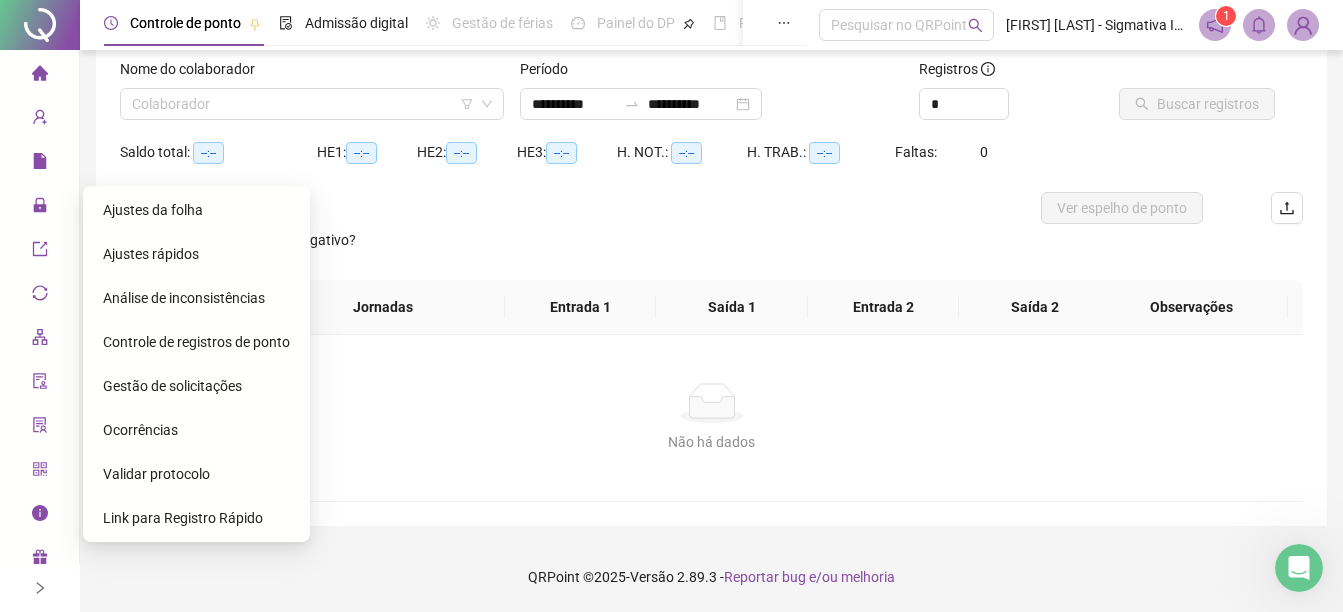 scroll, scrollTop: 126, scrollLeft: 0, axis: vertical 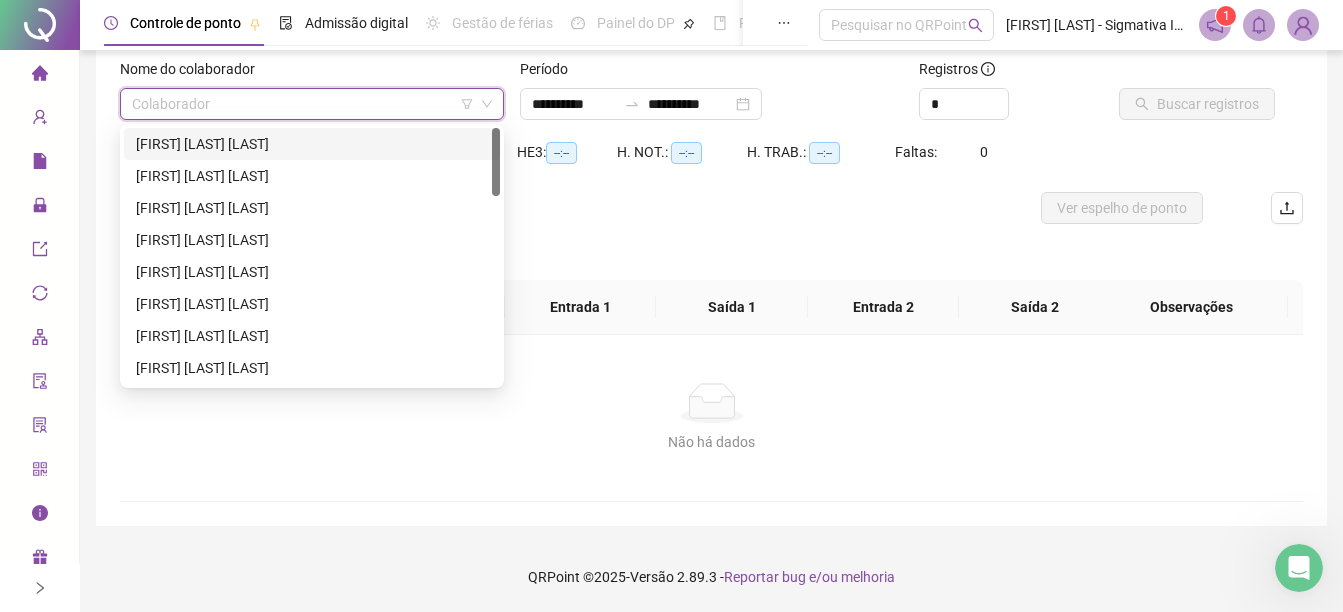 click at bounding box center (303, 104) 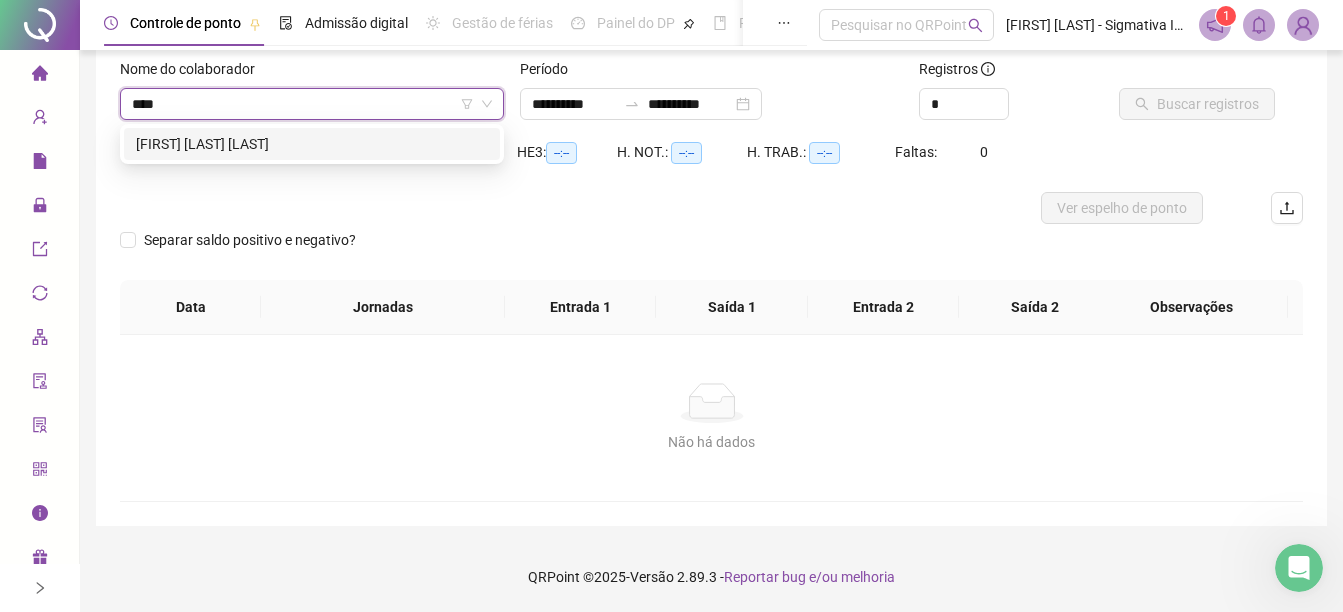 type on "*****" 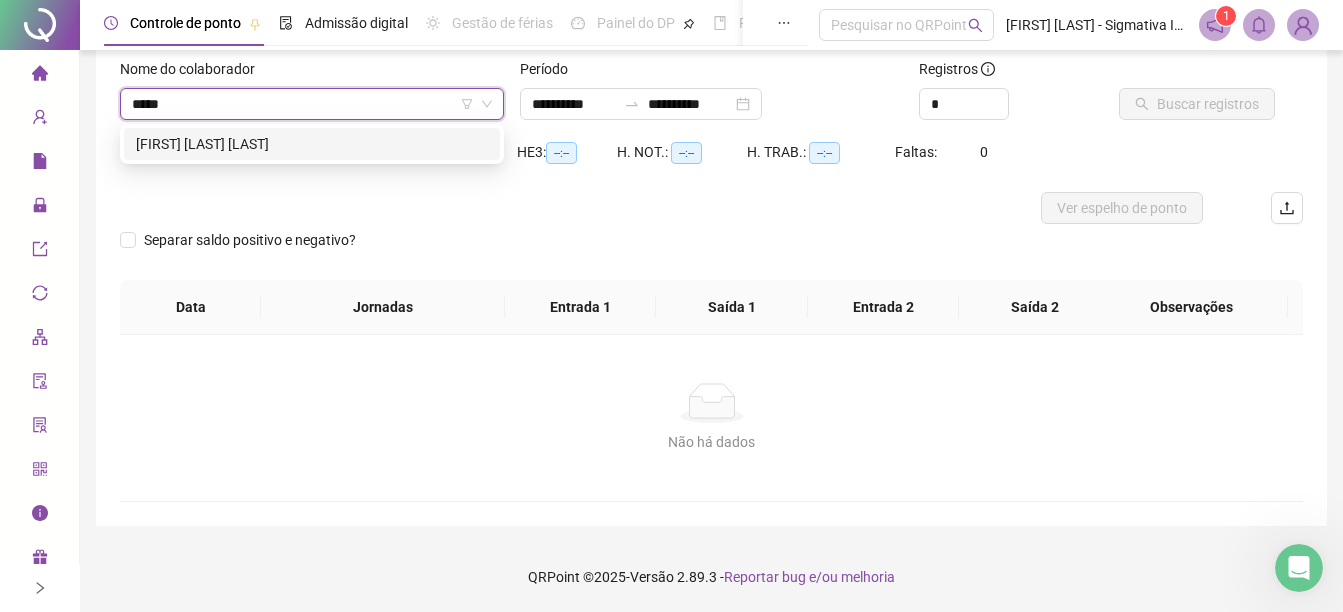 click on "[FIRST] [LAST] [LAST]" at bounding box center [312, 144] 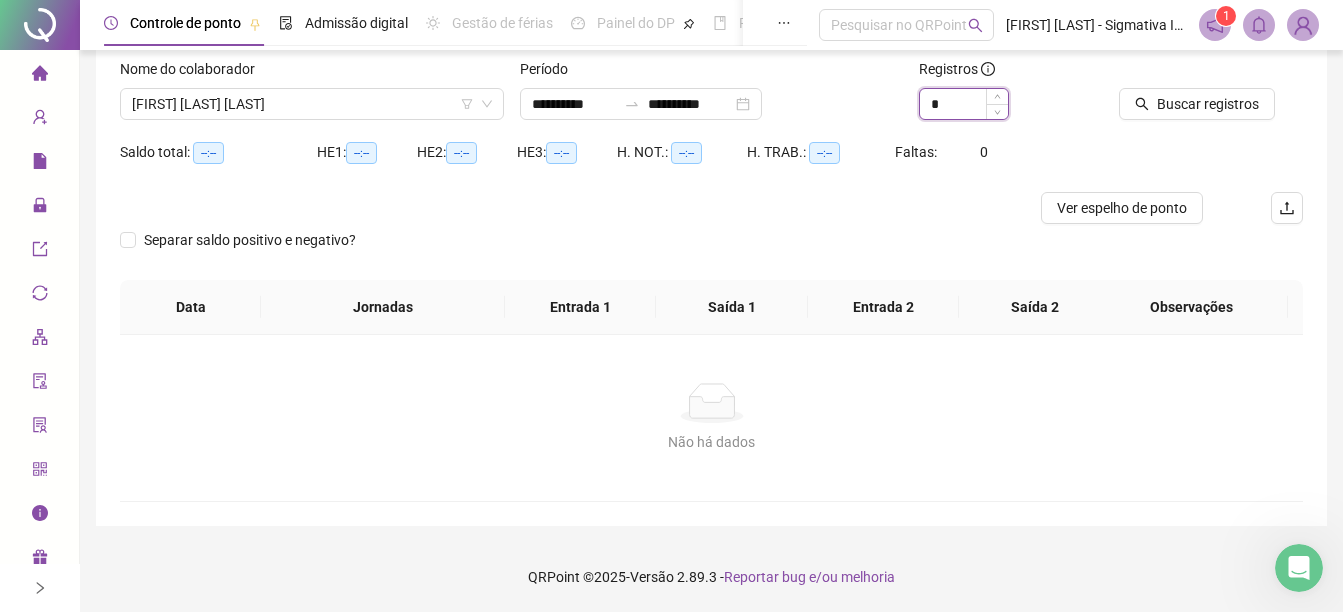 drag, startPoint x: 957, startPoint y: 100, endPoint x: 934, endPoint y: 94, distance: 23.769728 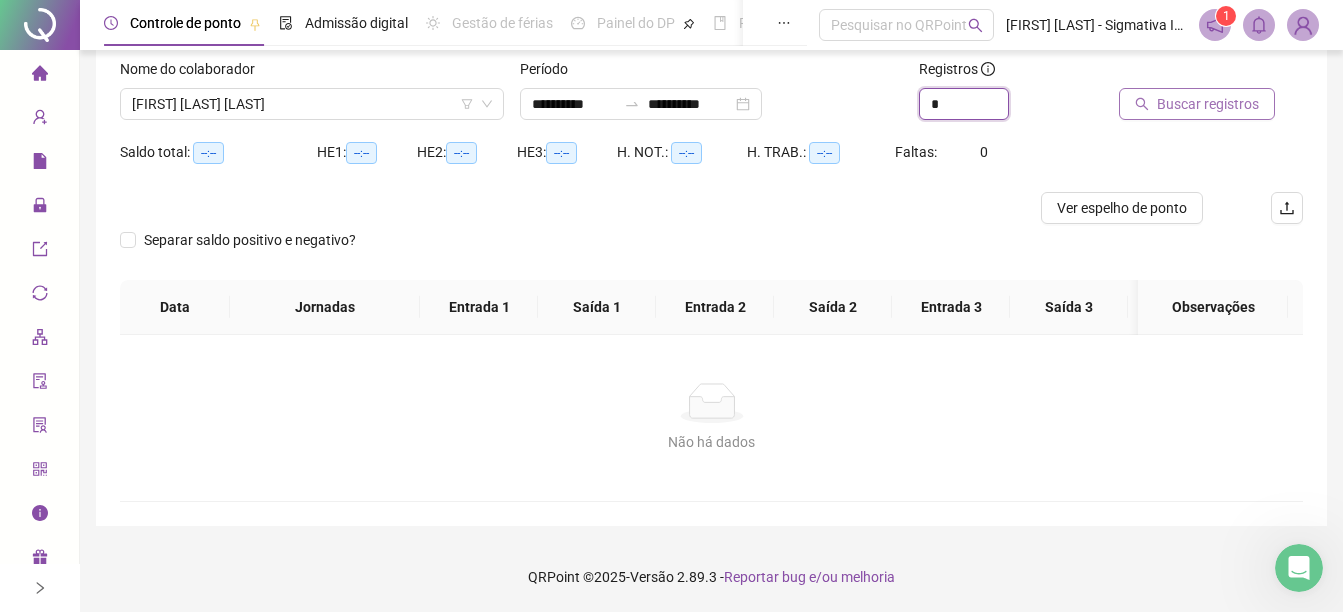 type on "*" 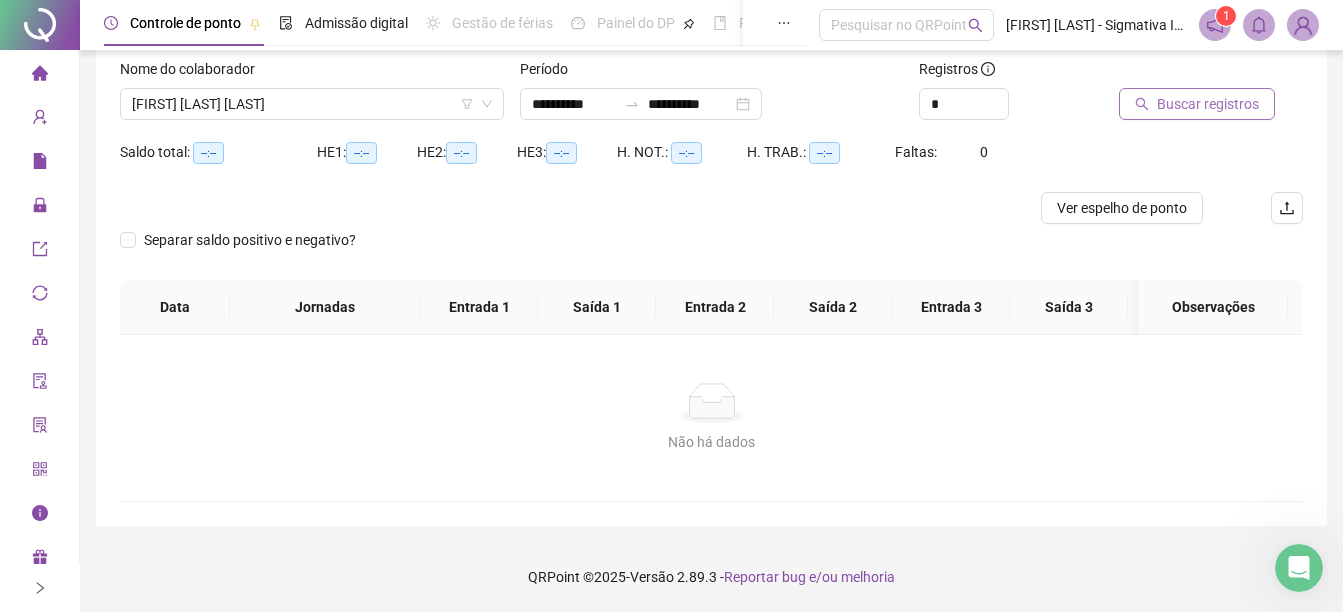 click on "Buscar registros" at bounding box center (1208, 104) 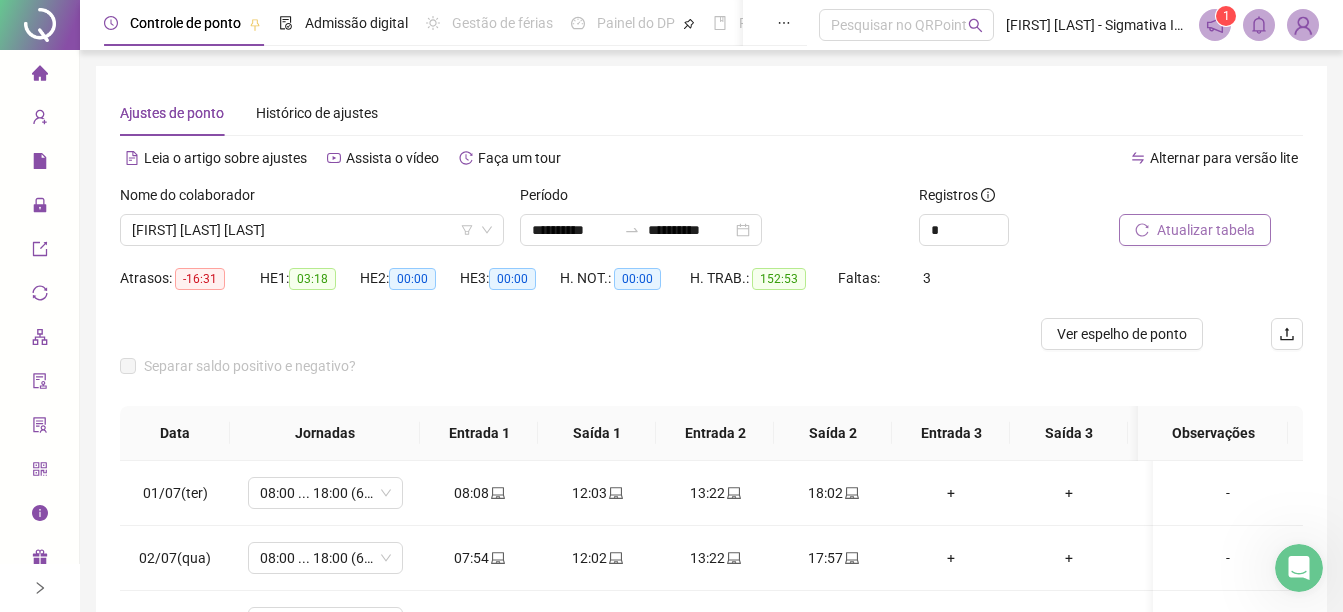 scroll, scrollTop: 100, scrollLeft: 0, axis: vertical 